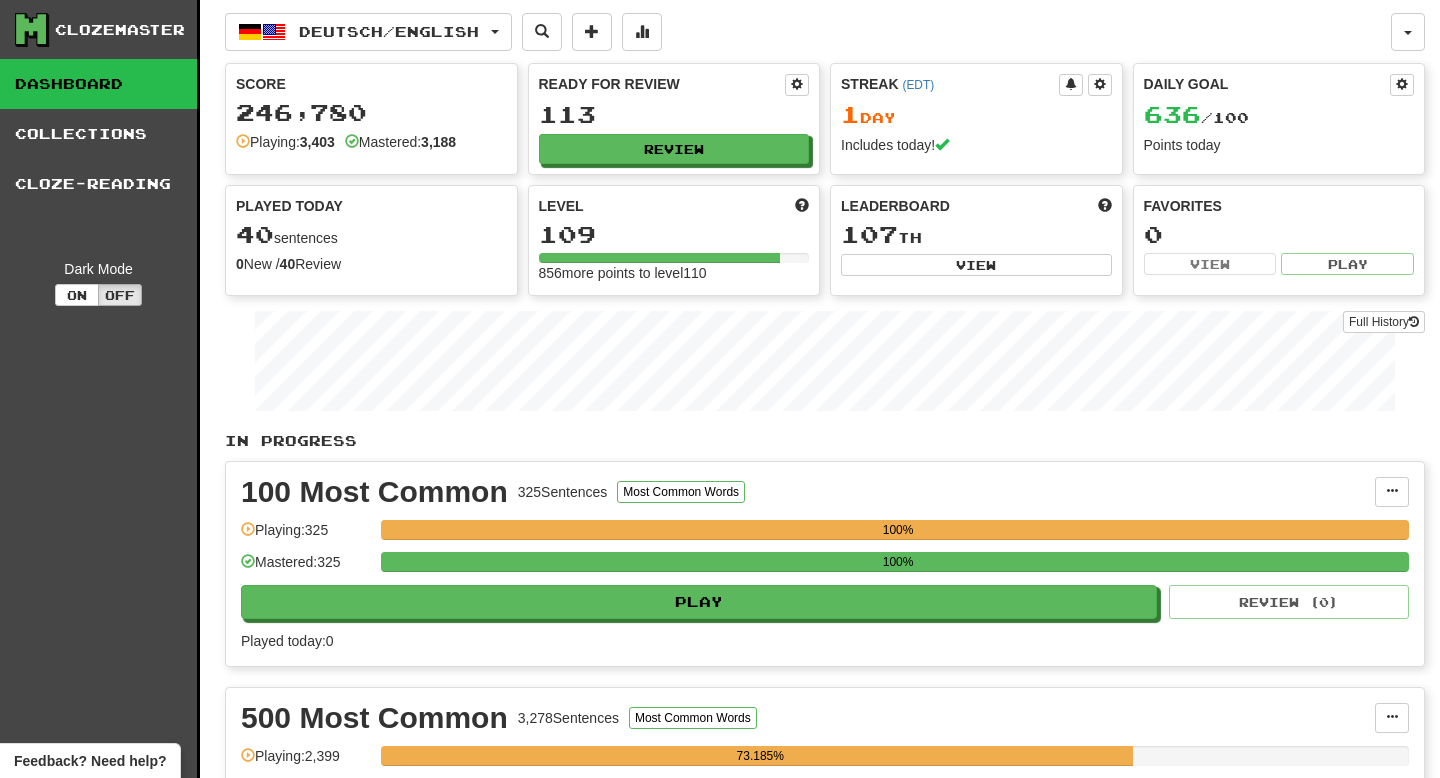 scroll, scrollTop: 0, scrollLeft: 0, axis: both 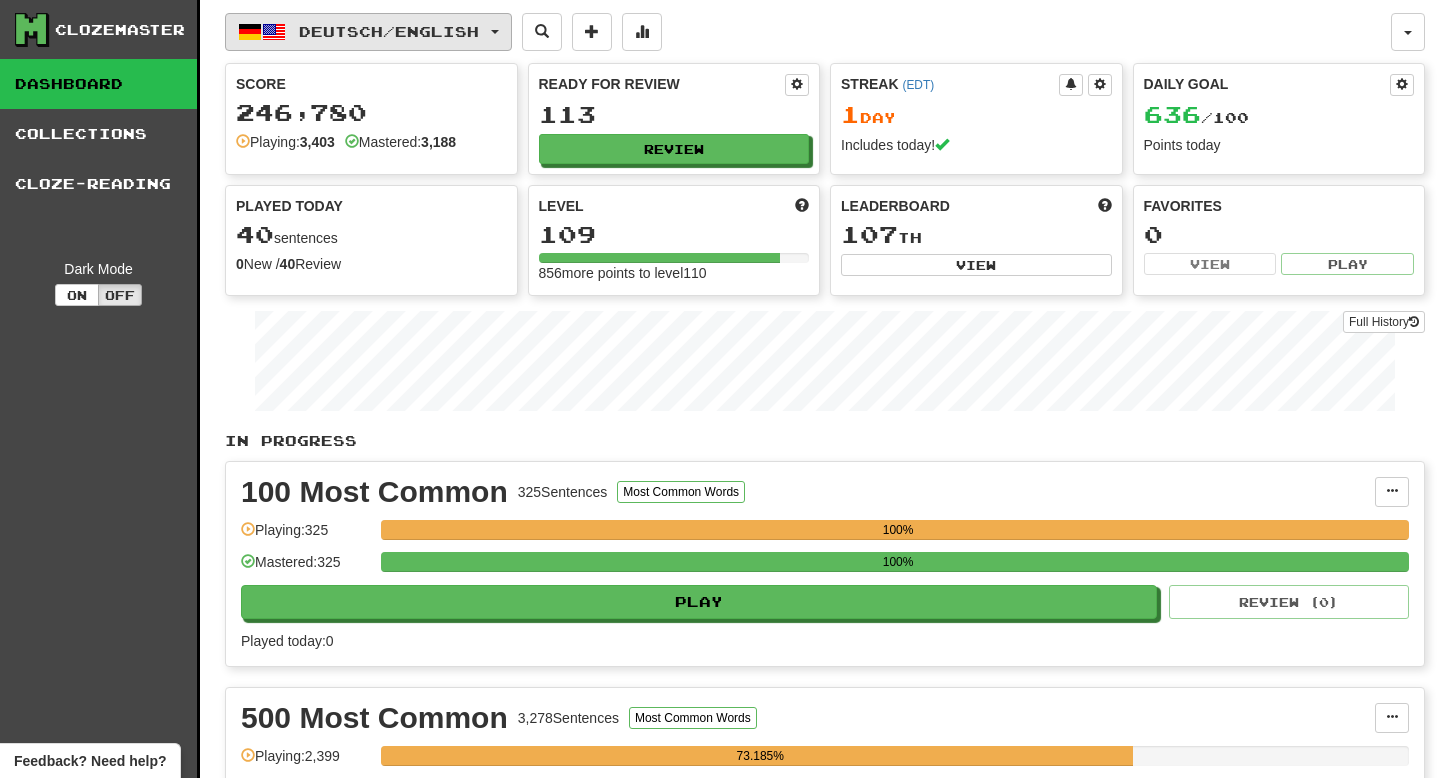 click on "Deutsch  /  English" at bounding box center (389, 31) 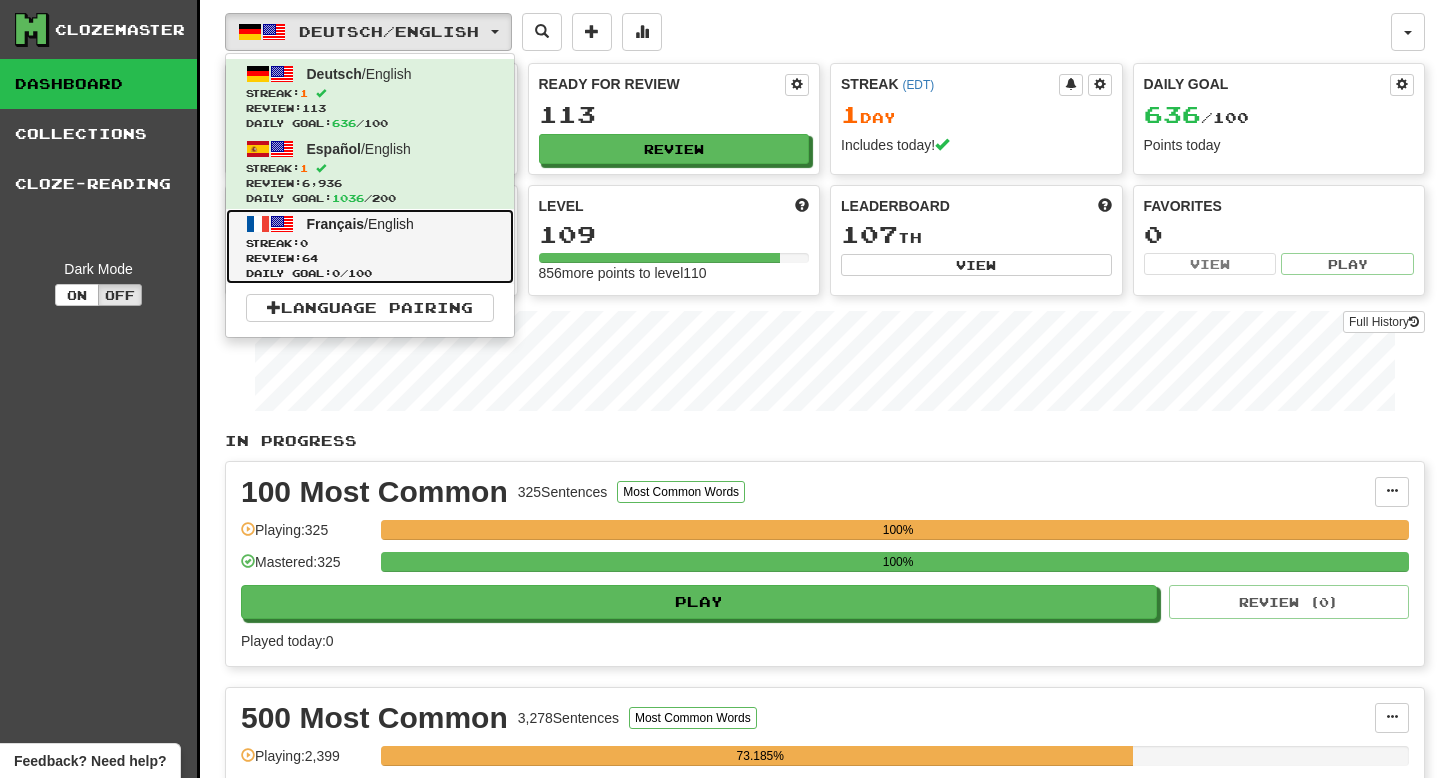 click on "Streak:  0" at bounding box center (370, 243) 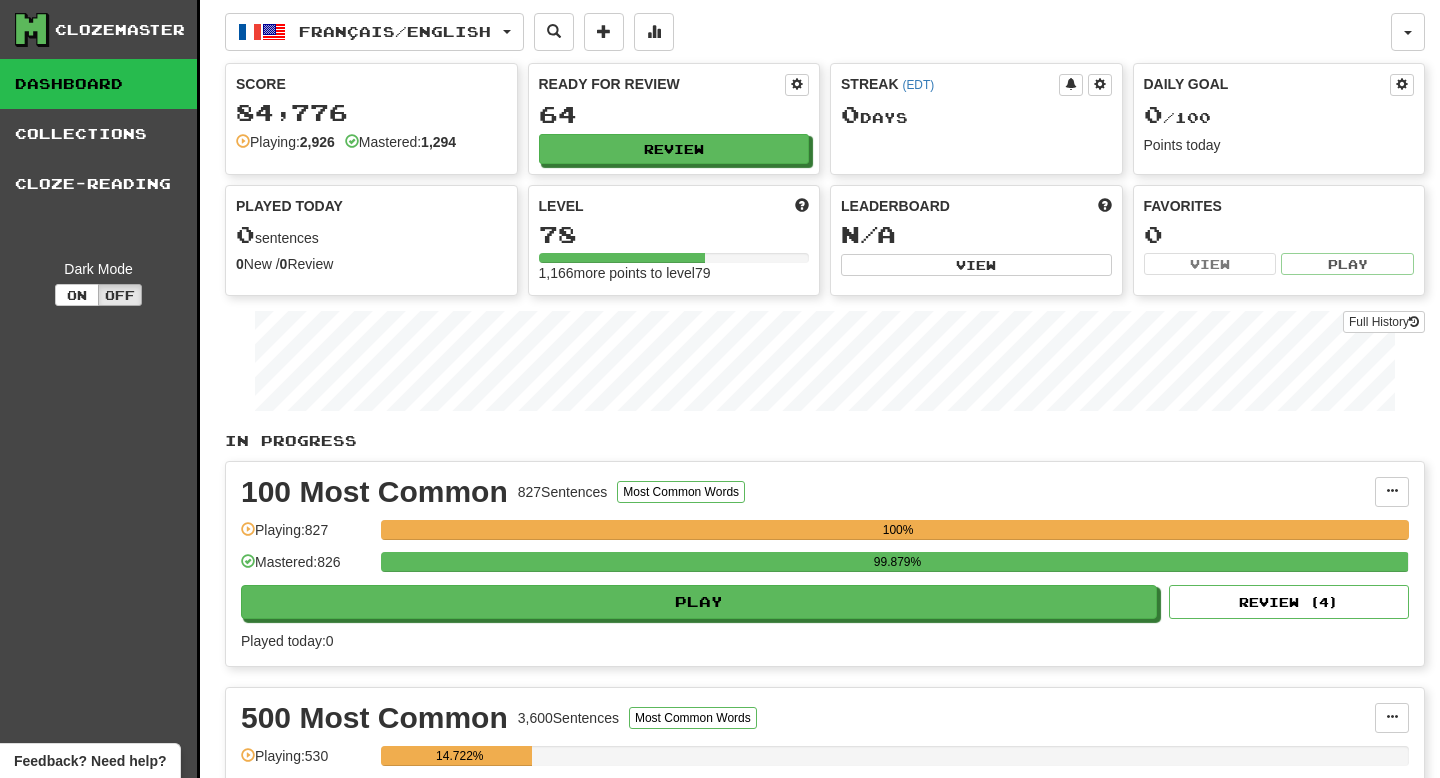 scroll, scrollTop: 0, scrollLeft: 0, axis: both 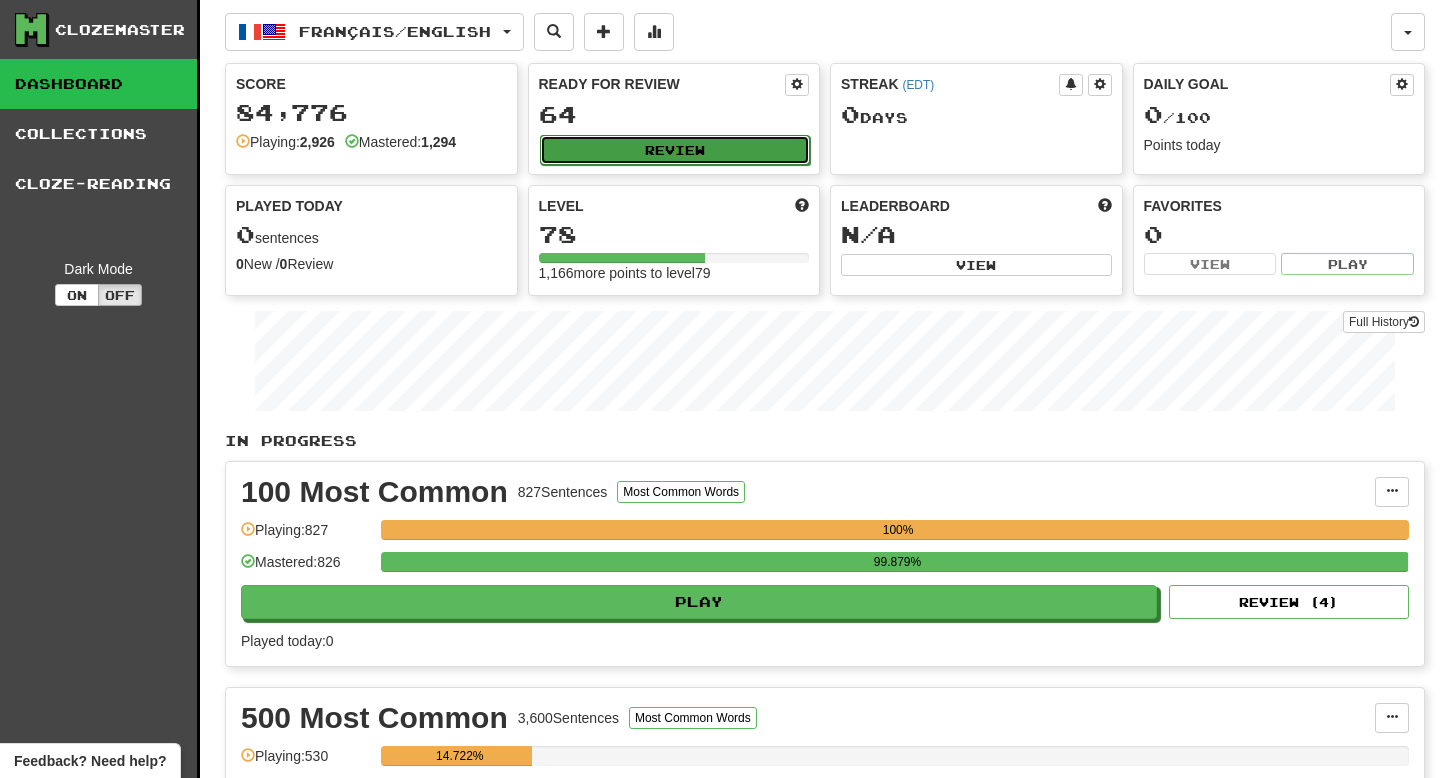 click on "Review" at bounding box center [675, 150] 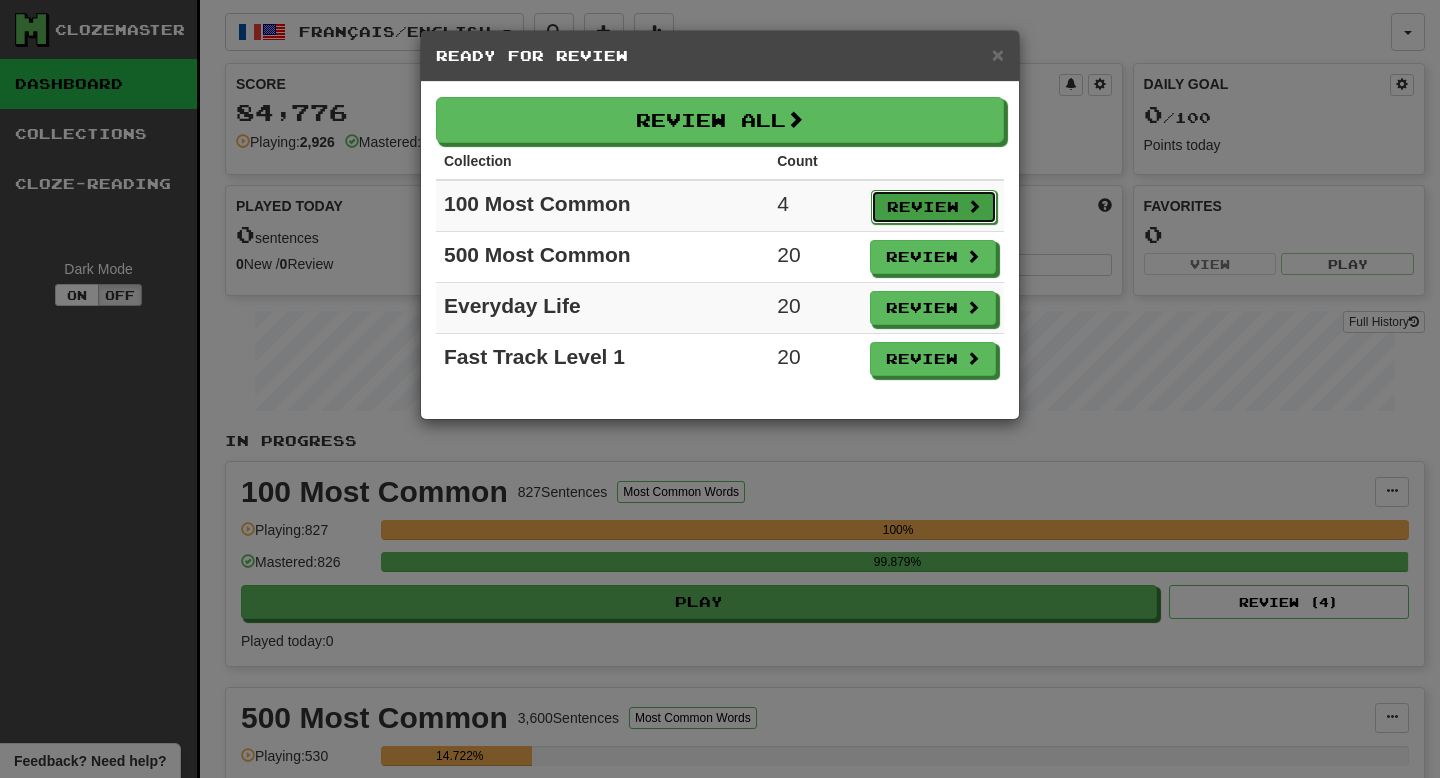 click on "Review" at bounding box center (934, 207) 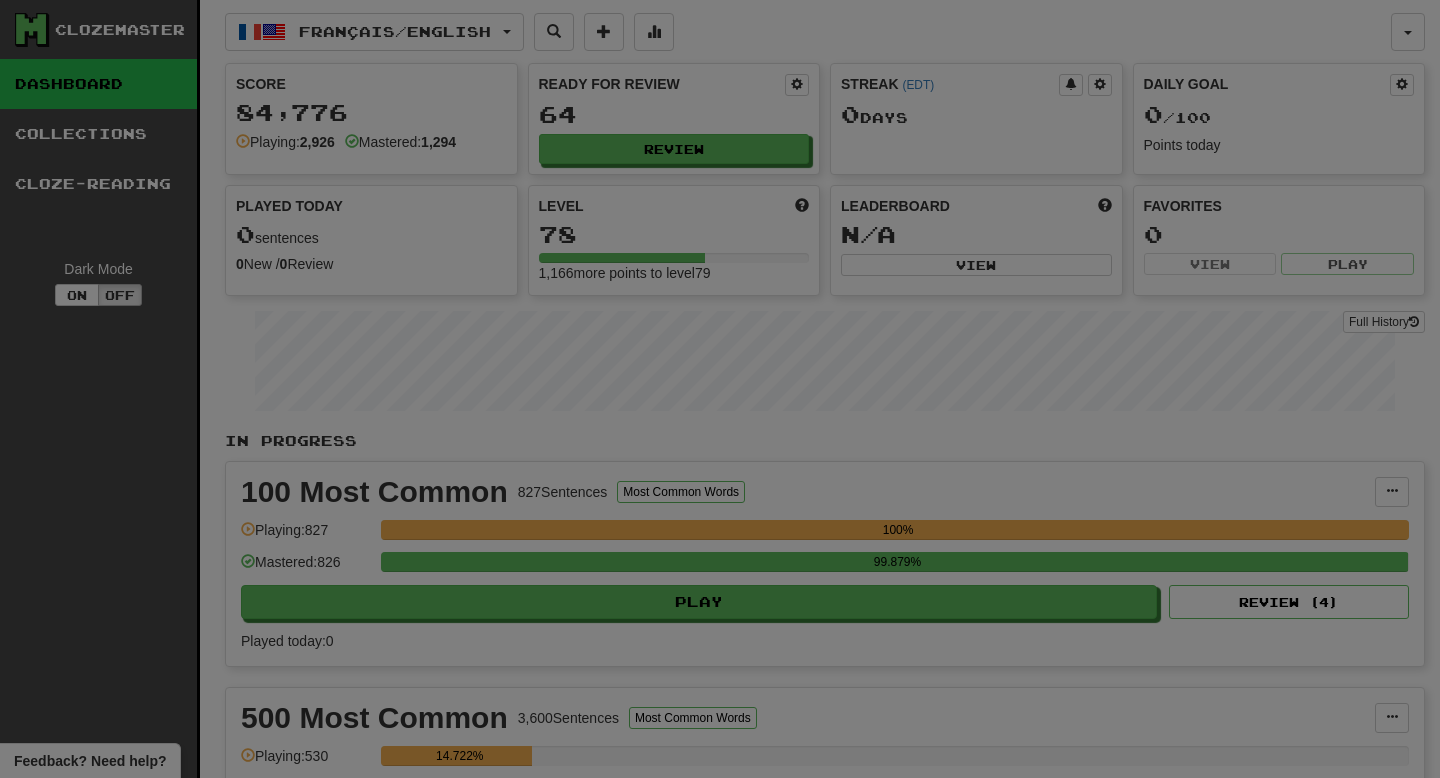 select on "**" 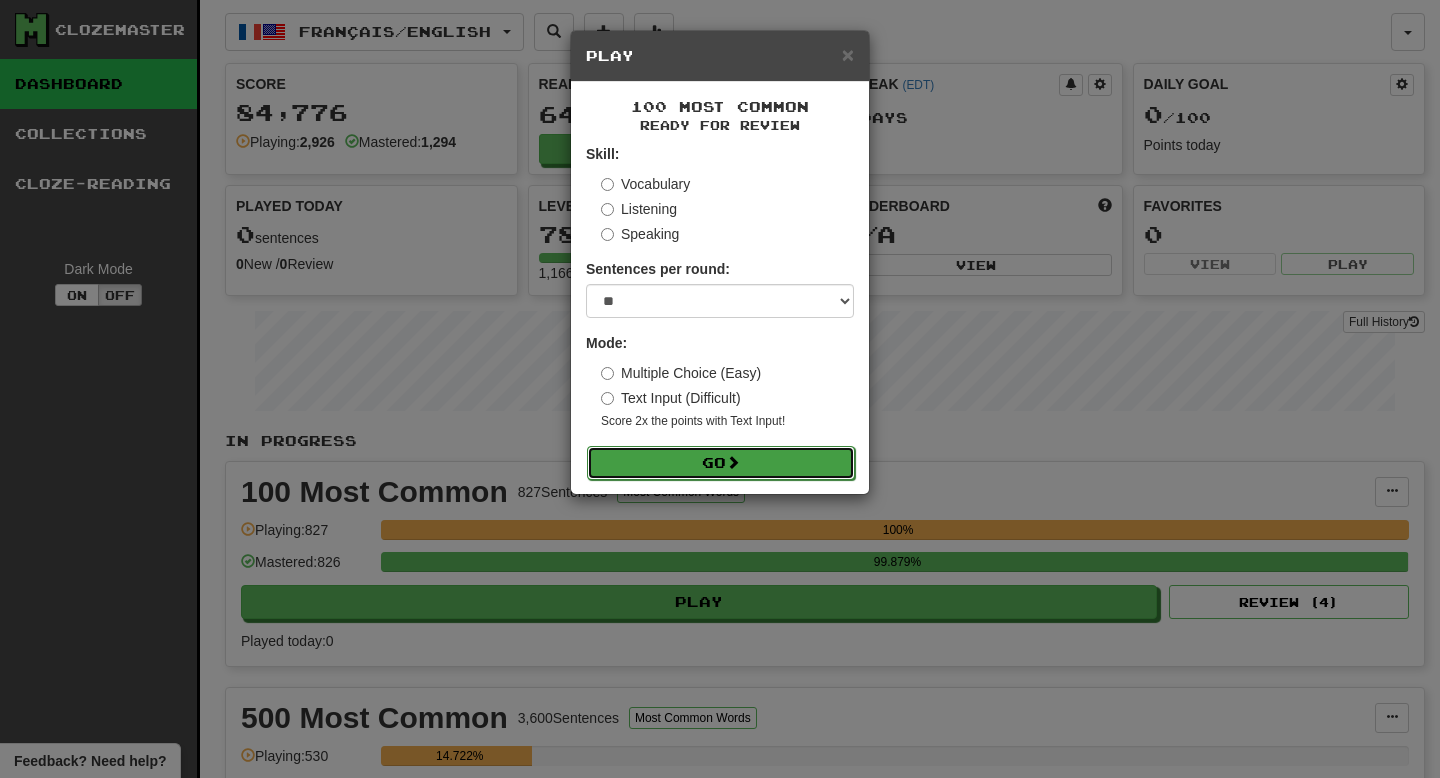 click on "Go" at bounding box center [721, 463] 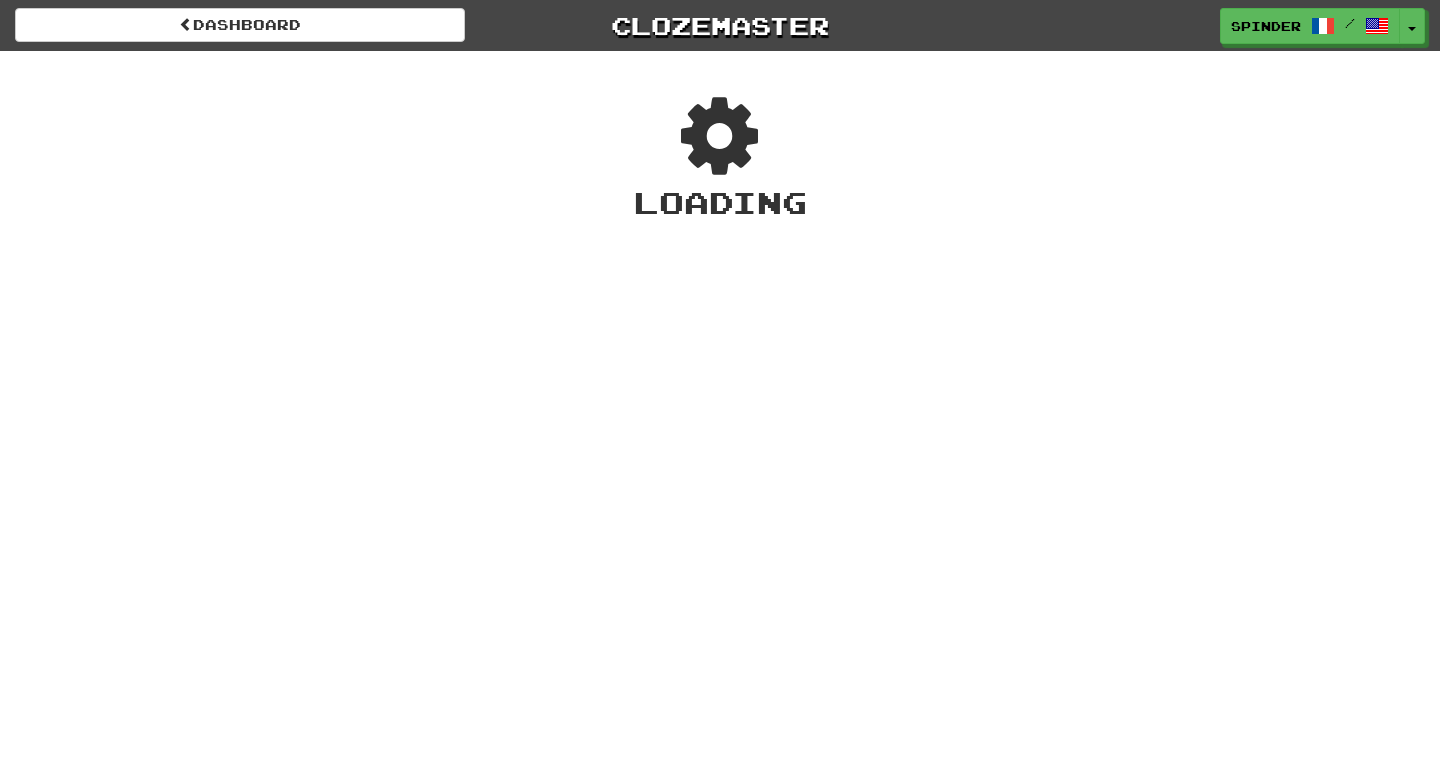 scroll, scrollTop: 0, scrollLeft: 0, axis: both 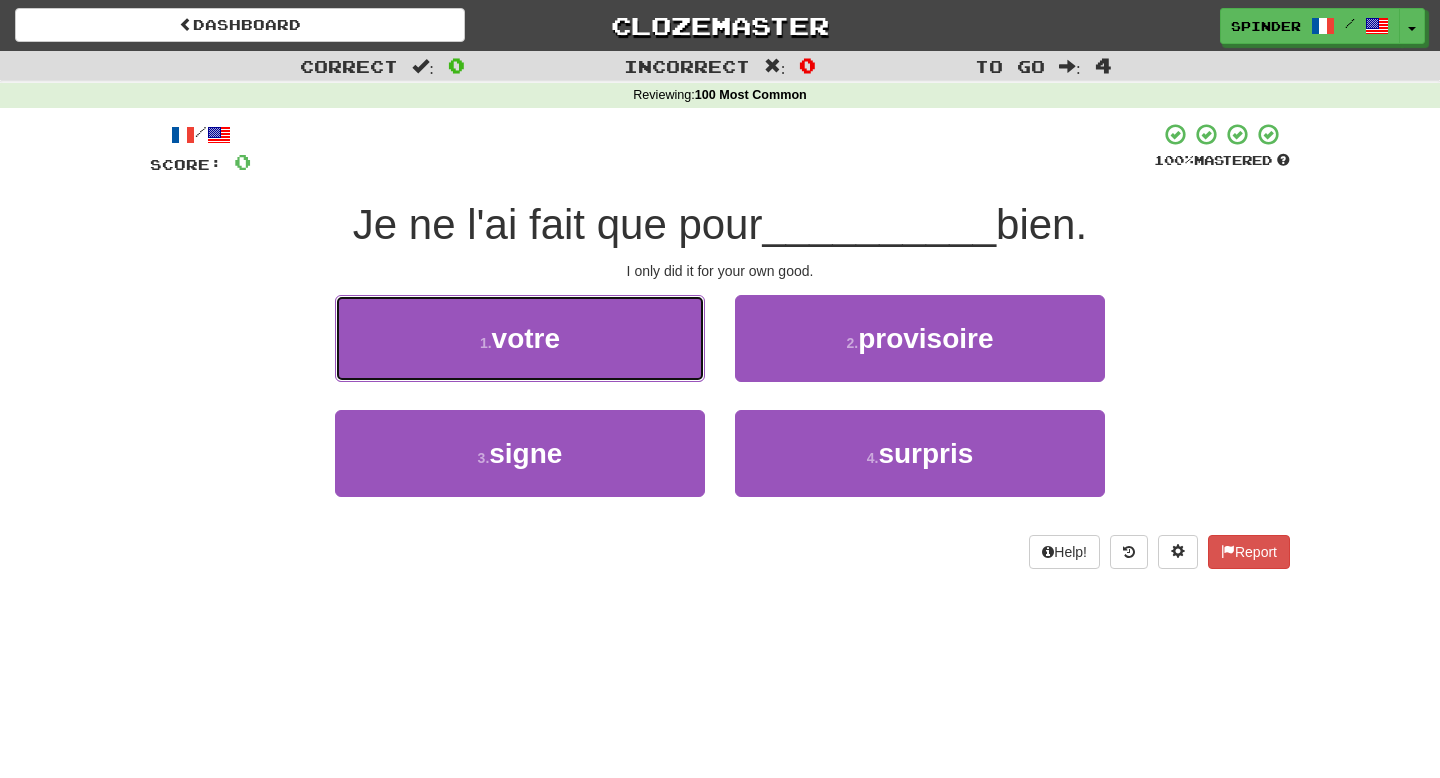 click on "1 .  votre" at bounding box center (520, 338) 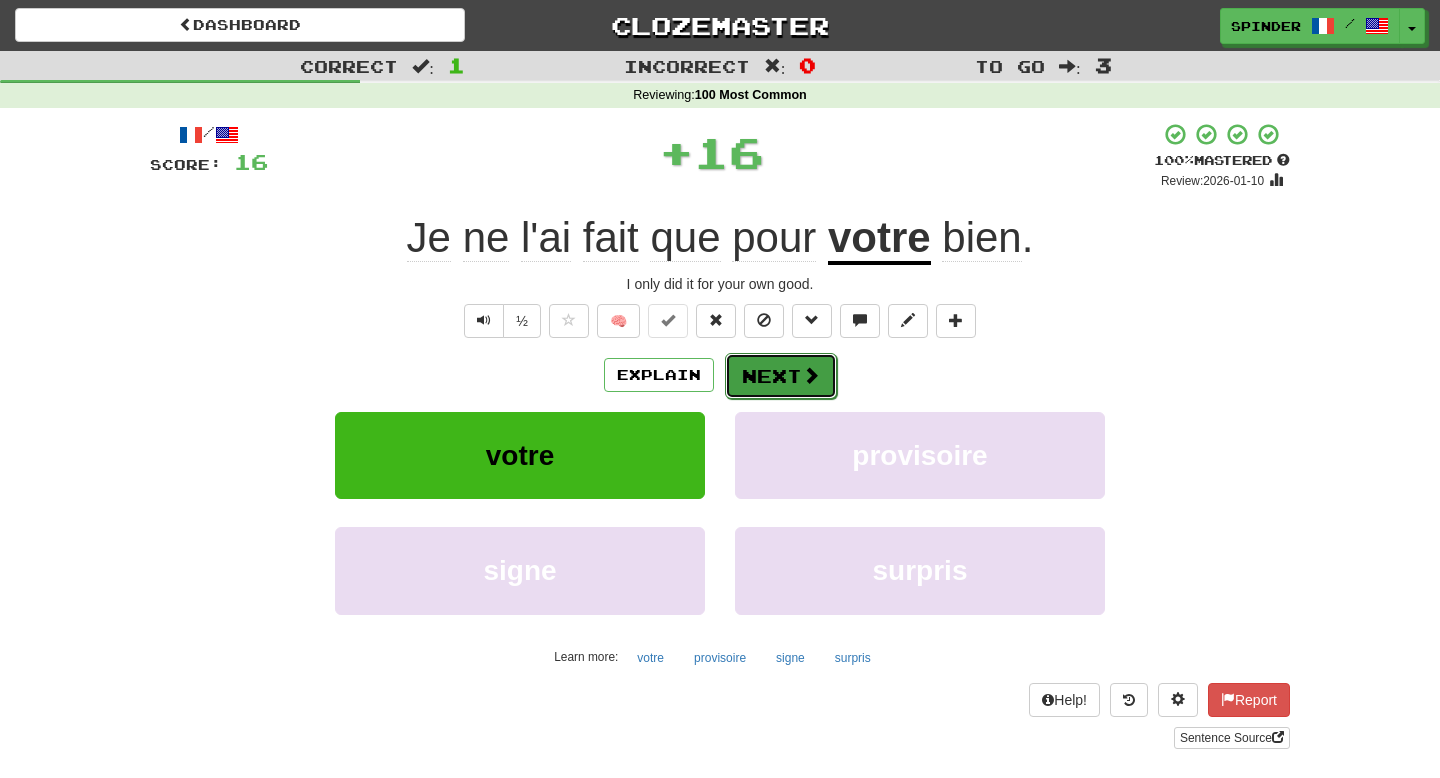 click on "Next" at bounding box center (781, 376) 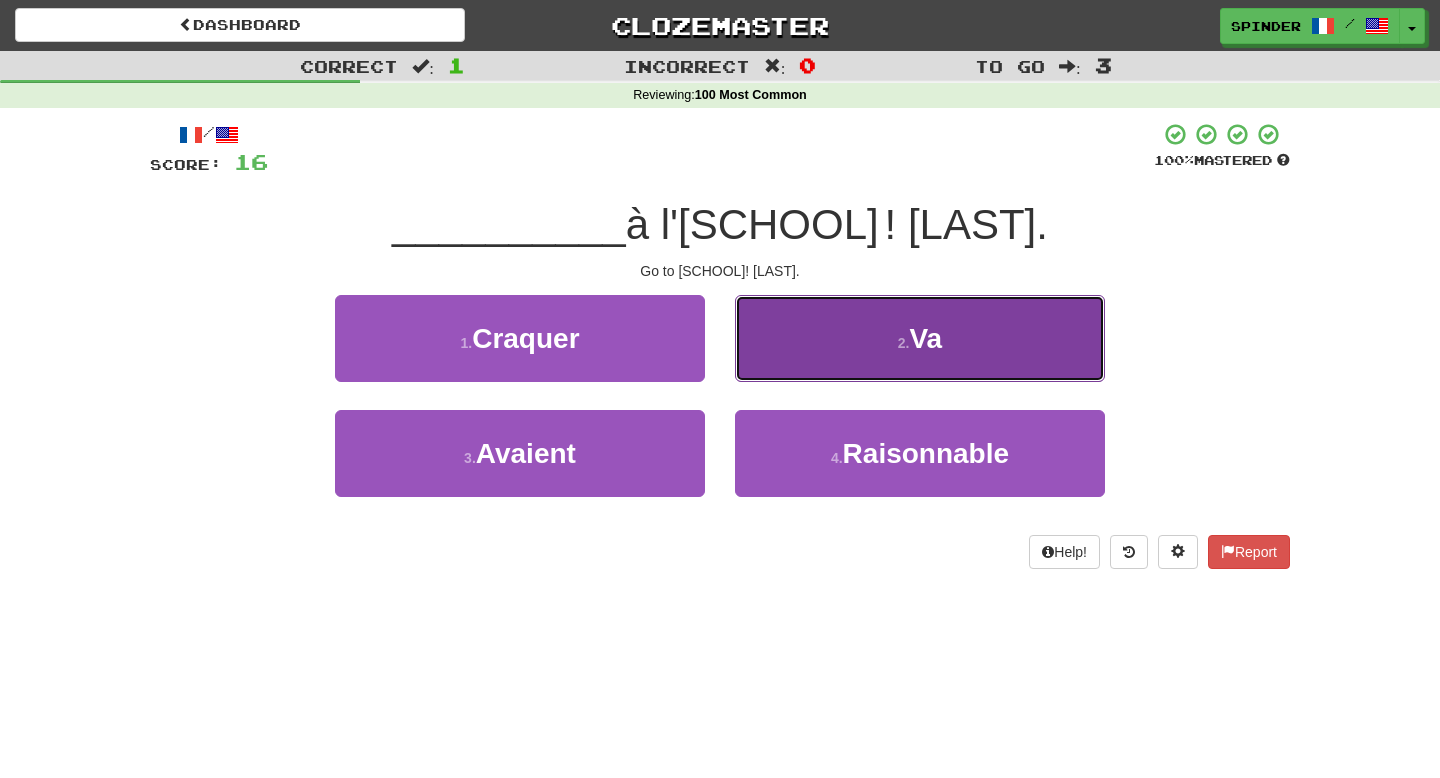 click on "2 .  Va" at bounding box center (920, 338) 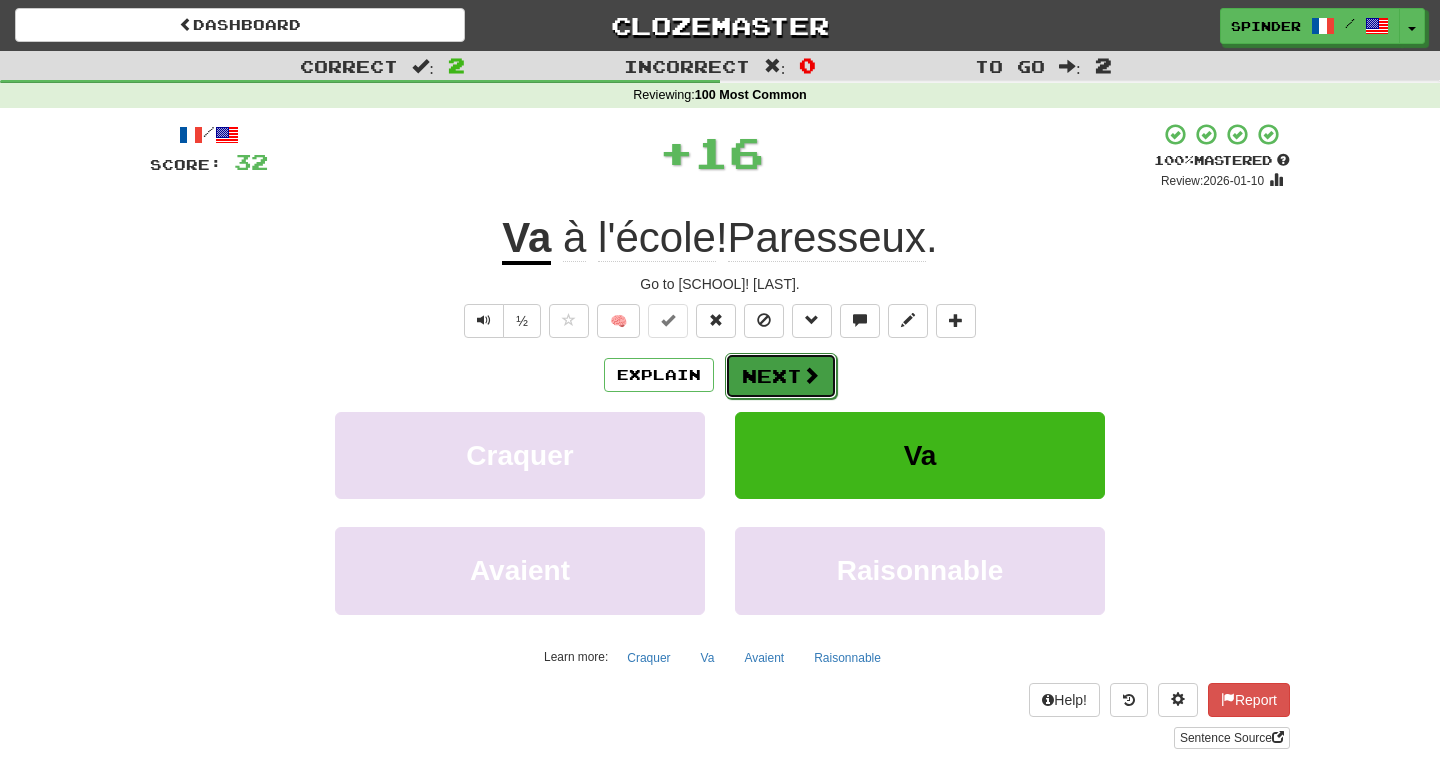 click on "Next" at bounding box center [781, 376] 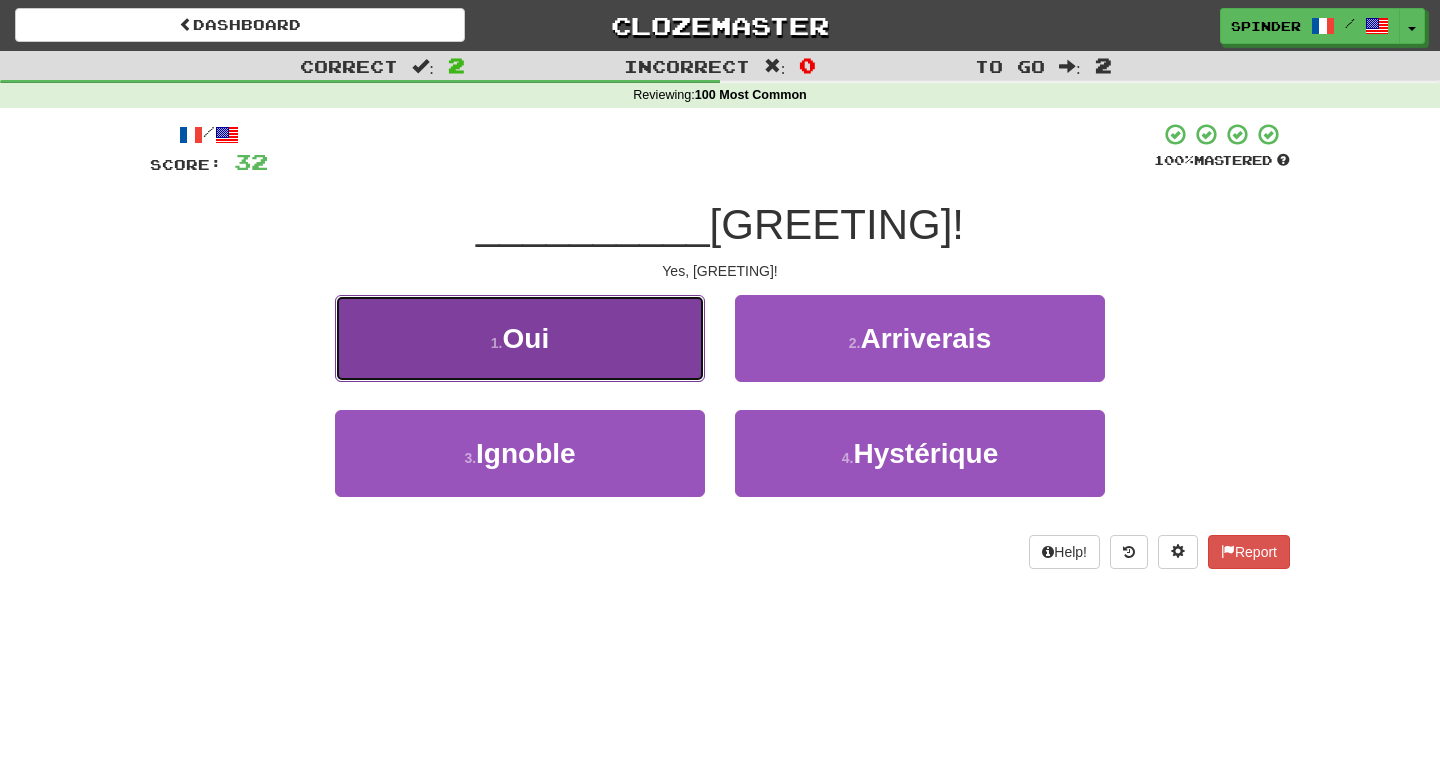 click on "1 .  Oui" at bounding box center [520, 338] 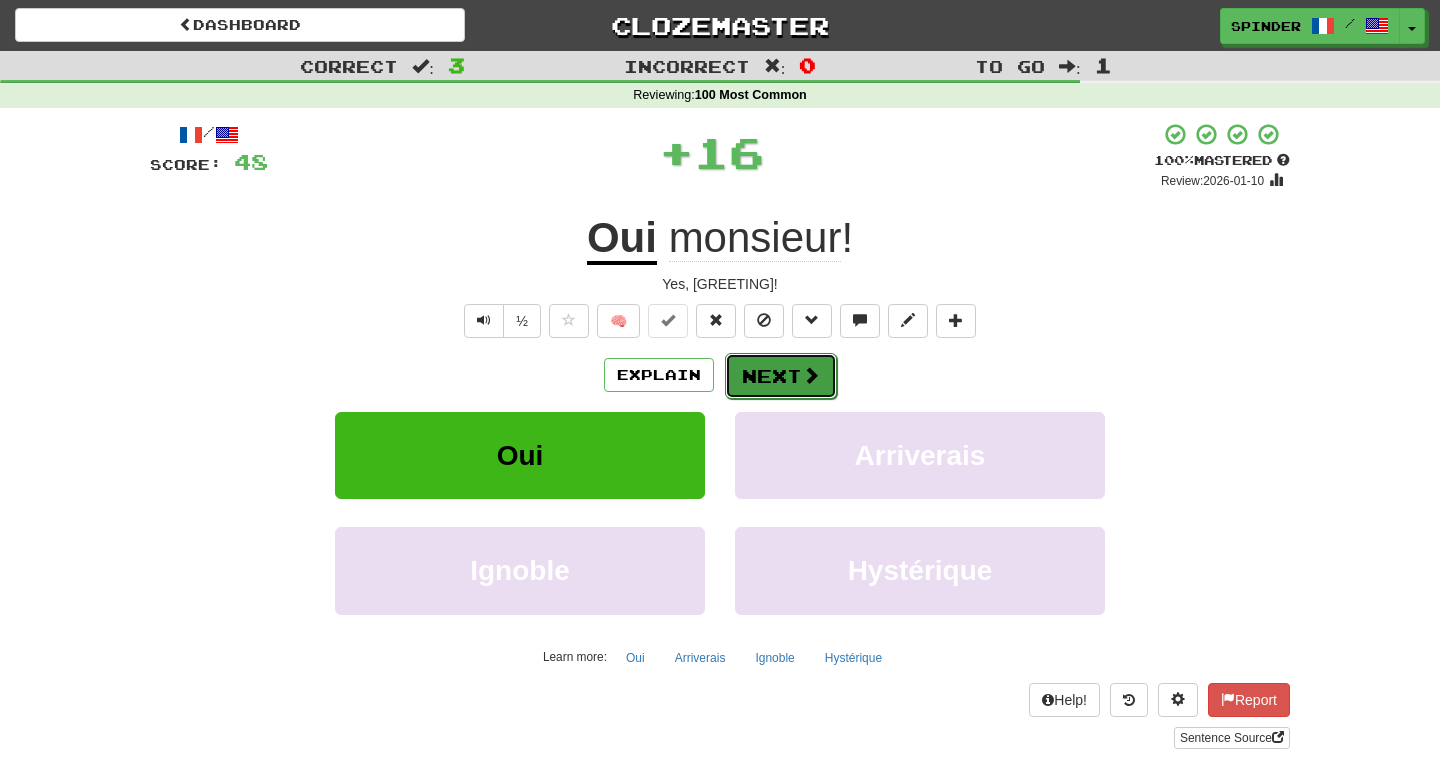 click on "Next" at bounding box center [781, 376] 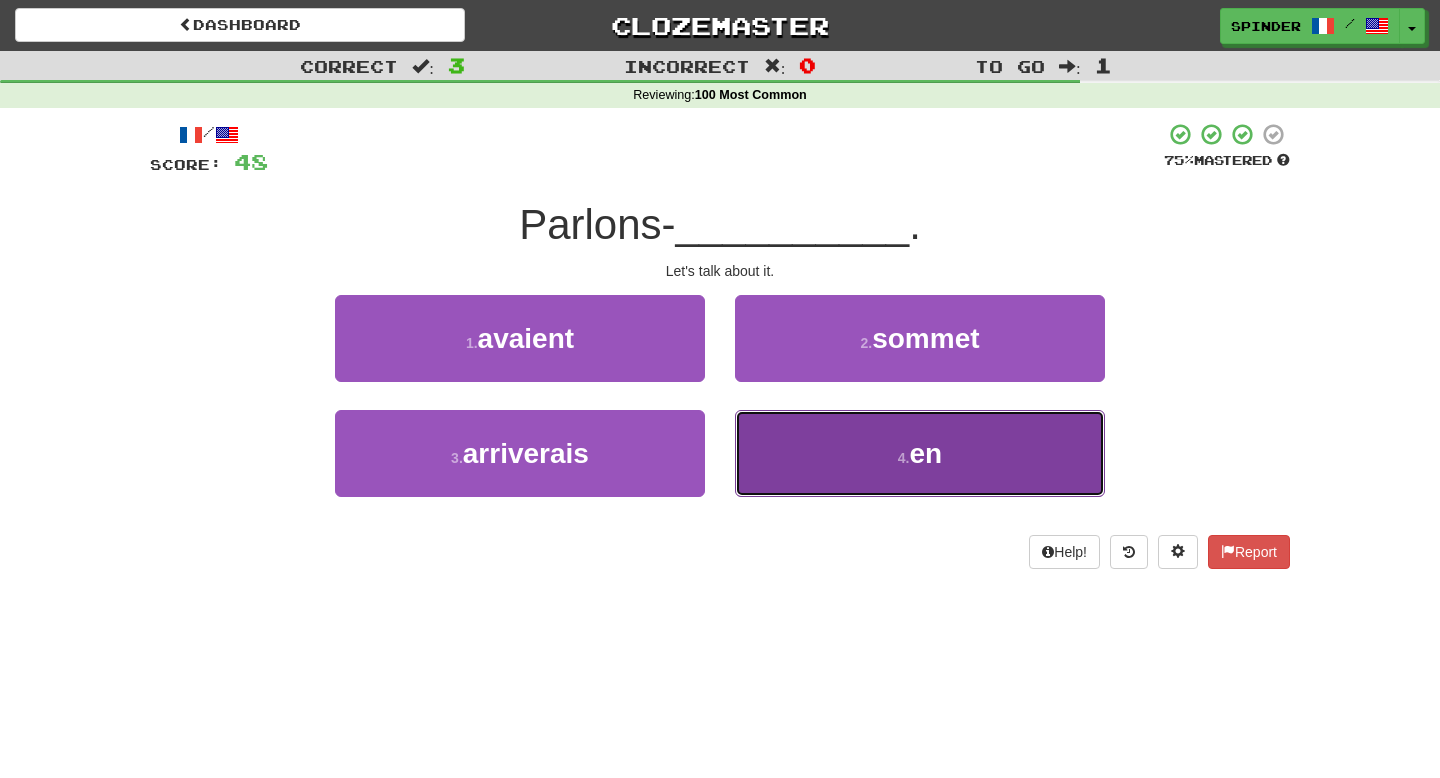 click on "4 .  en" at bounding box center [920, 453] 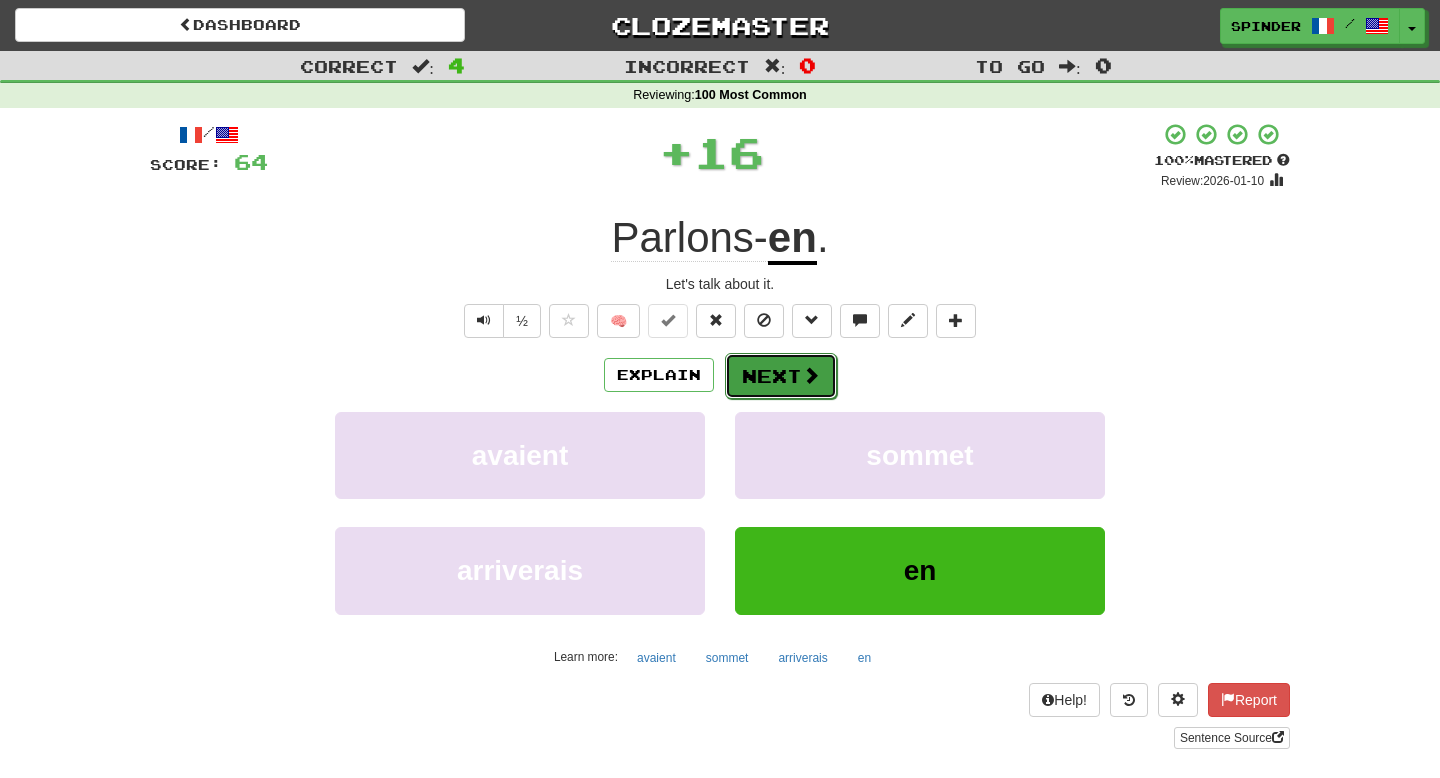 click on "Next" at bounding box center [781, 376] 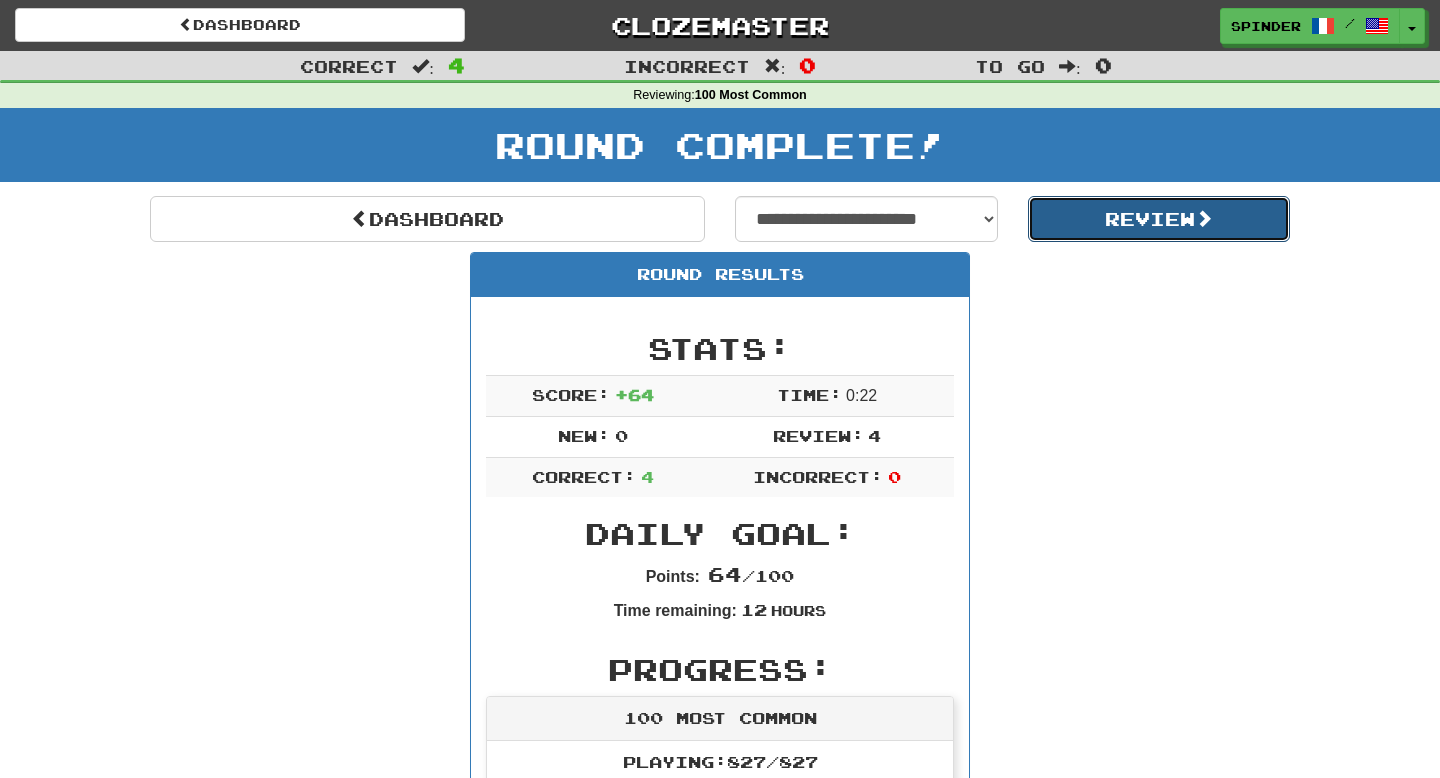 click on "Review" at bounding box center [1159, 219] 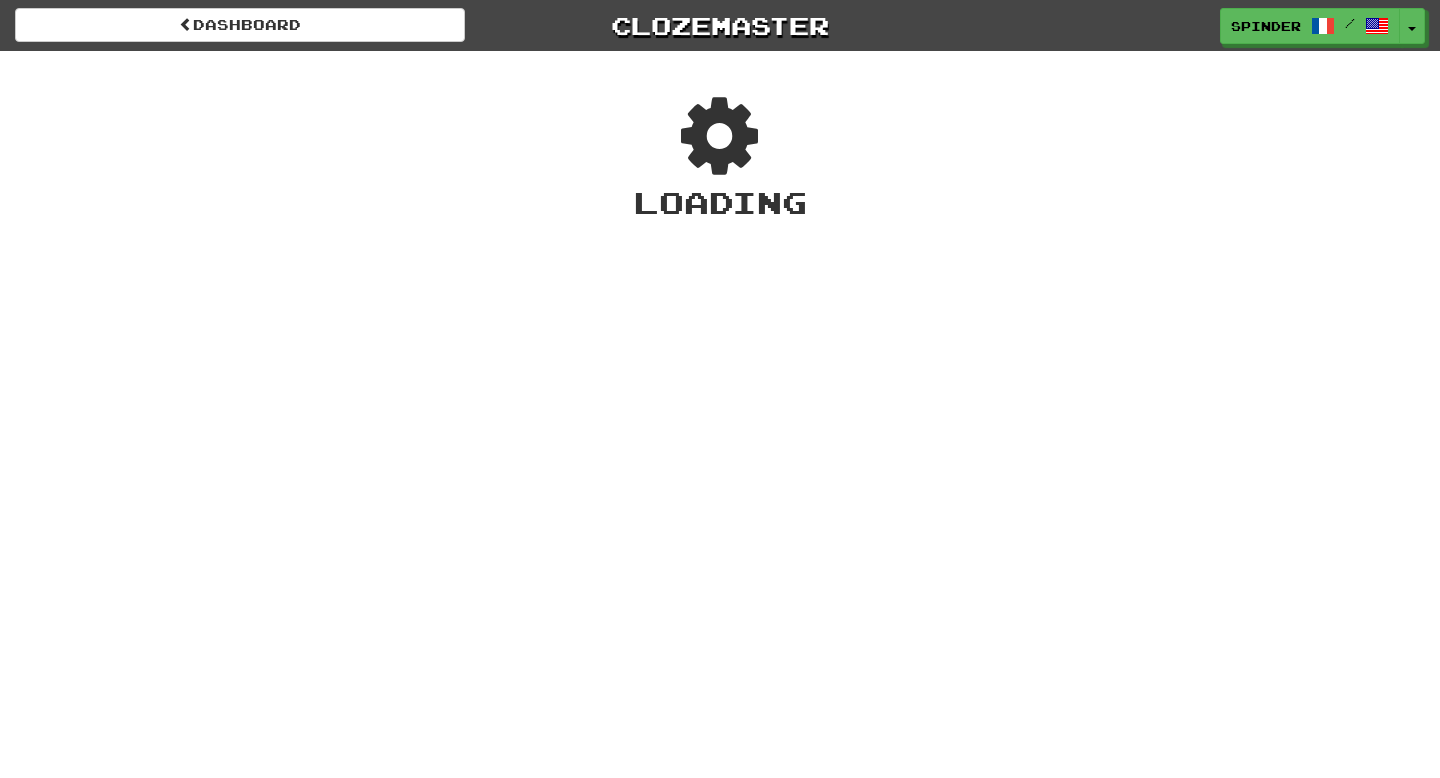 scroll, scrollTop: 0, scrollLeft: 0, axis: both 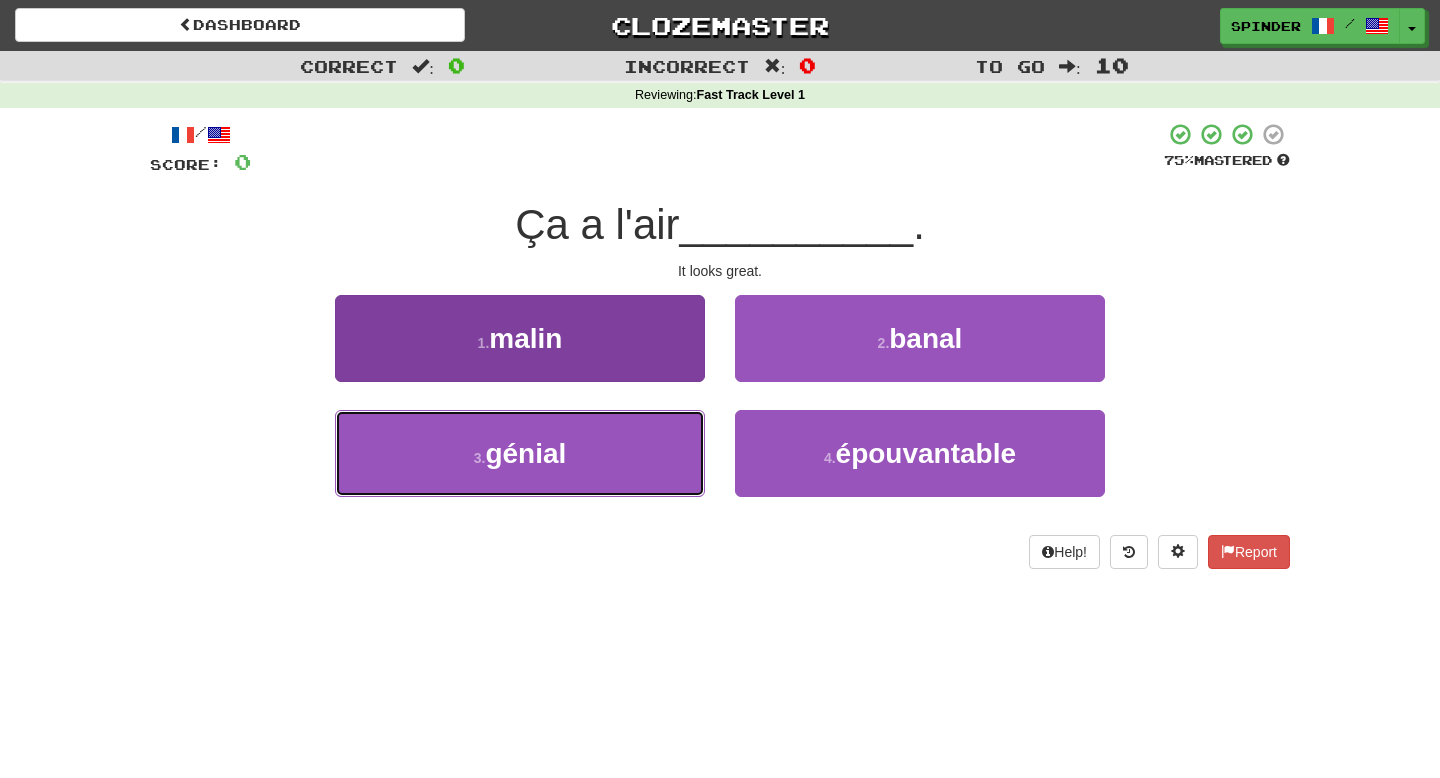 click on "3 .  génial" at bounding box center (520, 453) 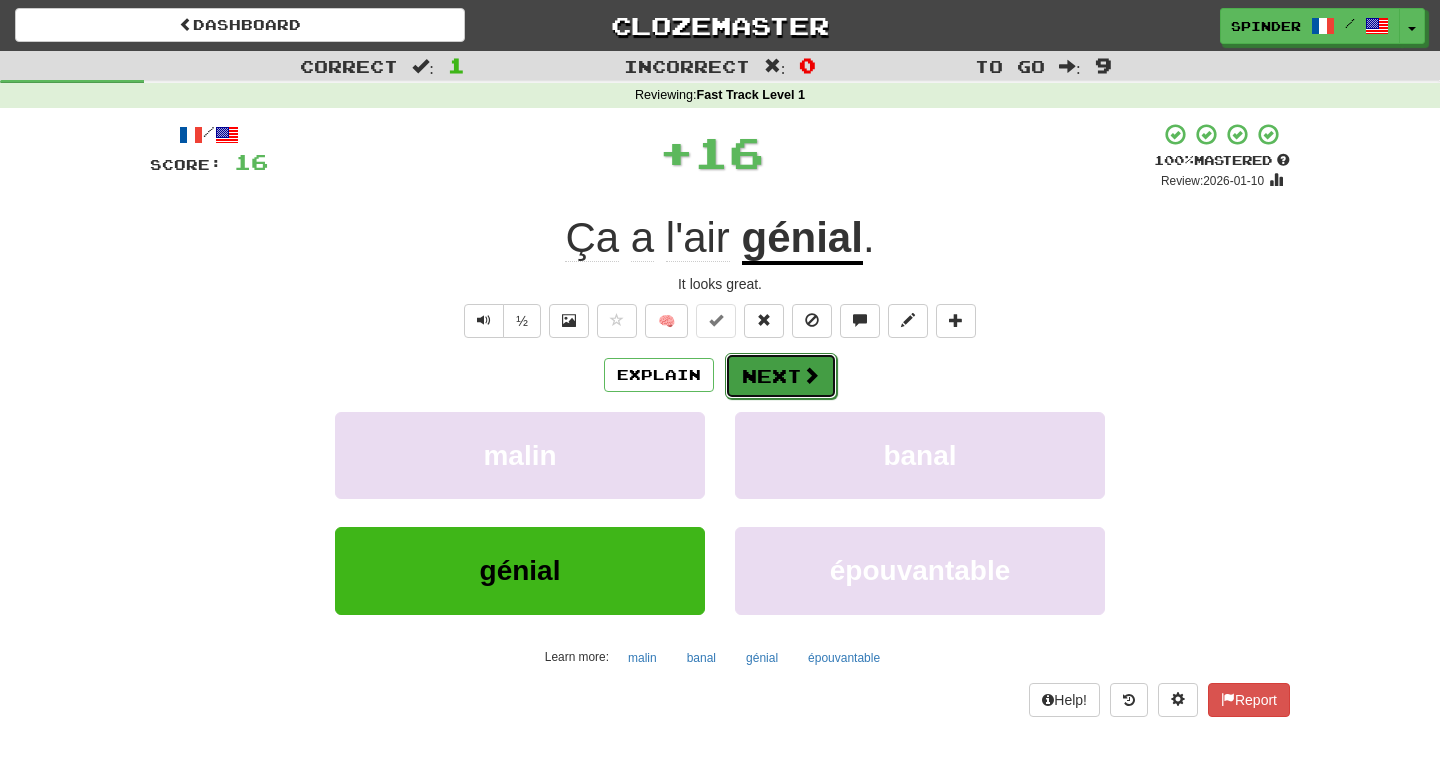 click on "Next" at bounding box center [781, 376] 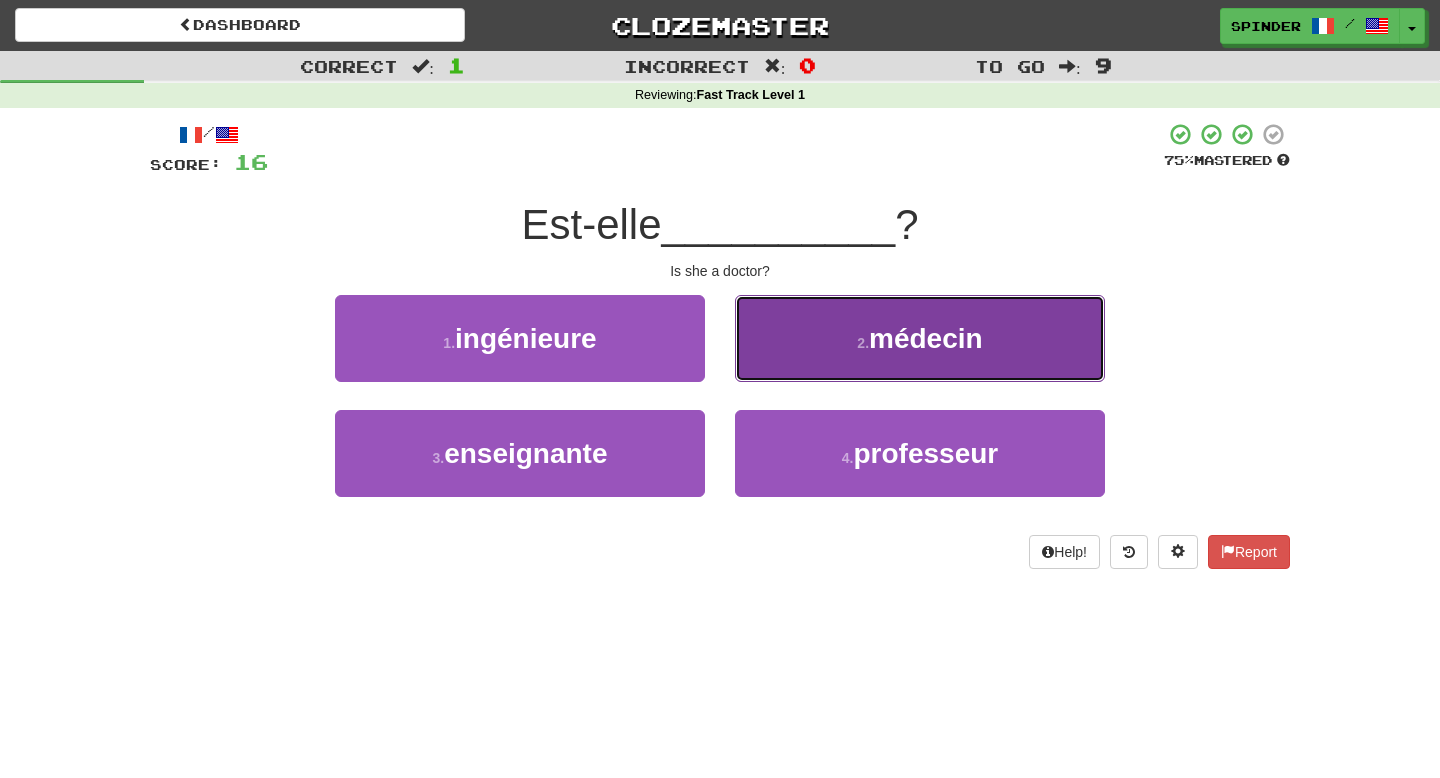 click on "2 .  médecin" at bounding box center [920, 338] 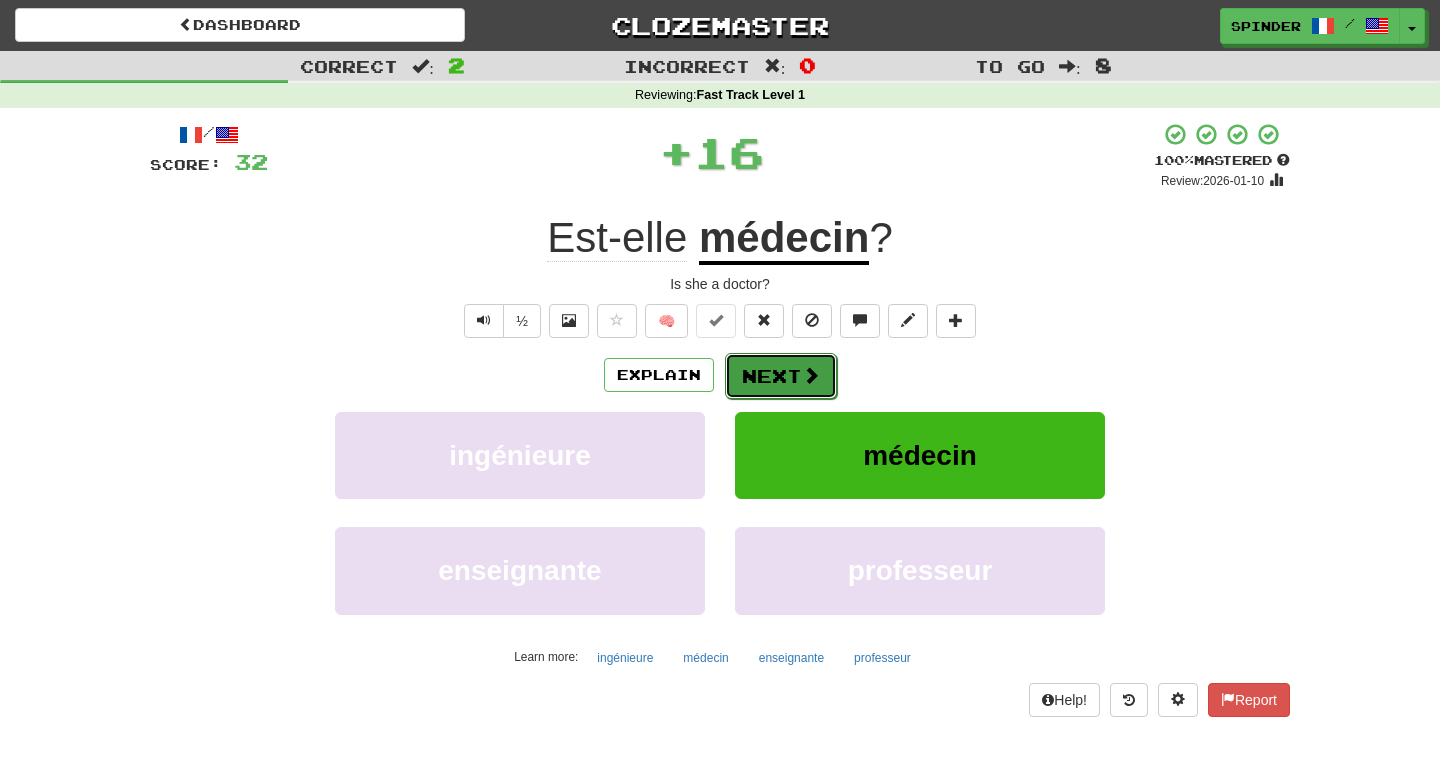 click on "Next" at bounding box center [781, 376] 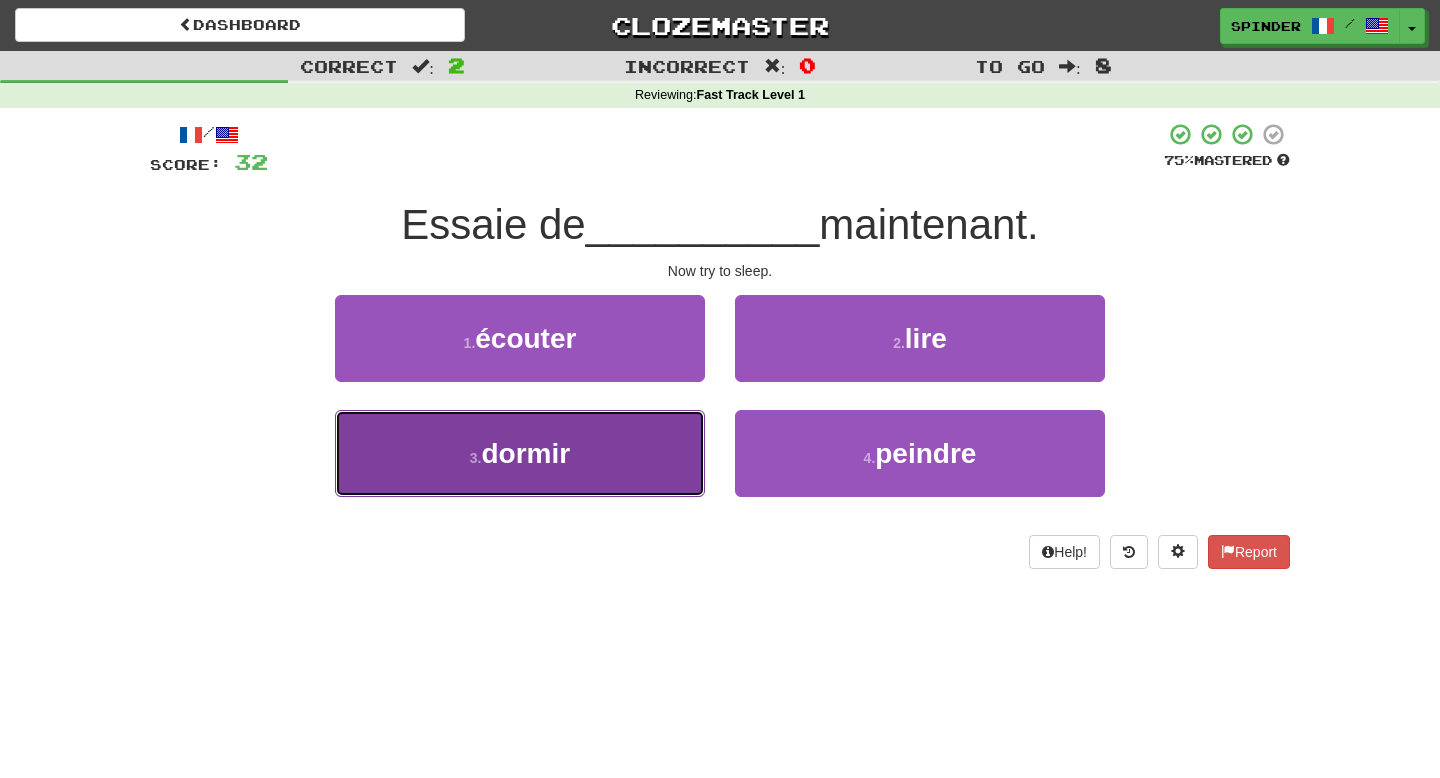 click on "3 .  dormir" at bounding box center (520, 453) 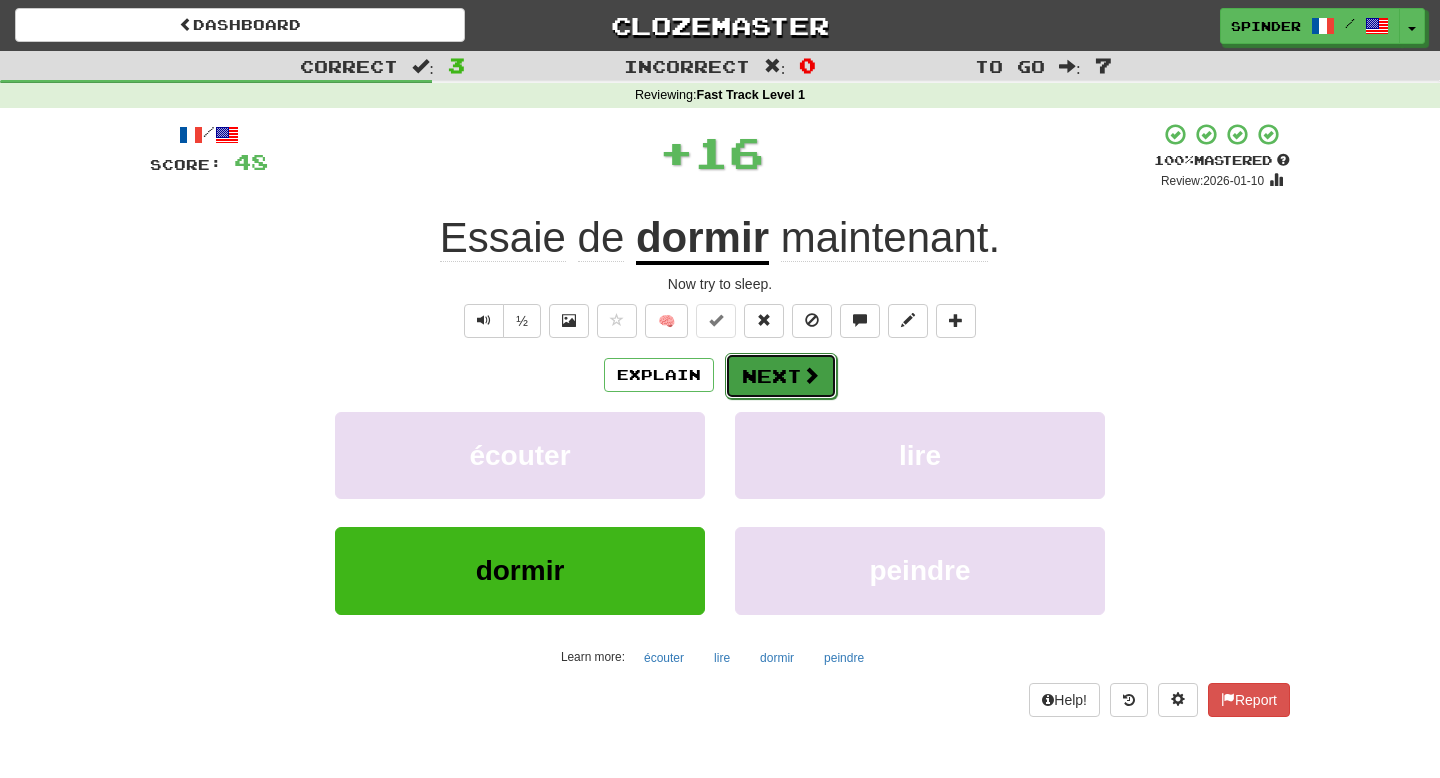 click on "Next" at bounding box center (781, 376) 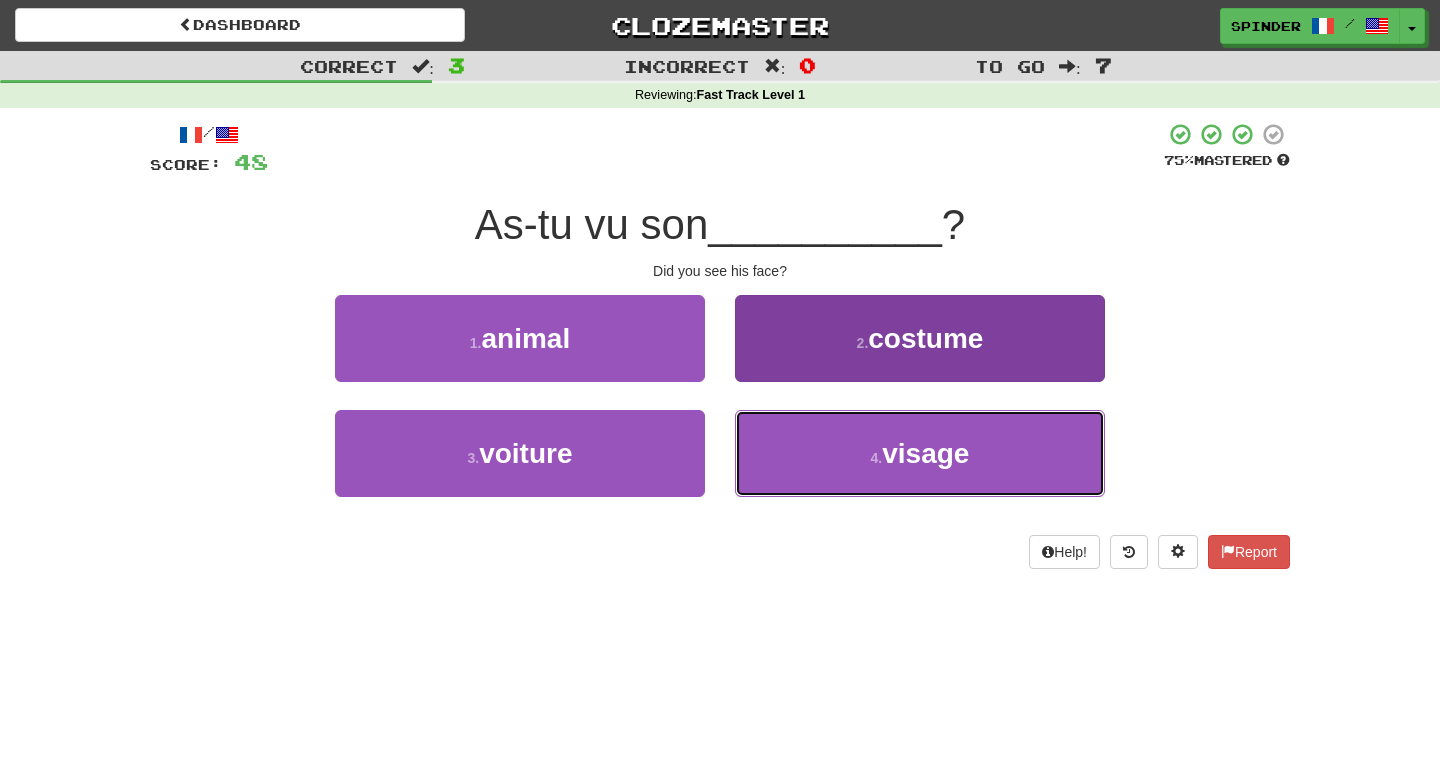 click on "4 .  visage" at bounding box center [920, 453] 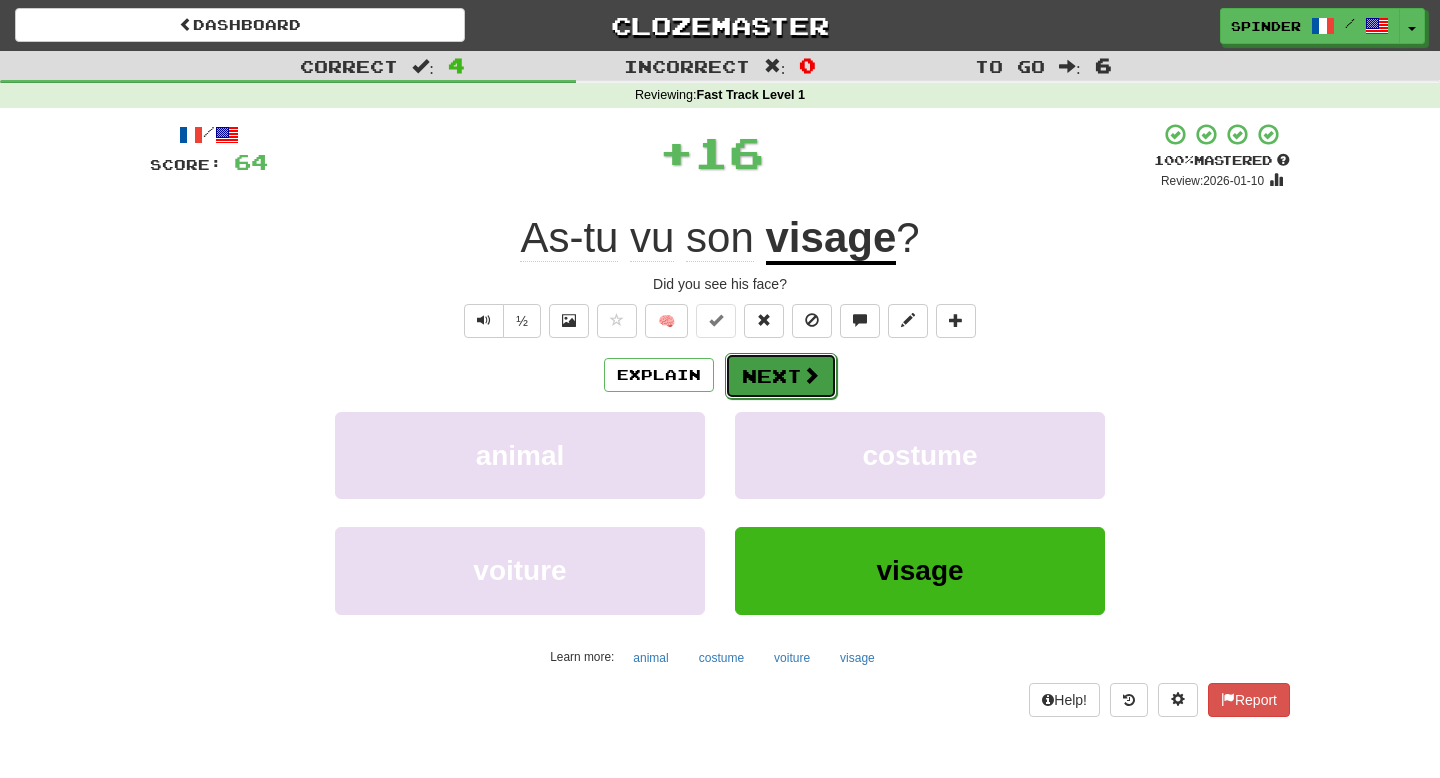 click on "Next" at bounding box center [781, 376] 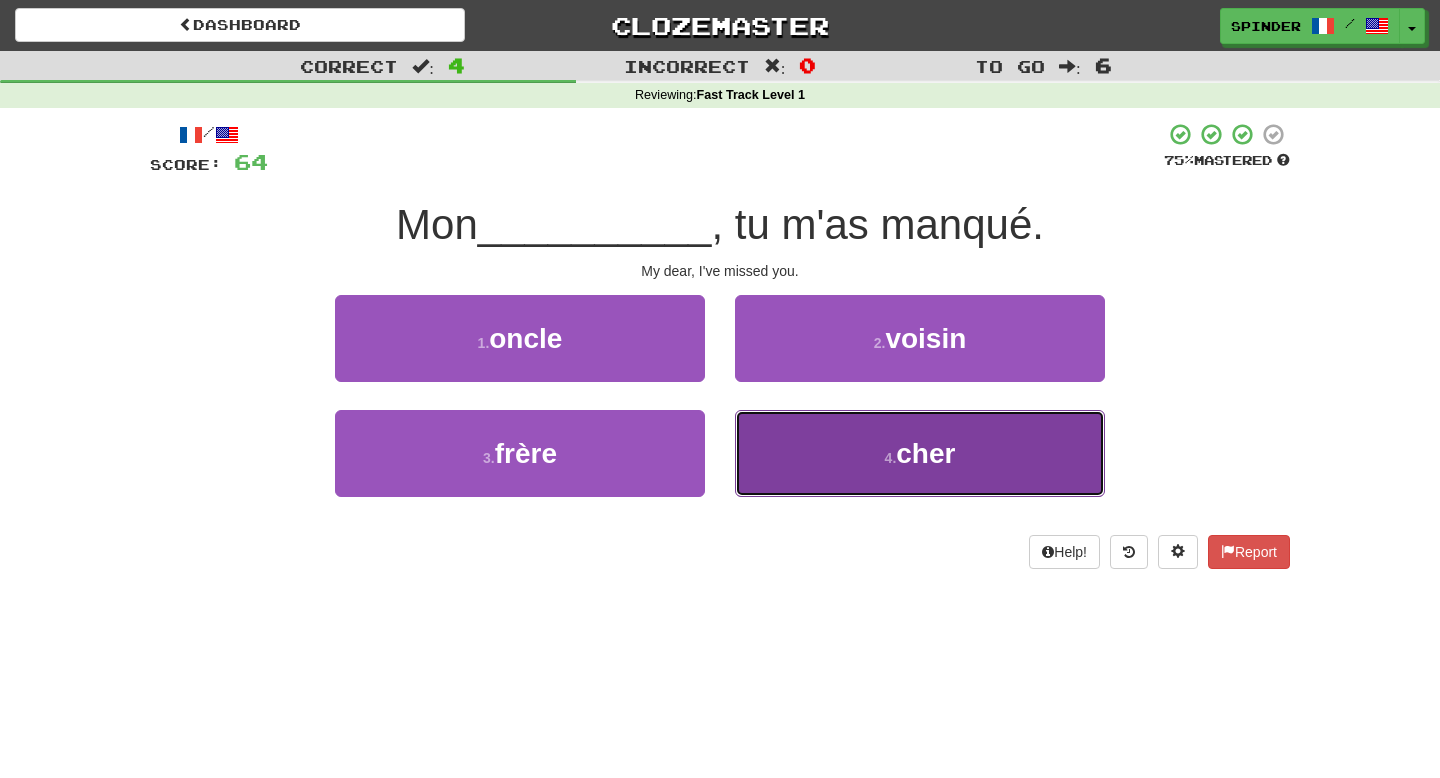 click on "4 .  cher" at bounding box center [920, 453] 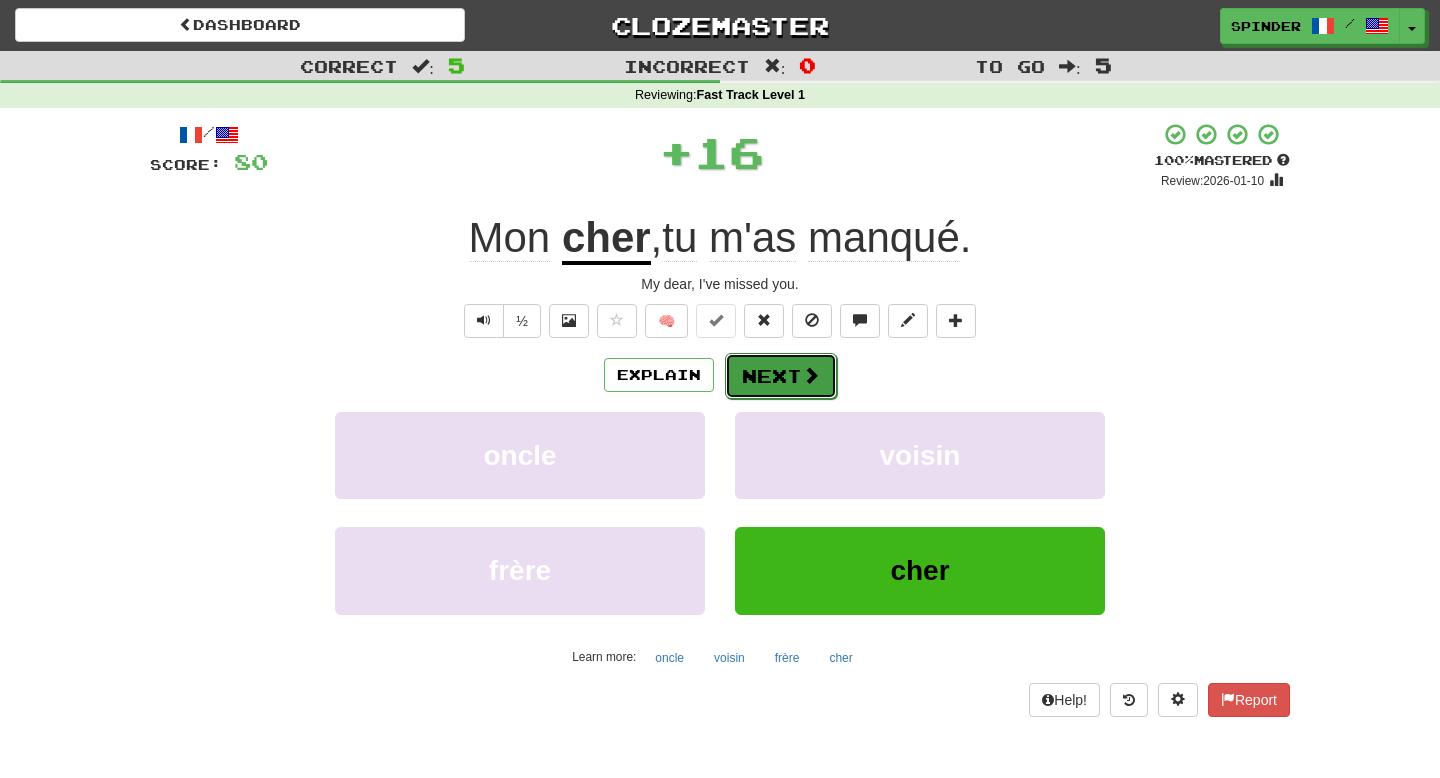 click on "Next" at bounding box center (781, 376) 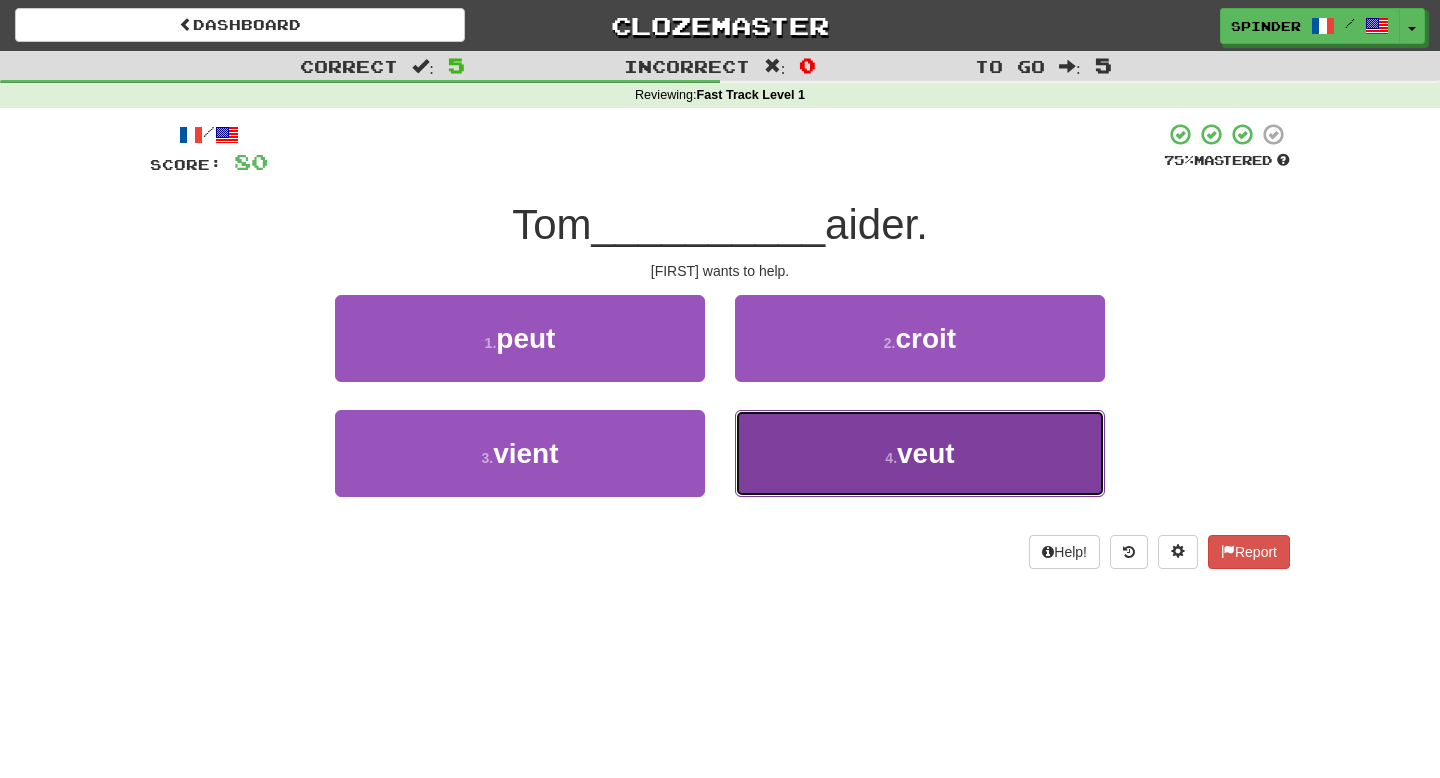 click on "4 .  veut" at bounding box center (920, 453) 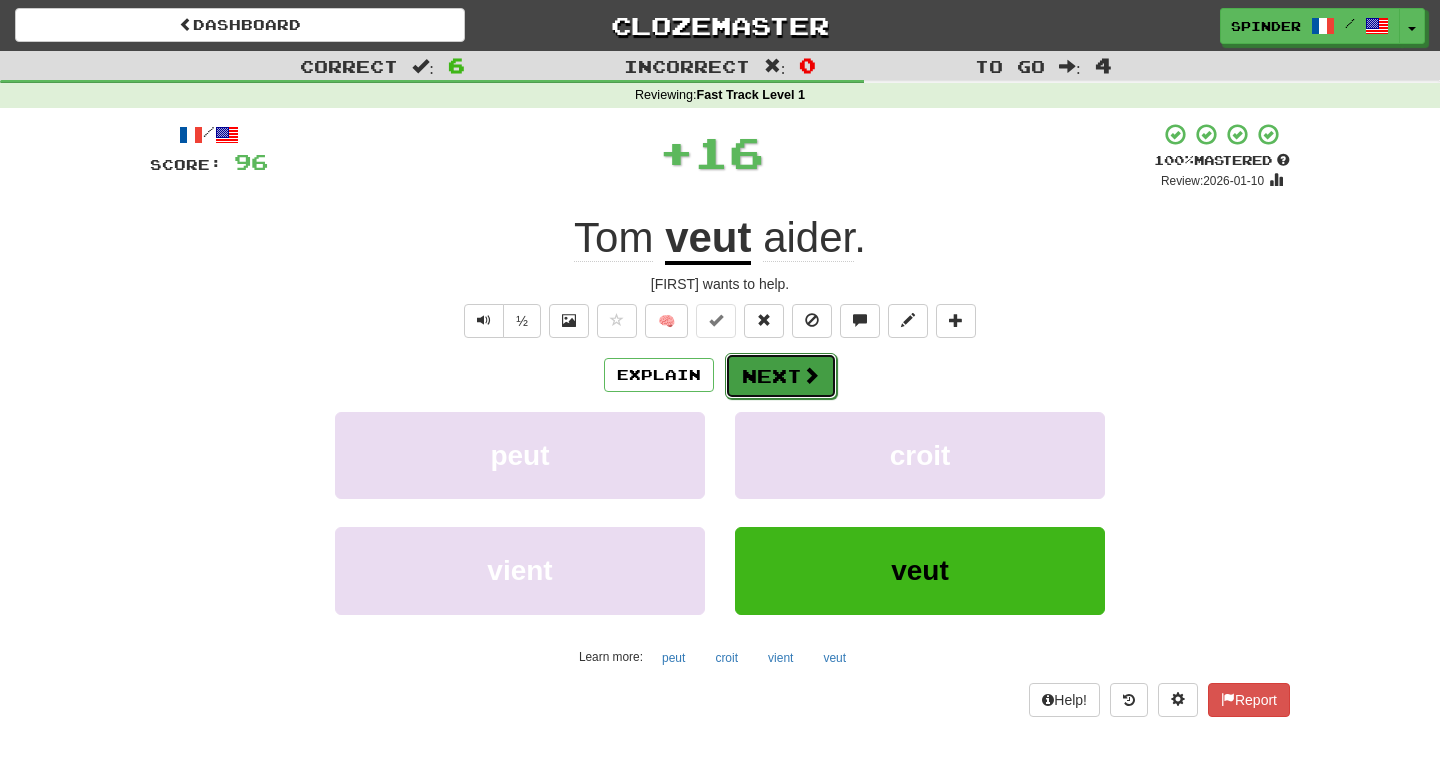 click on "Next" at bounding box center [781, 376] 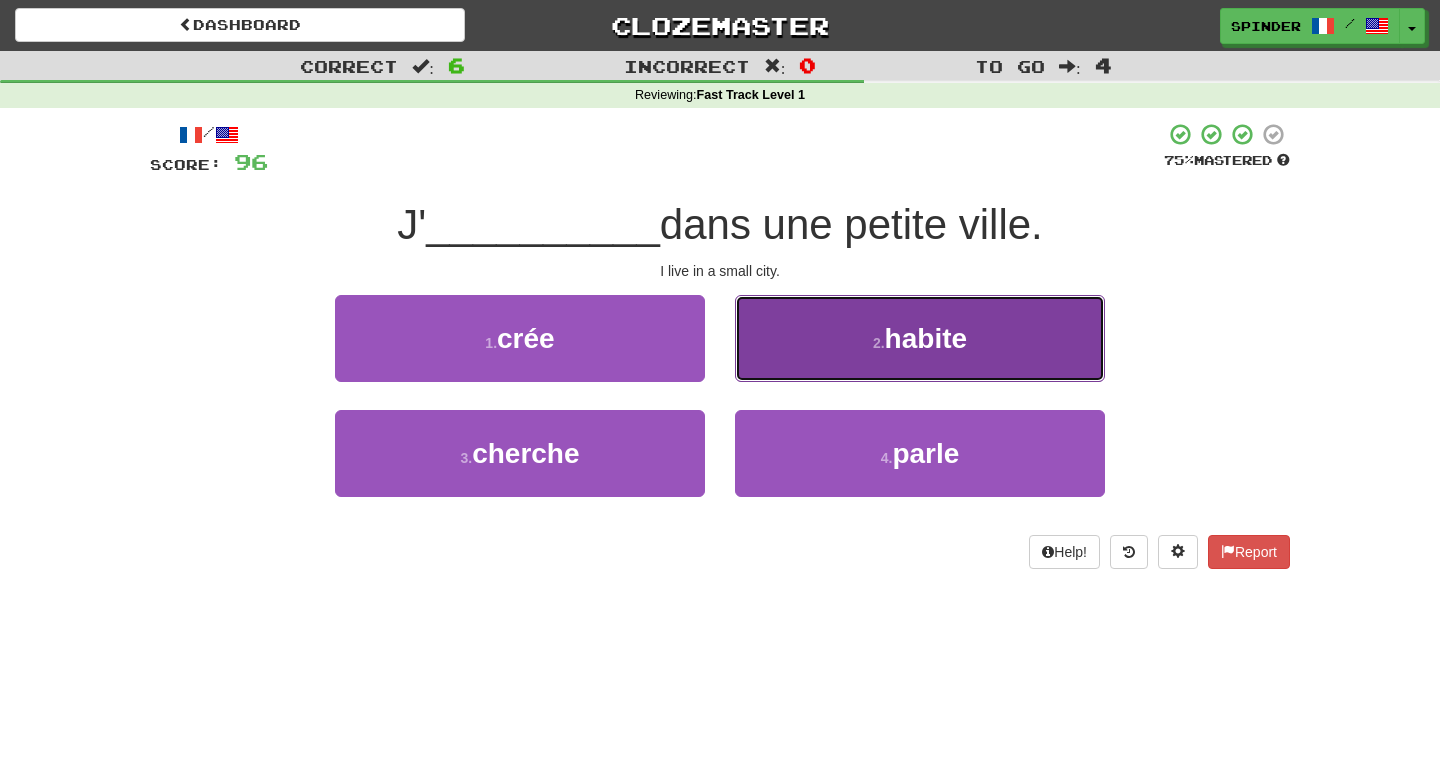 click on "2 .  habite" at bounding box center (920, 338) 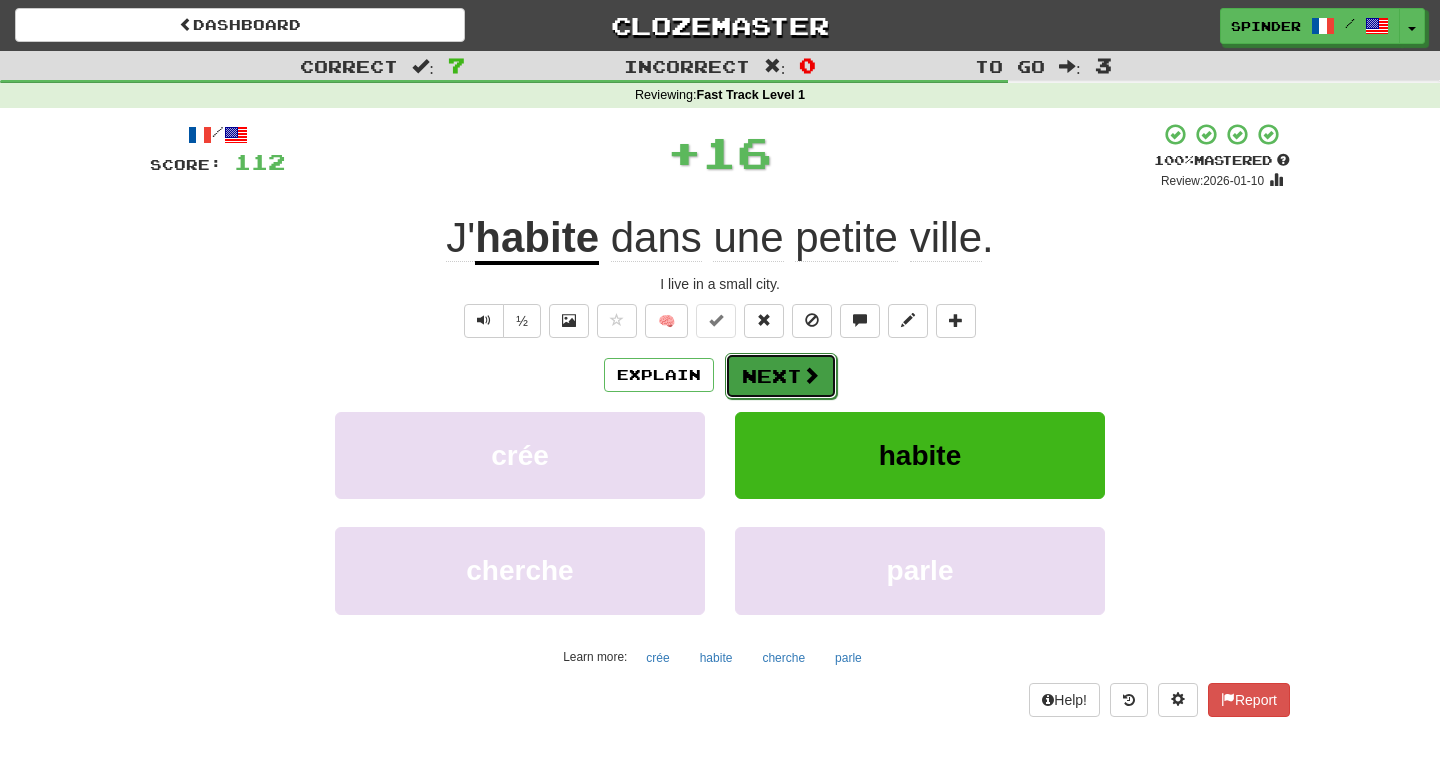 click on "Next" at bounding box center (781, 376) 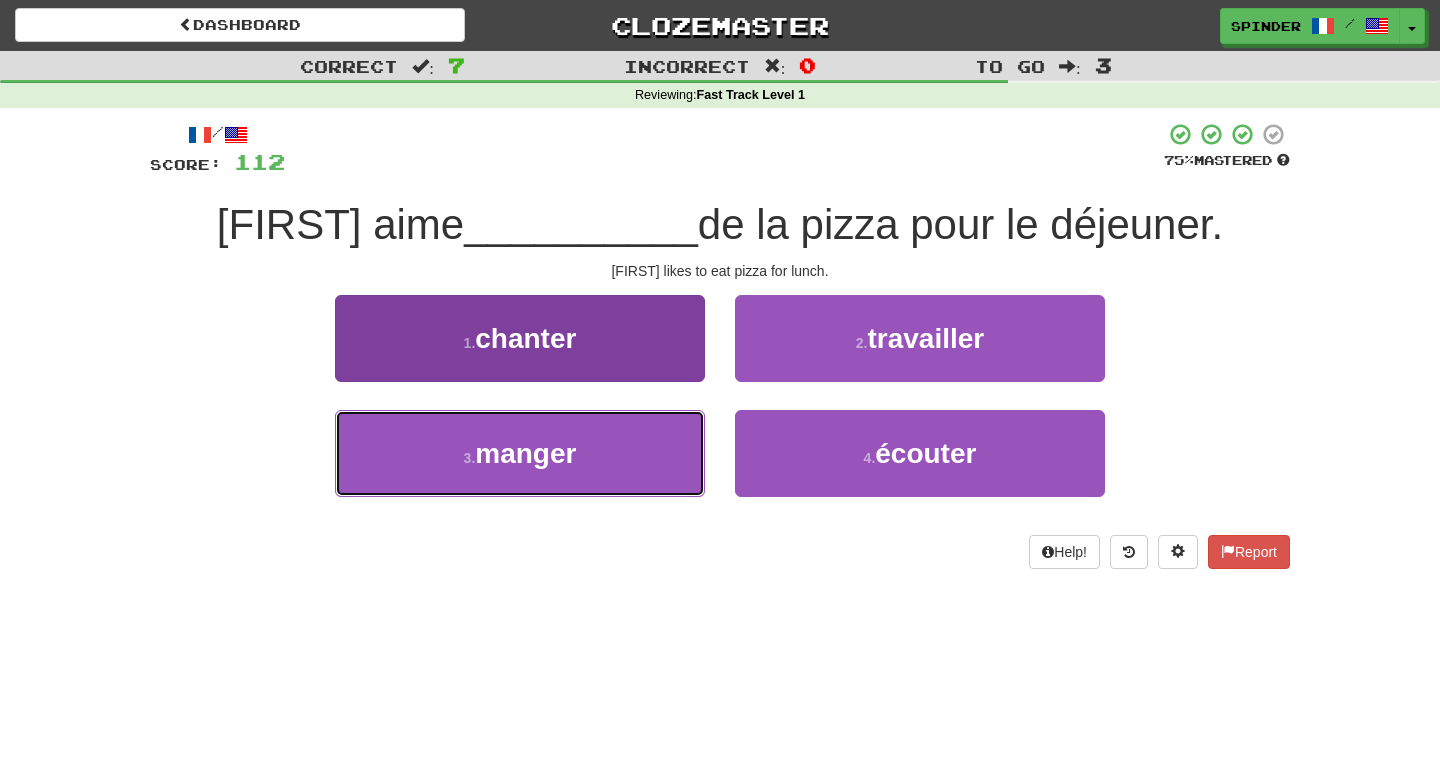 click on "3 .  manger" at bounding box center [520, 453] 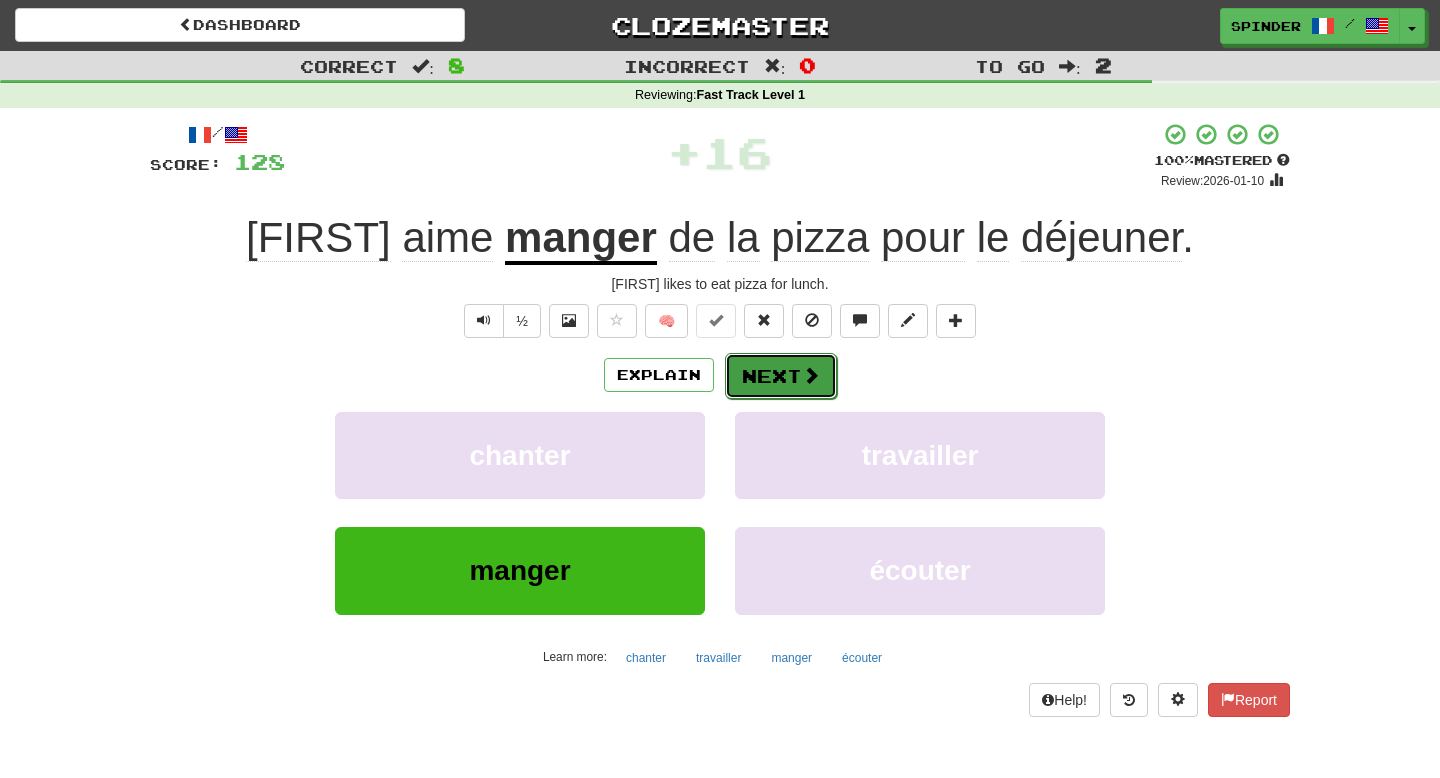 click on "Next" at bounding box center [781, 376] 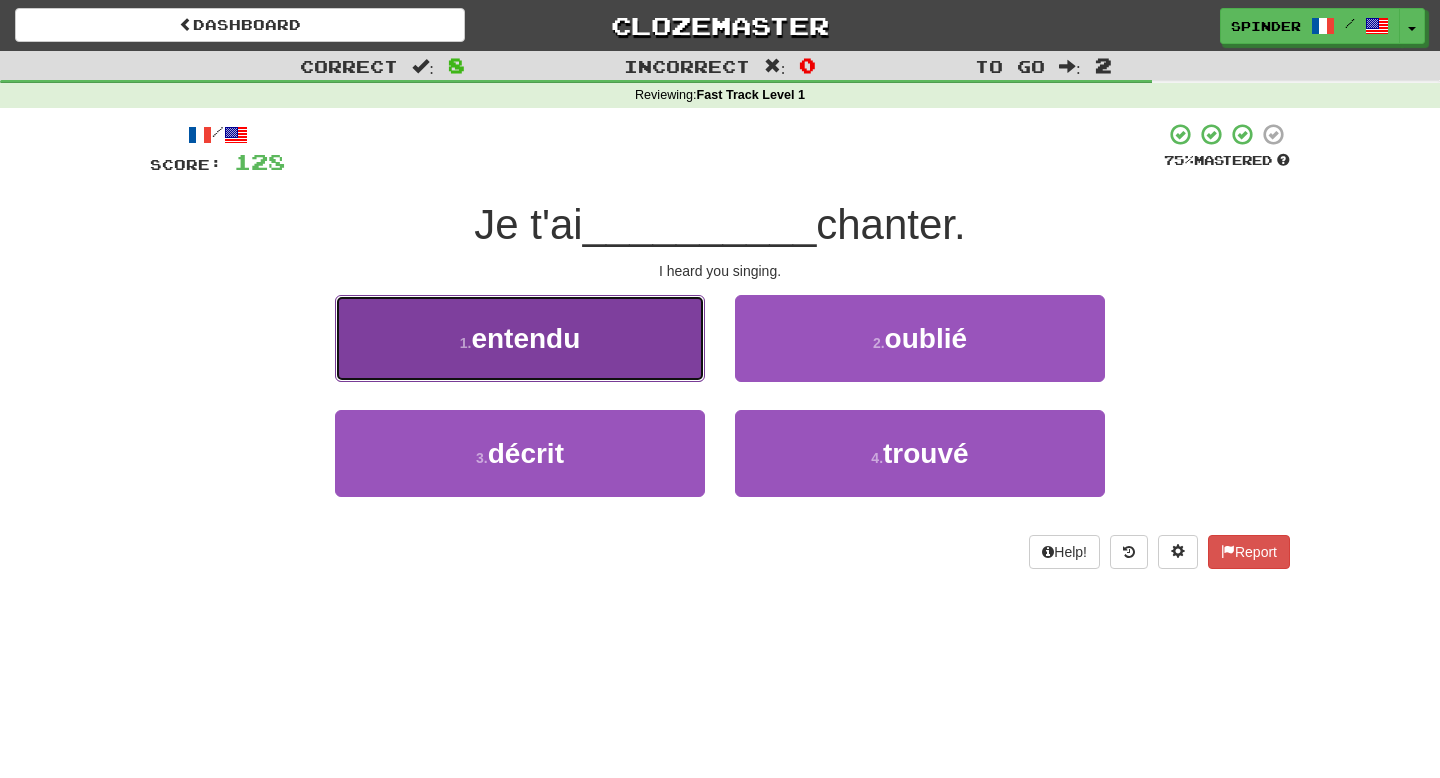 click on "1 .  entendu" at bounding box center [520, 338] 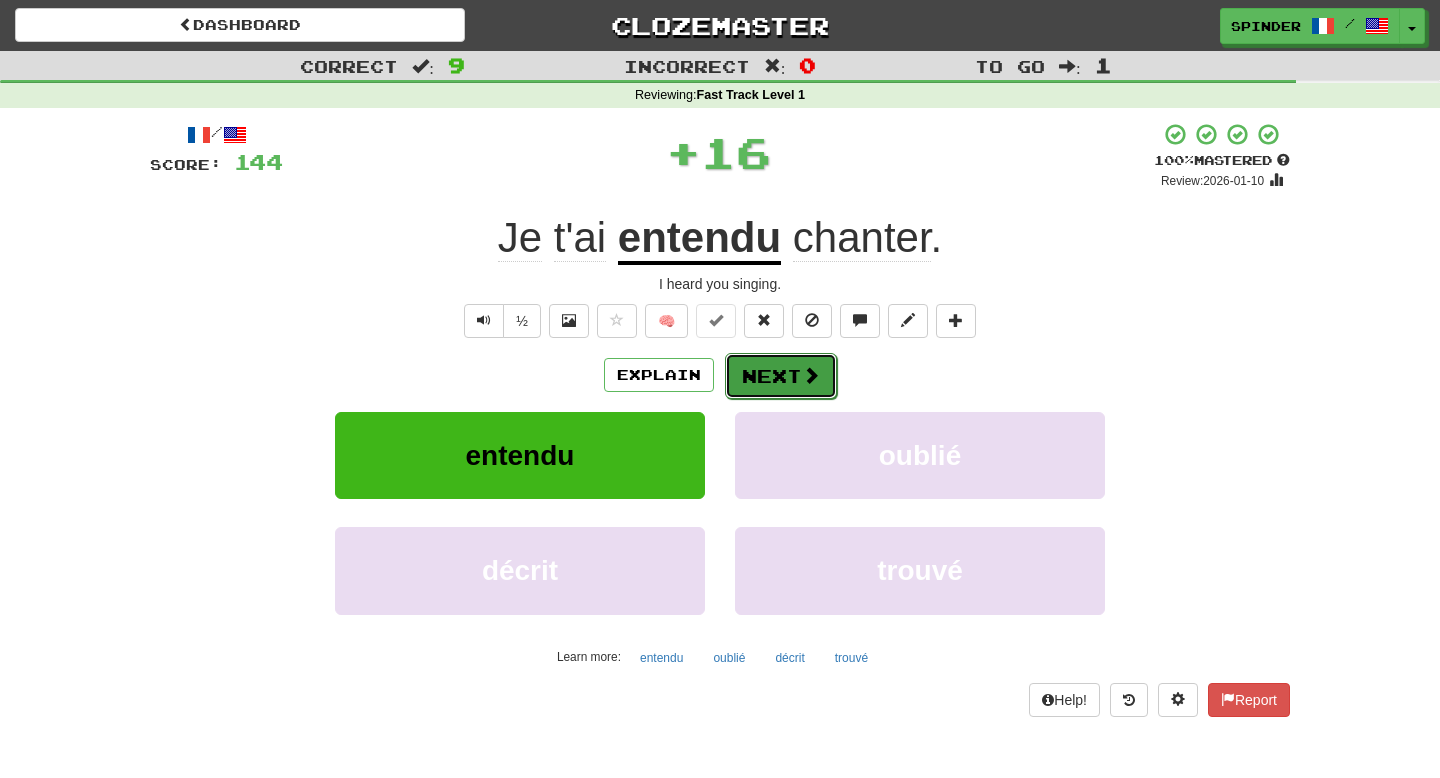 click on "Next" at bounding box center (781, 376) 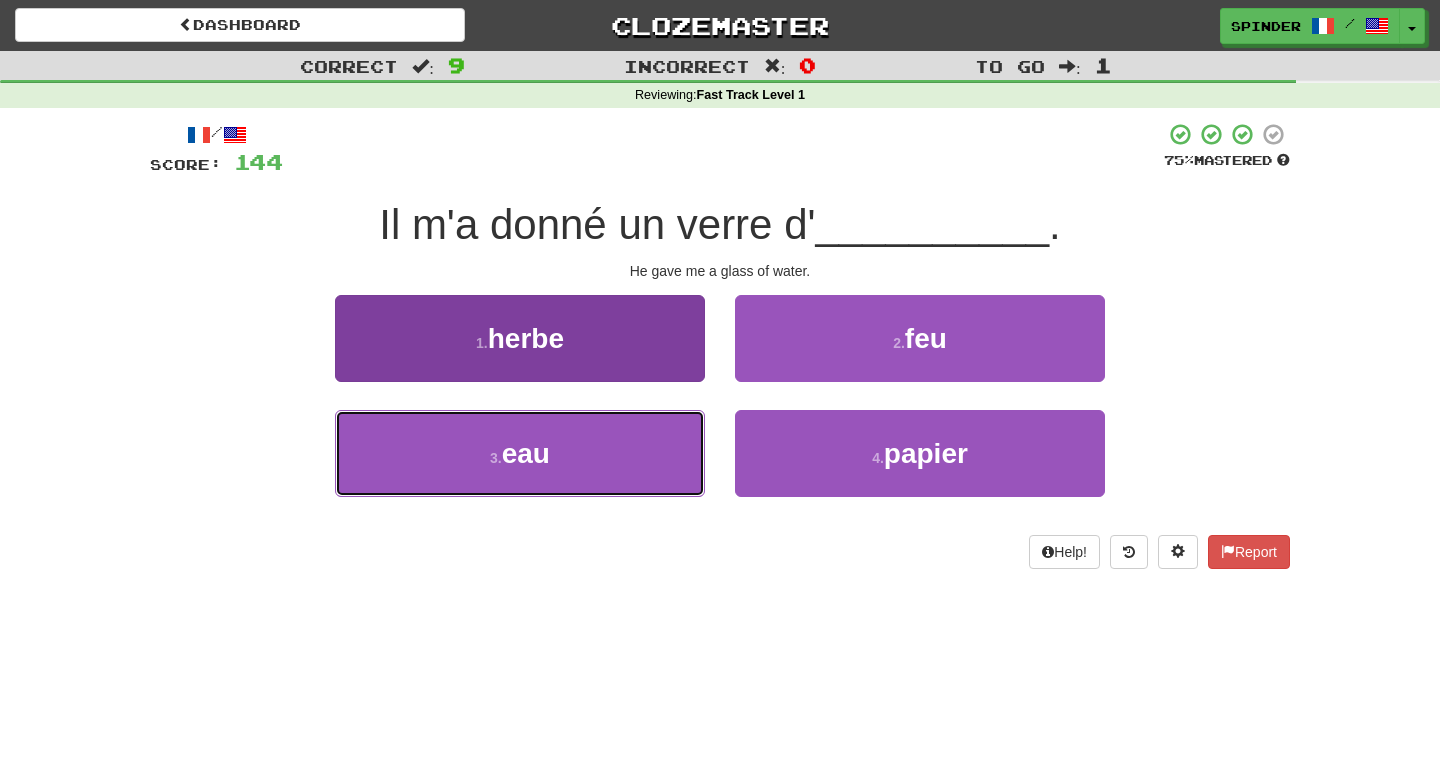 click on "3 .  eau" at bounding box center (520, 453) 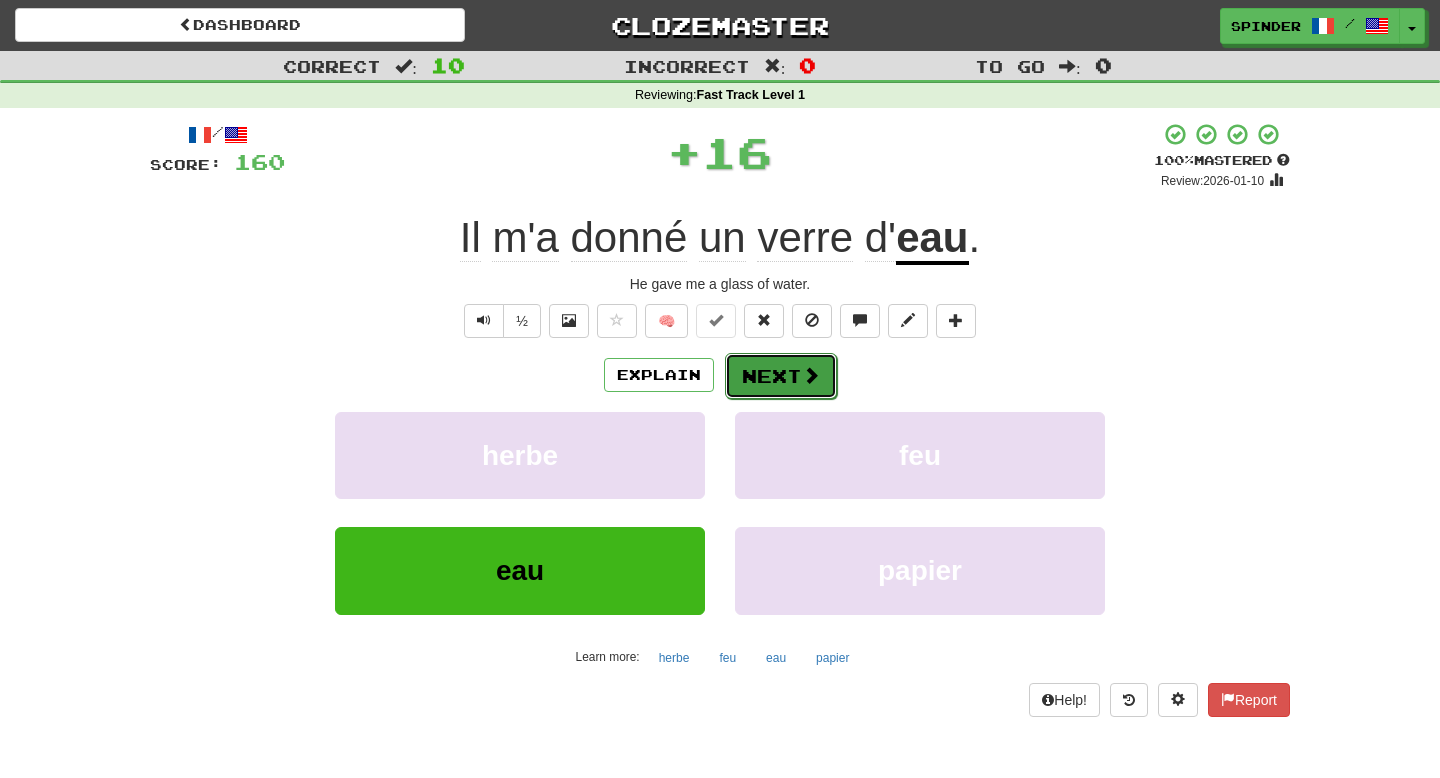 click on "Next" at bounding box center [781, 376] 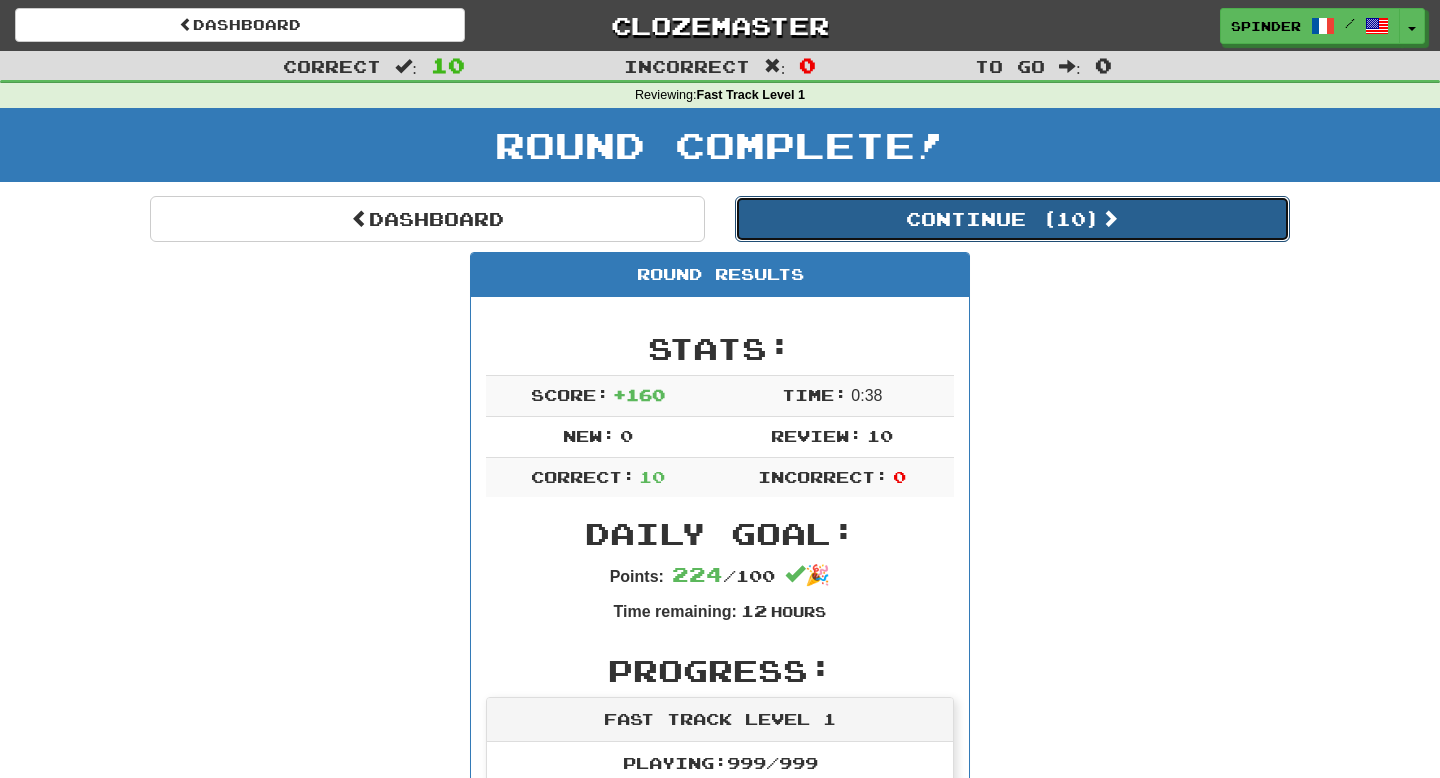 click on "Continue ( 10 )" at bounding box center (1012, 219) 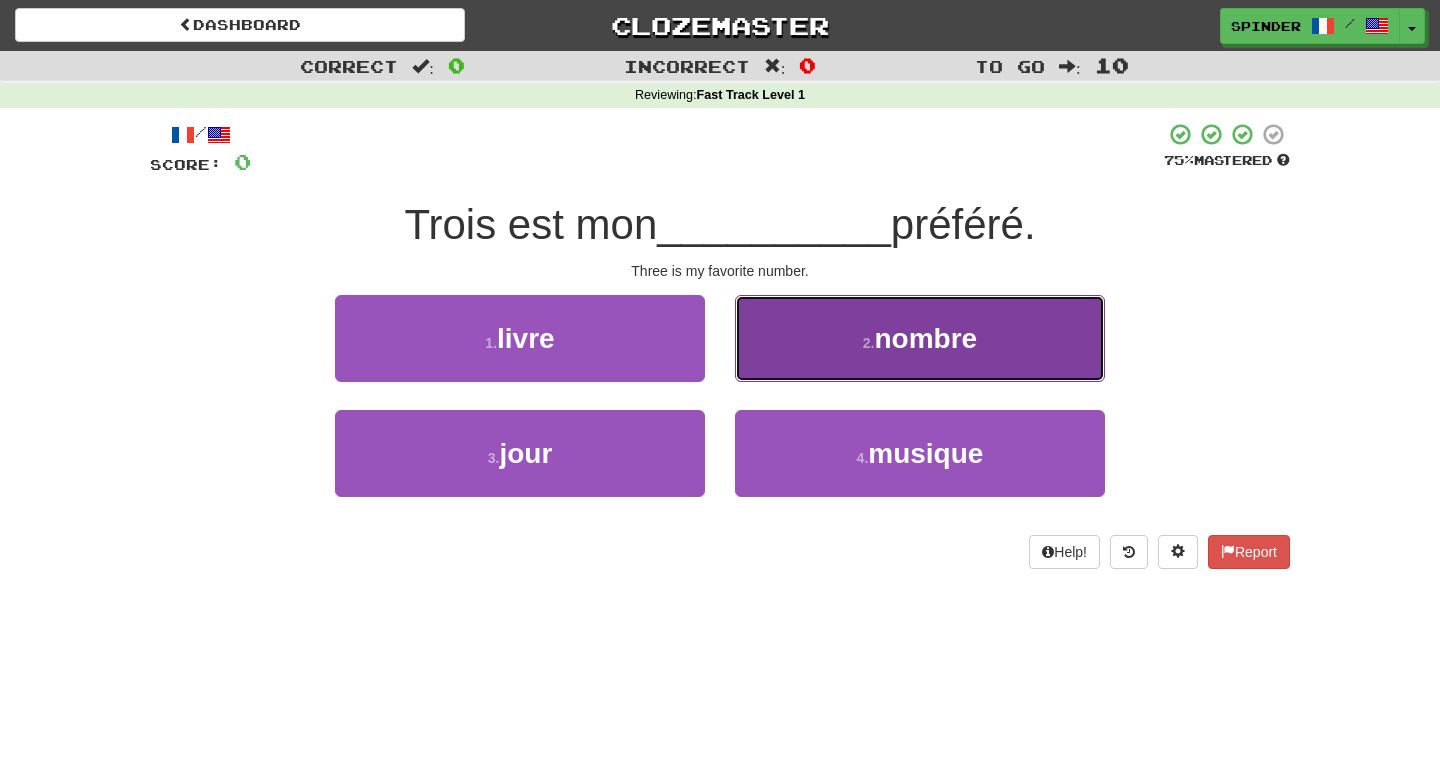 click on "2 .  nombre" at bounding box center [920, 338] 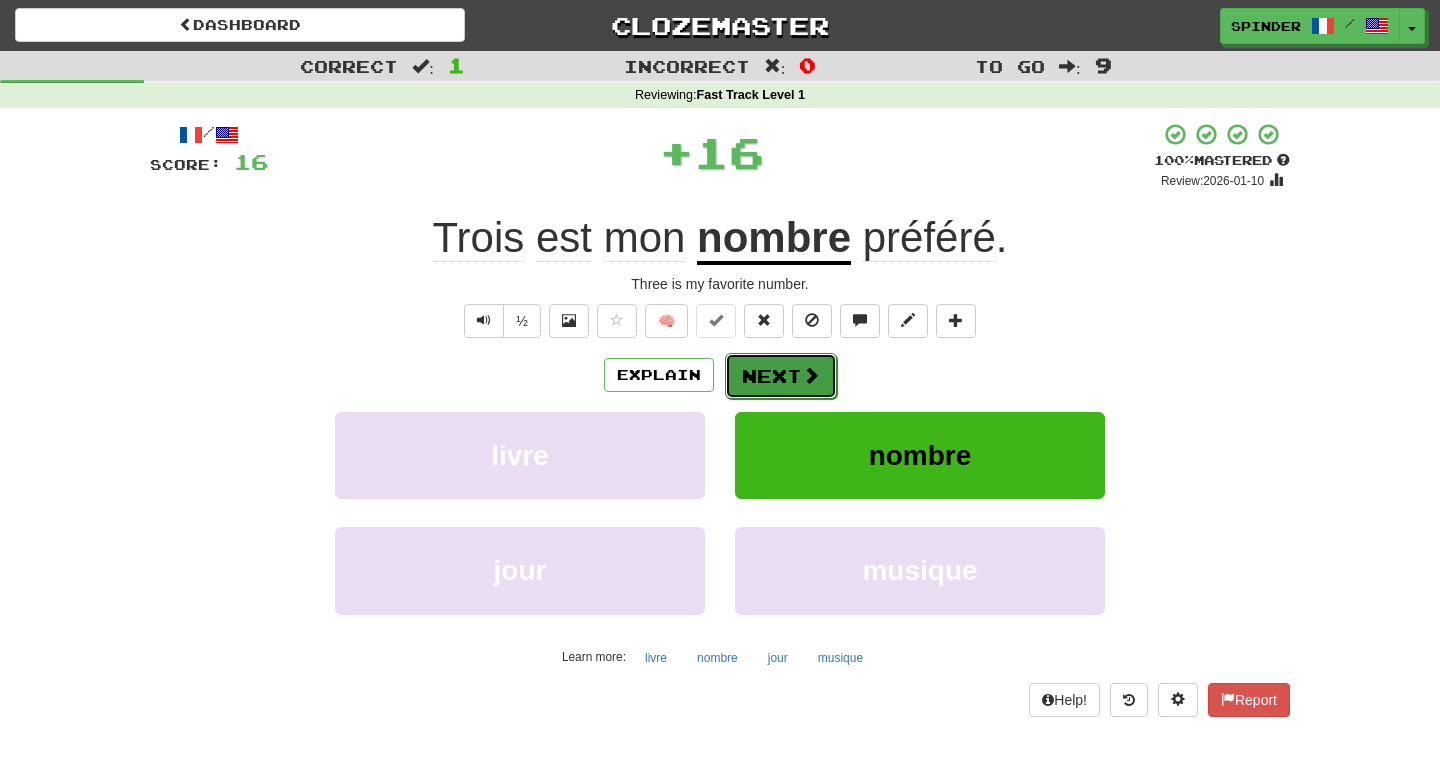 click on "Next" at bounding box center (781, 376) 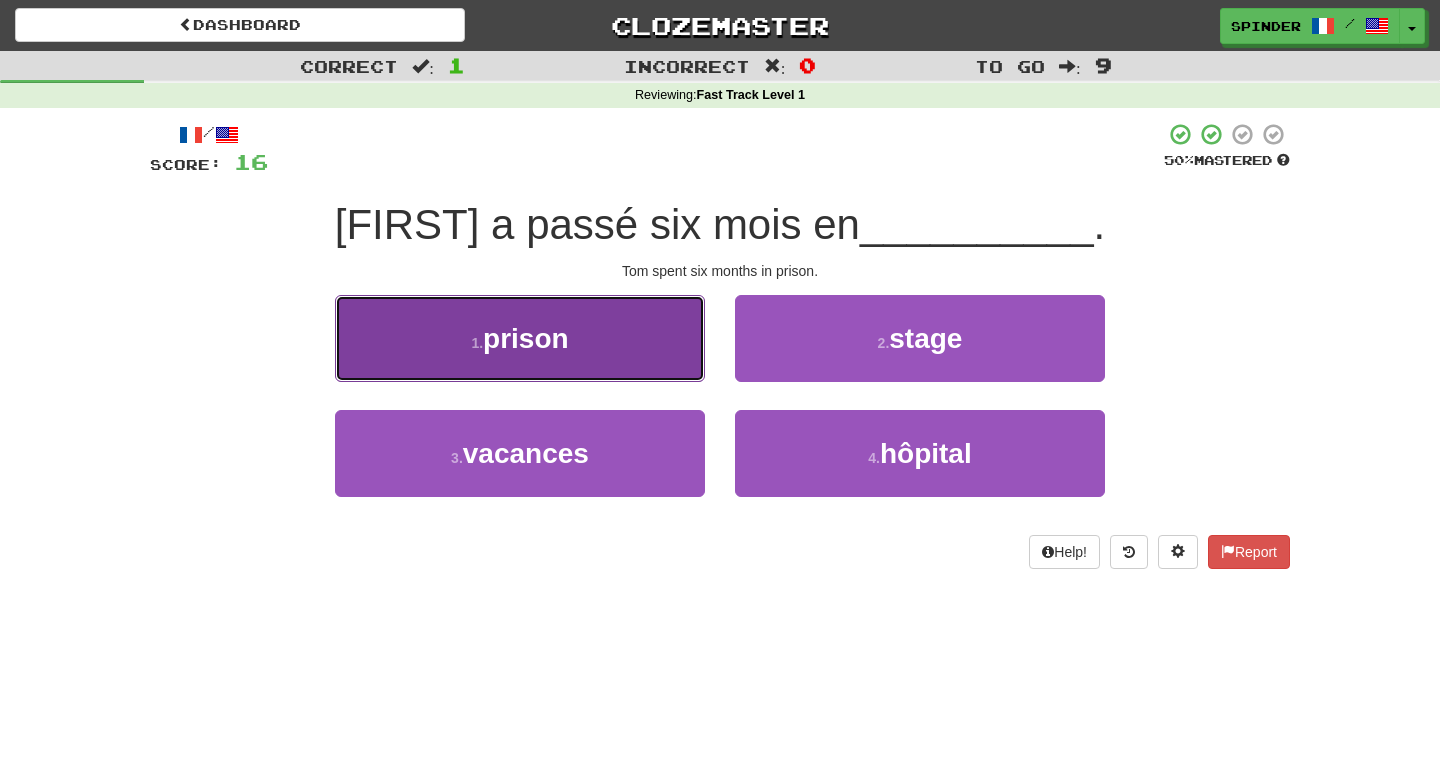 click on "1 .  prison" at bounding box center [520, 338] 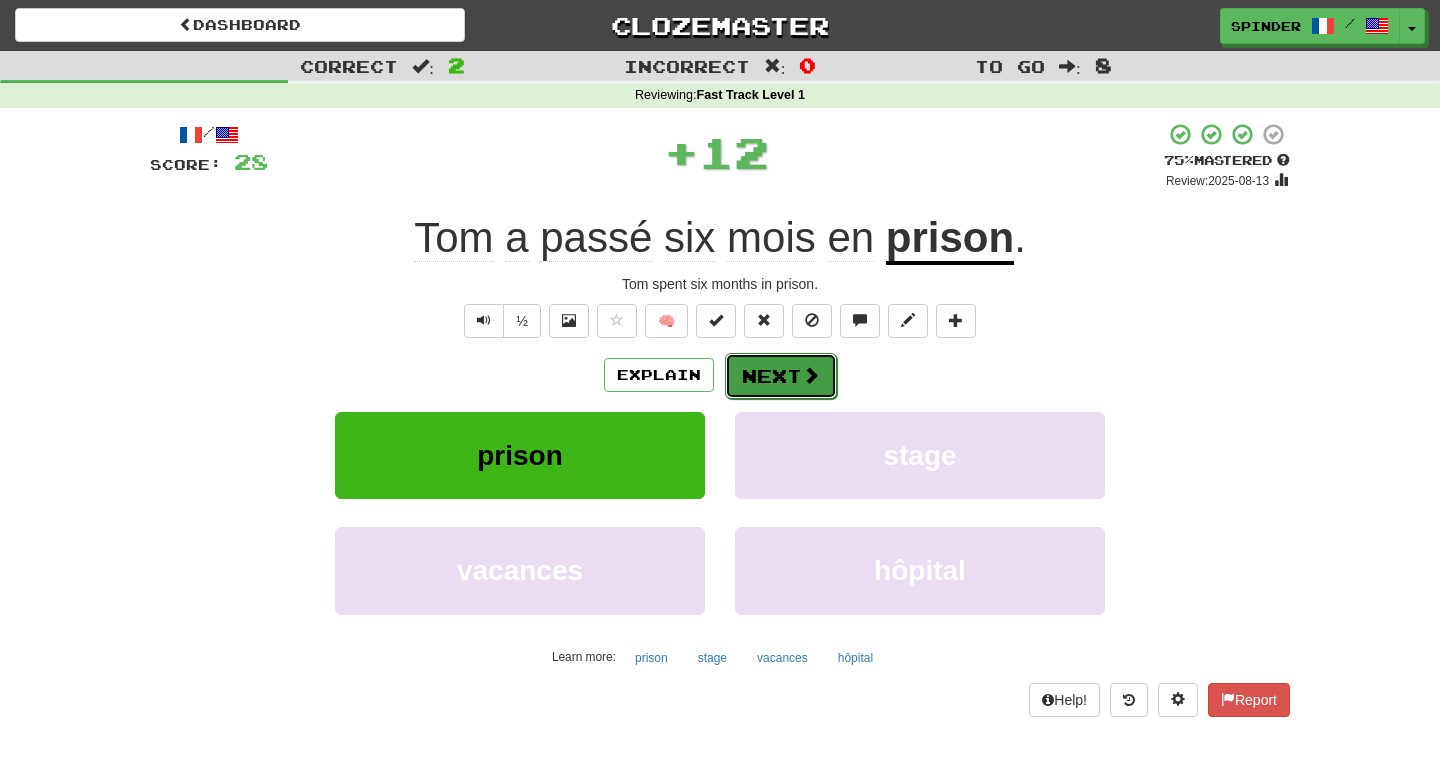 click on "Next" at bounding box center [781, 376] 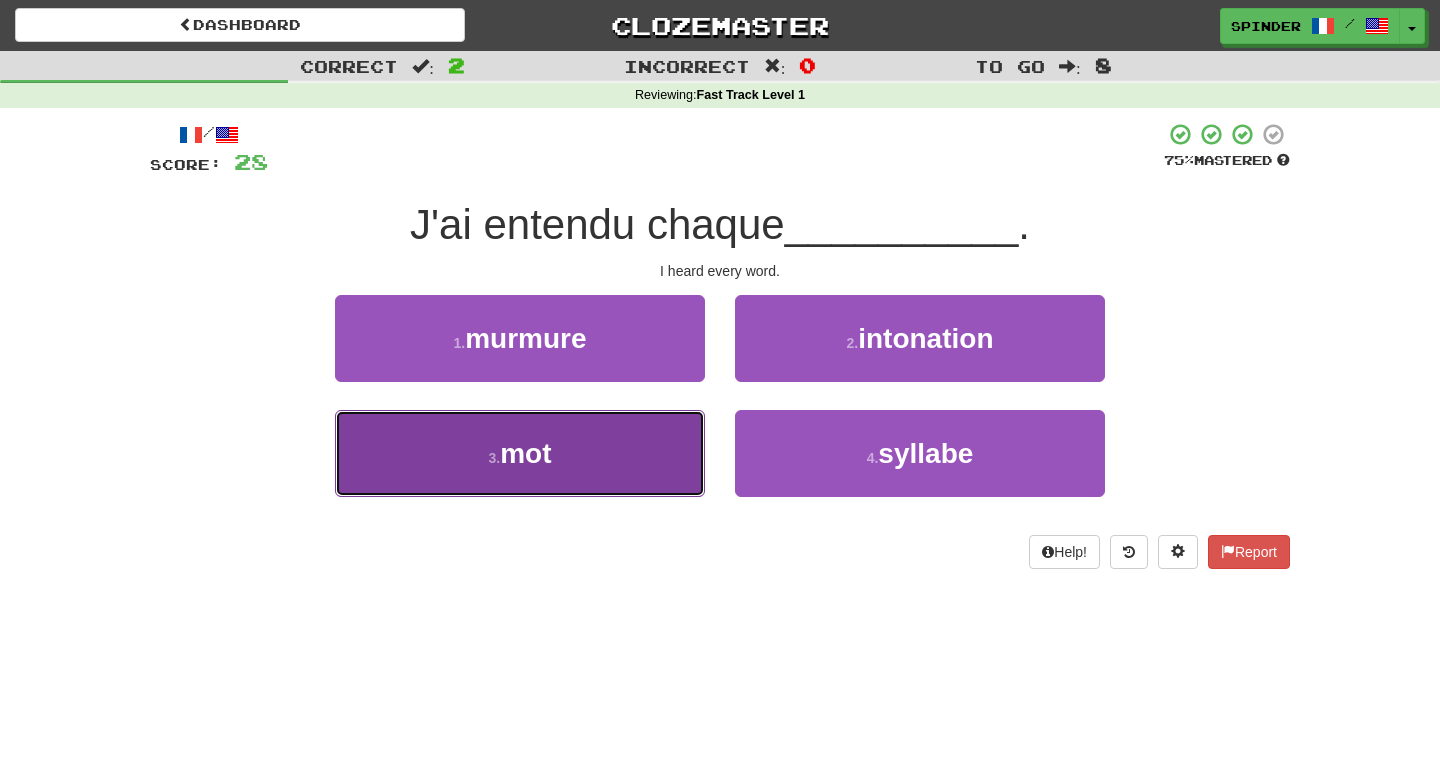 click on "3 .  mot" at bounding box center (520, 453) 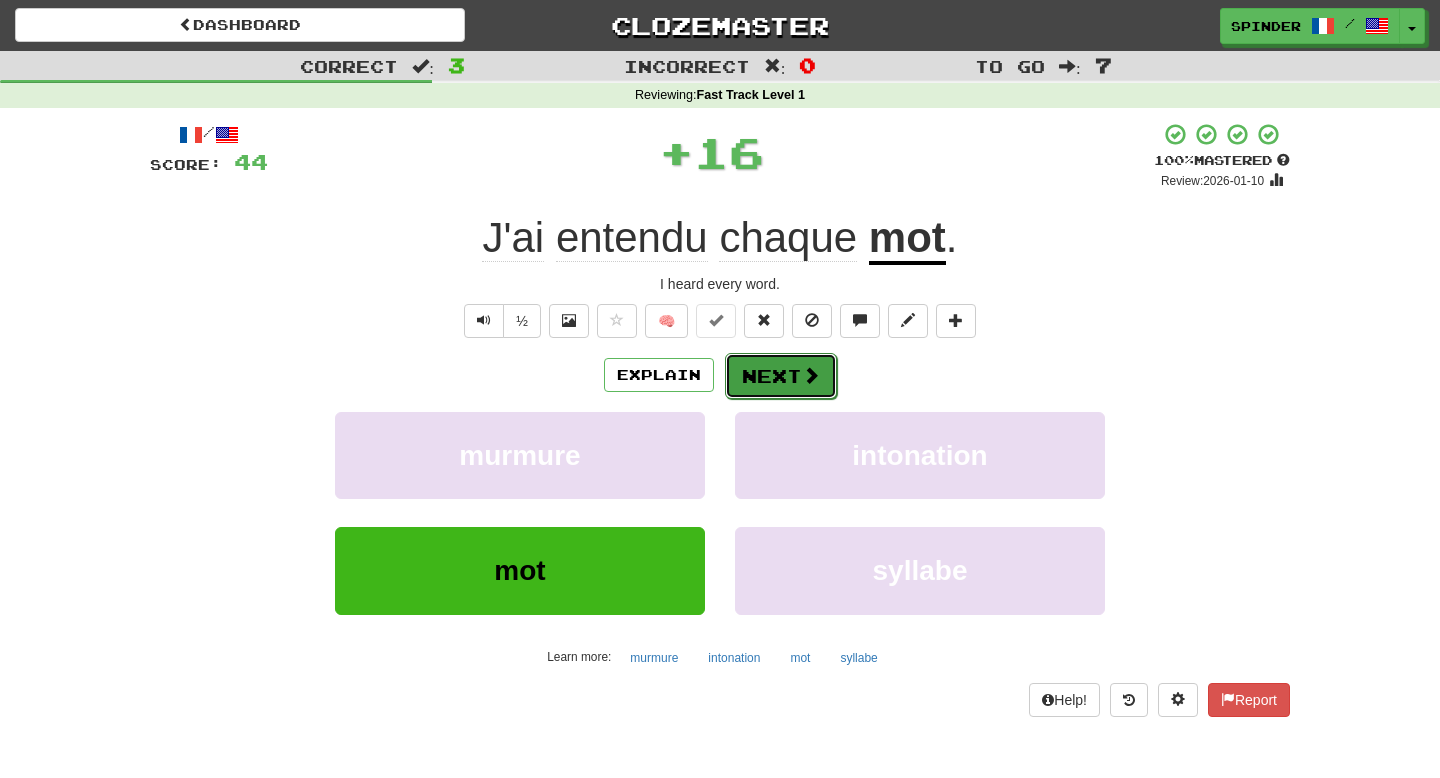 click on "Next" at bounding box center [781, 376] 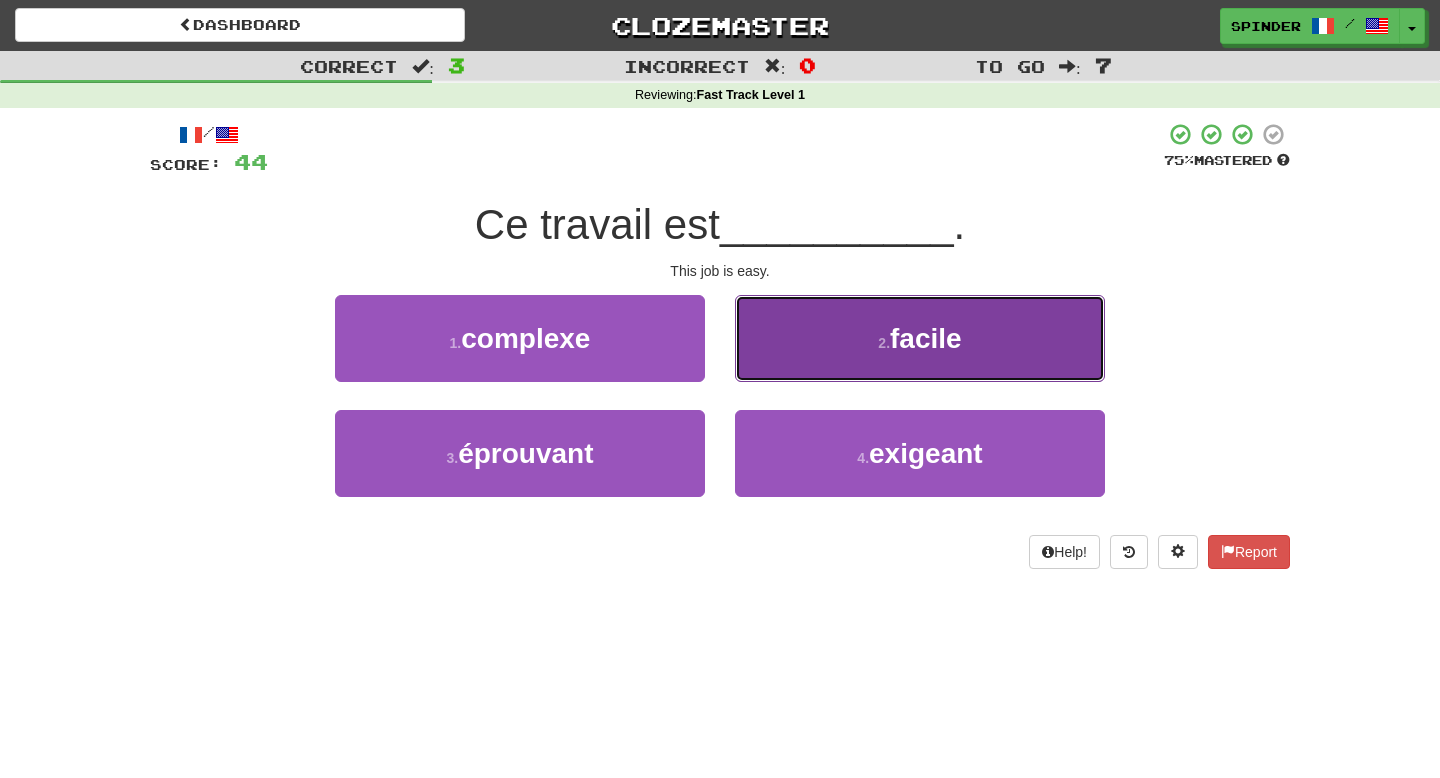 click on "2 .  facile" at bounding box center [920, 338] 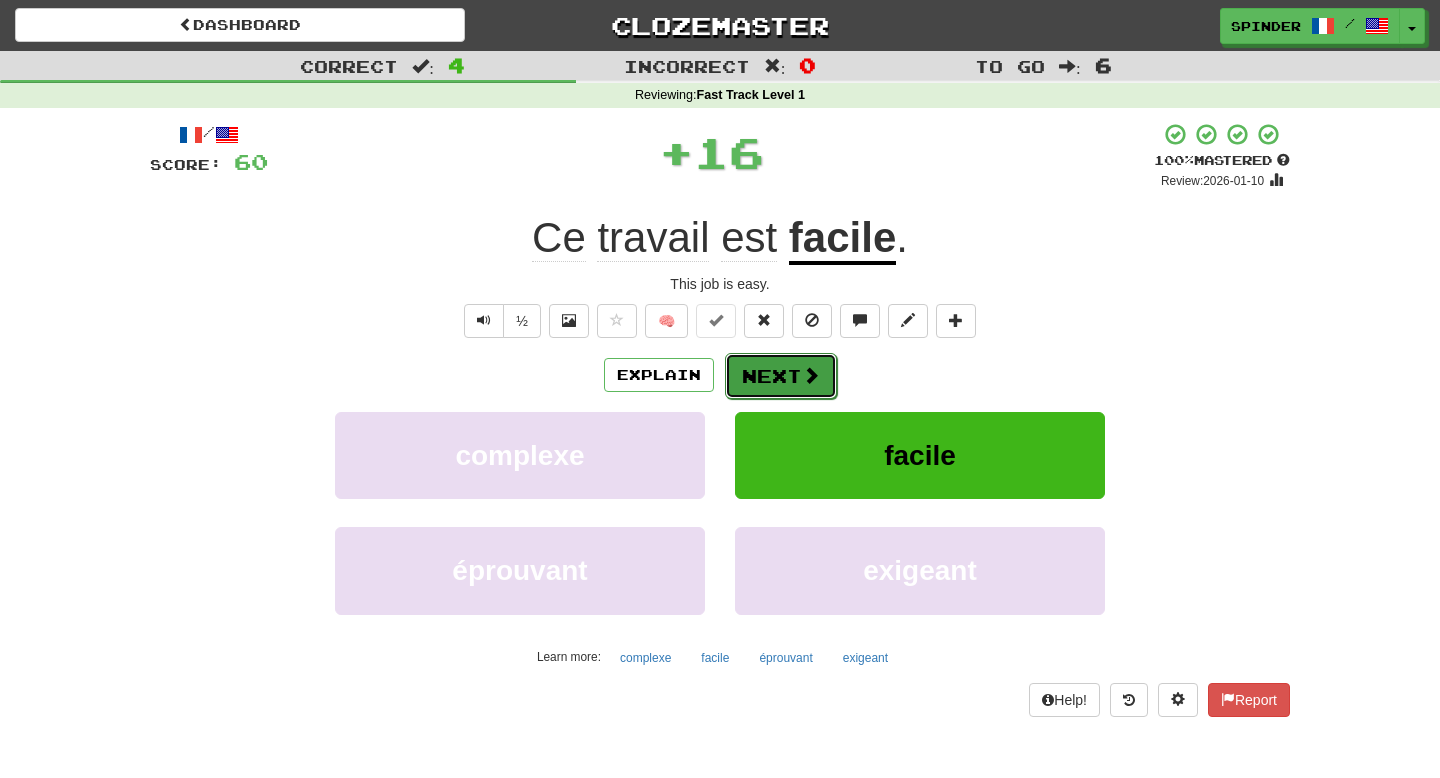 click on "Next" at bounding box center (781, 376) 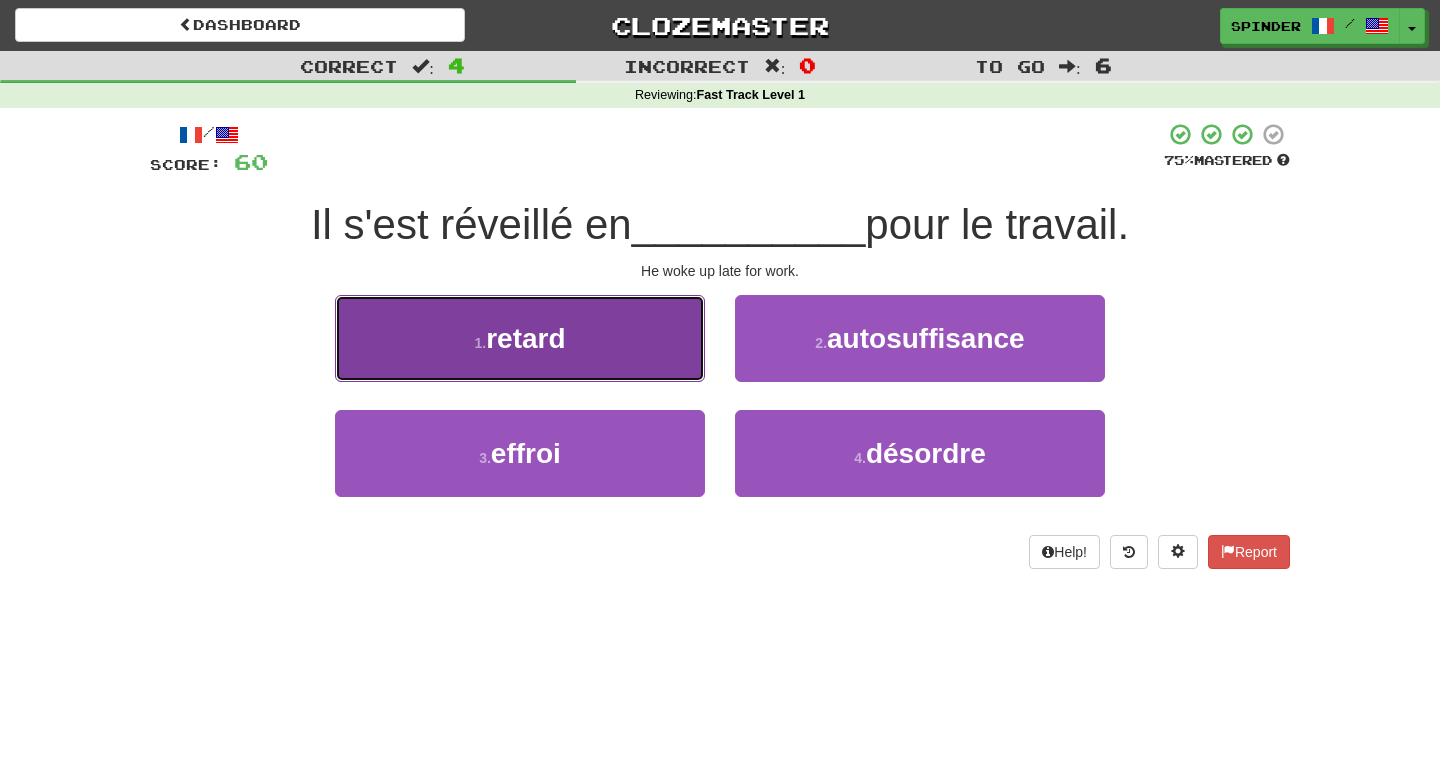 click on "1 .  retard" at bounding box center [520, 338] 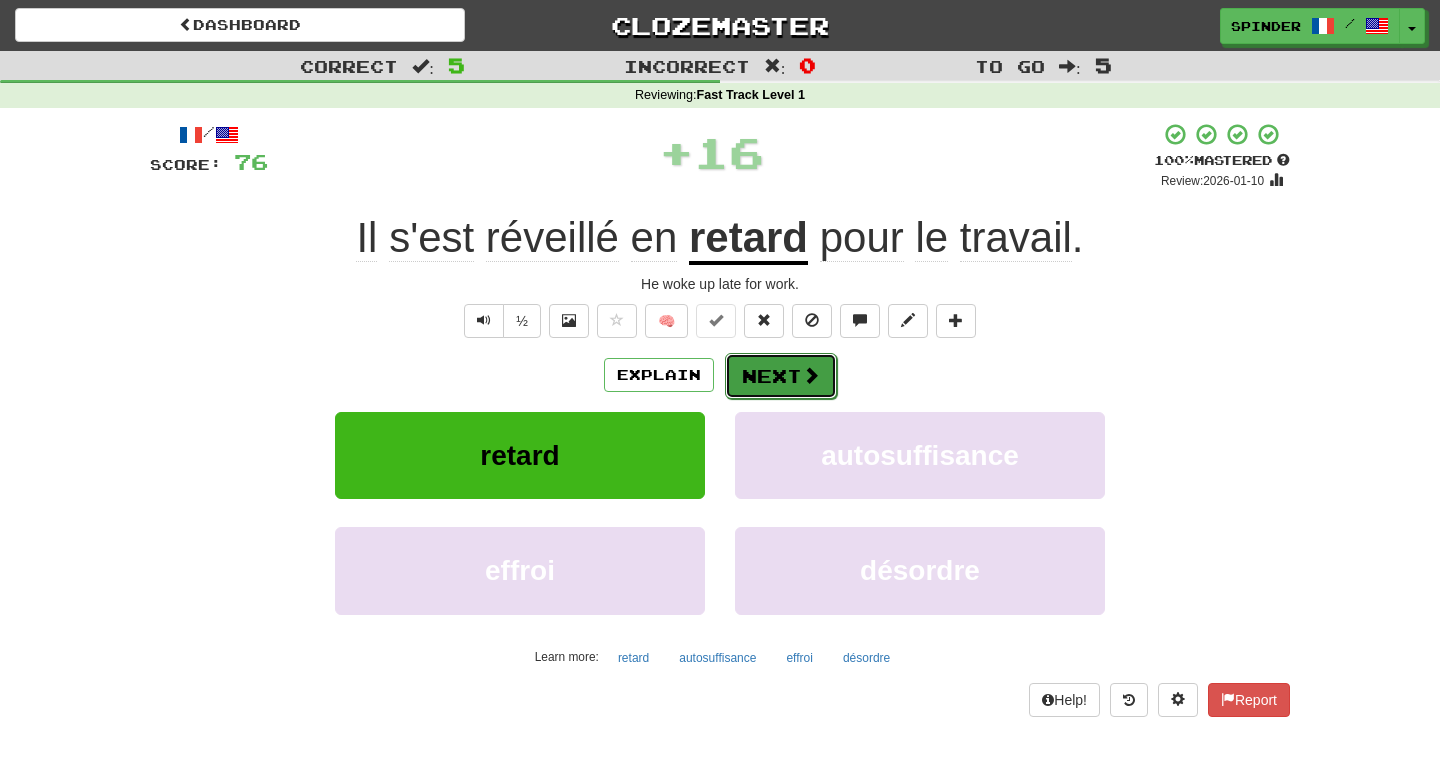 click on "Next" at bounding box center (781, 376) 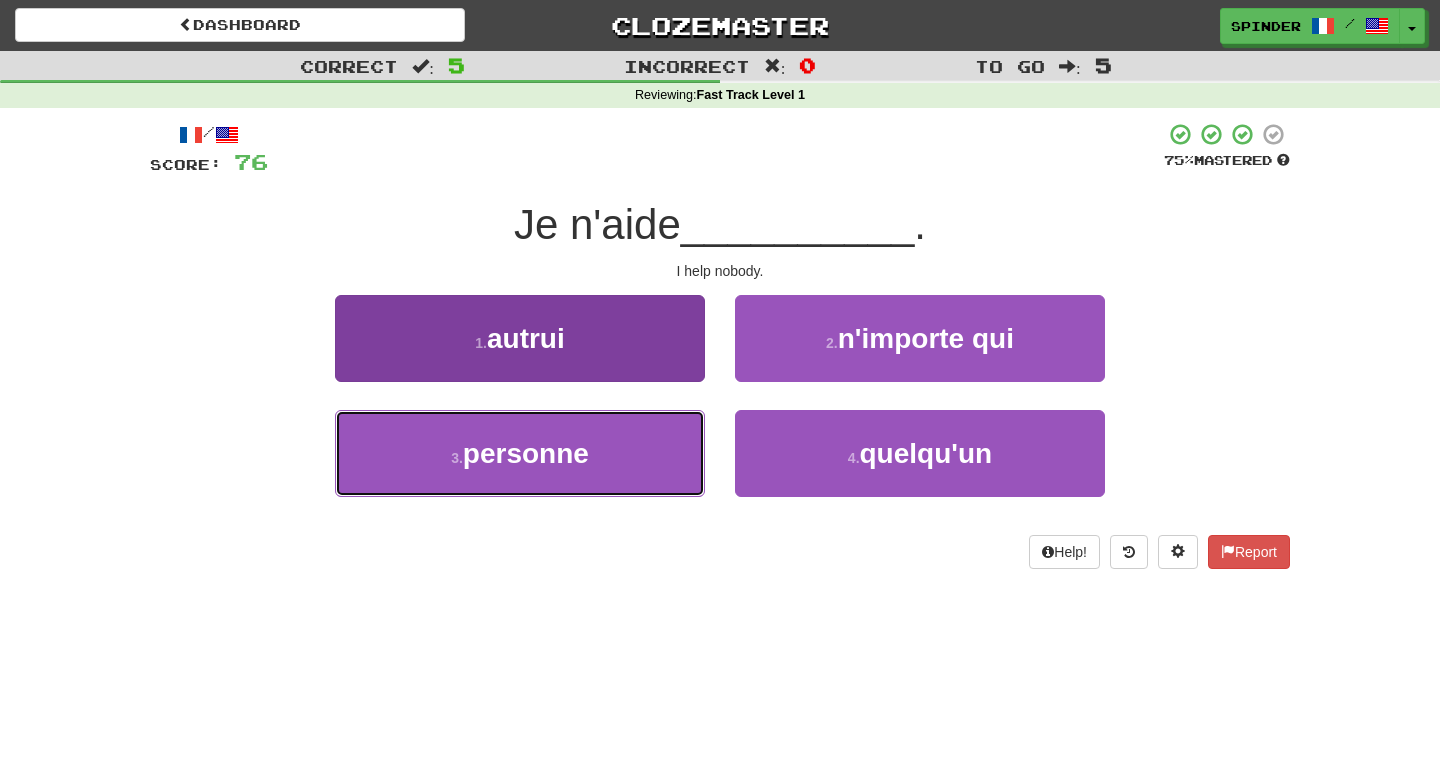 click on "3 .  personne" at bounding box center (520, 453) 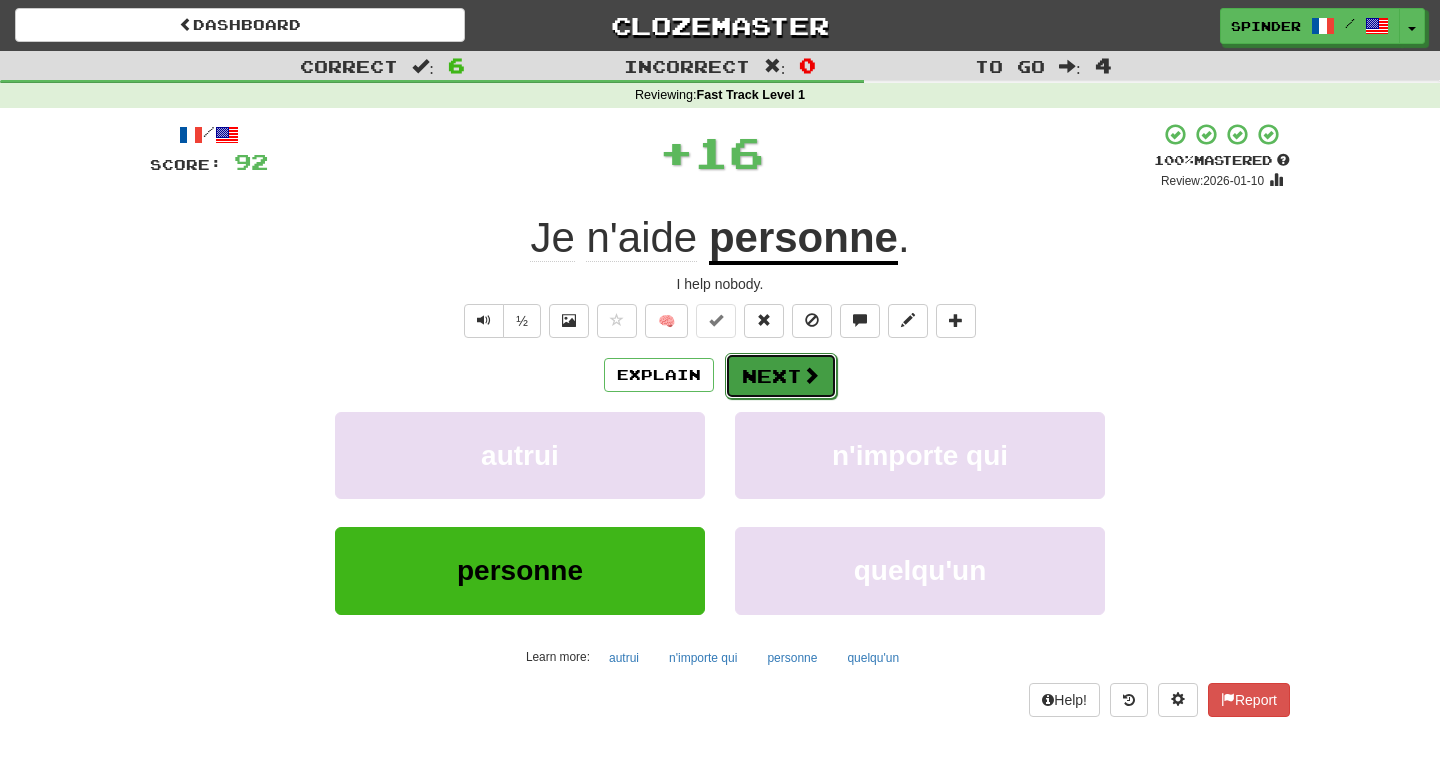 click on "Next" at bounding box center (781, 376) 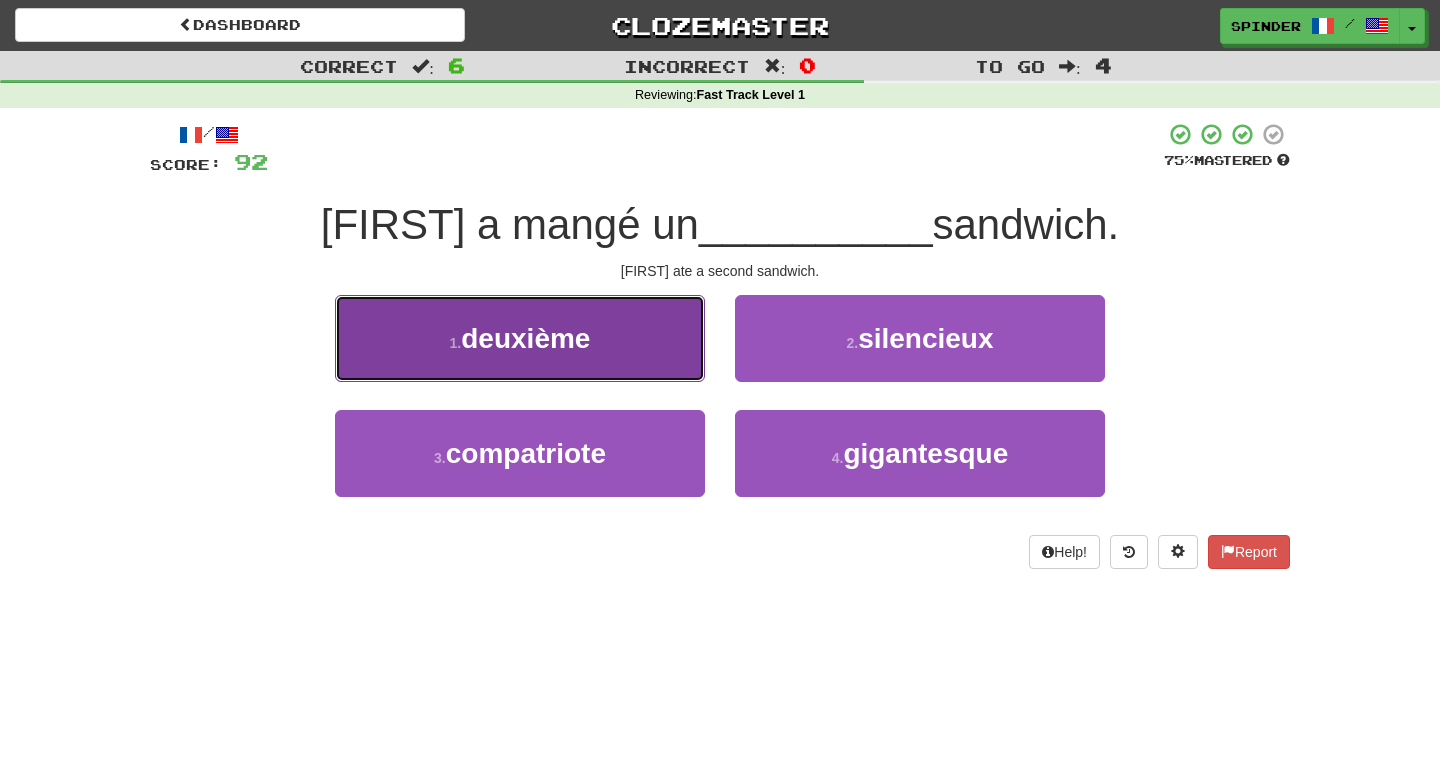 click on "1 .  deuxième" at bounding box center [520, 338] 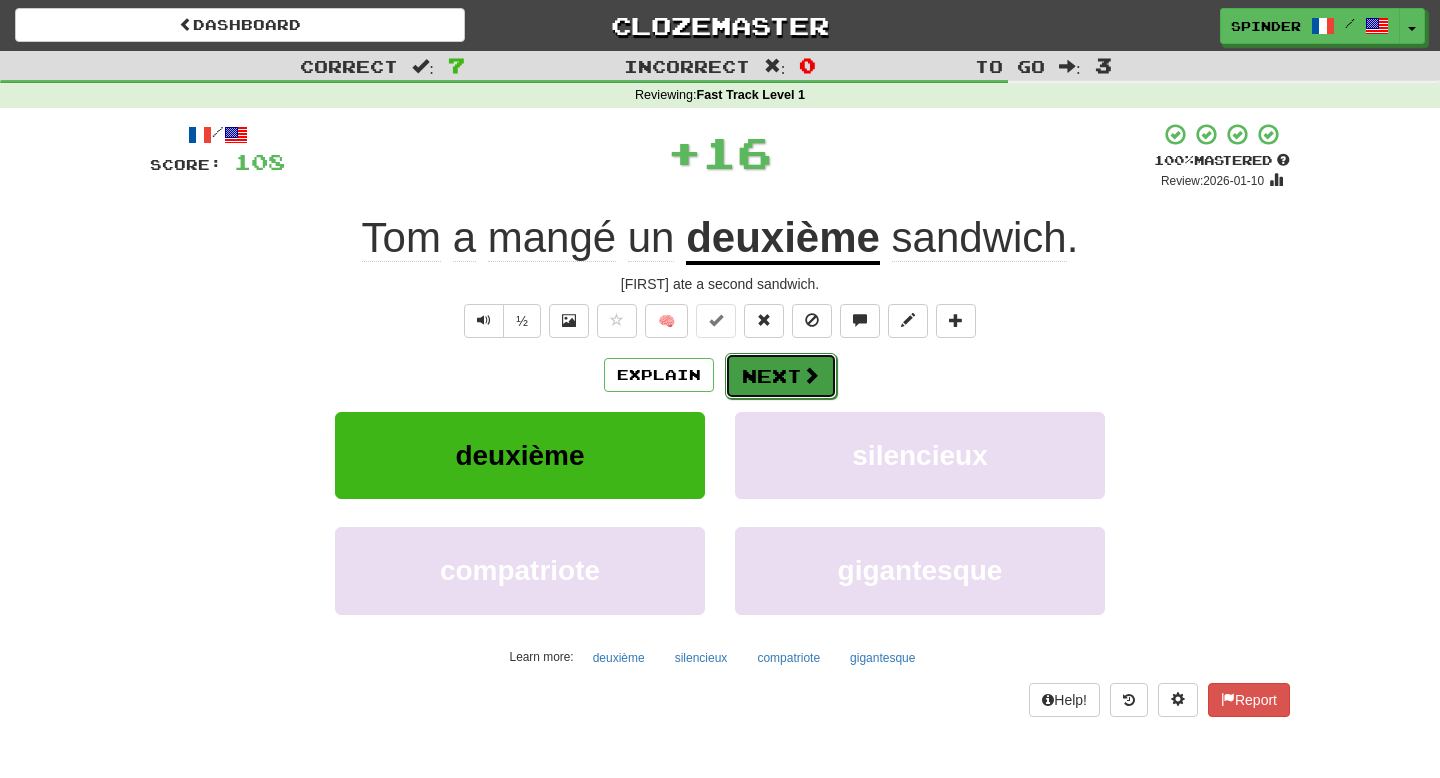 click on "Next" at bounding box center (781, 376) 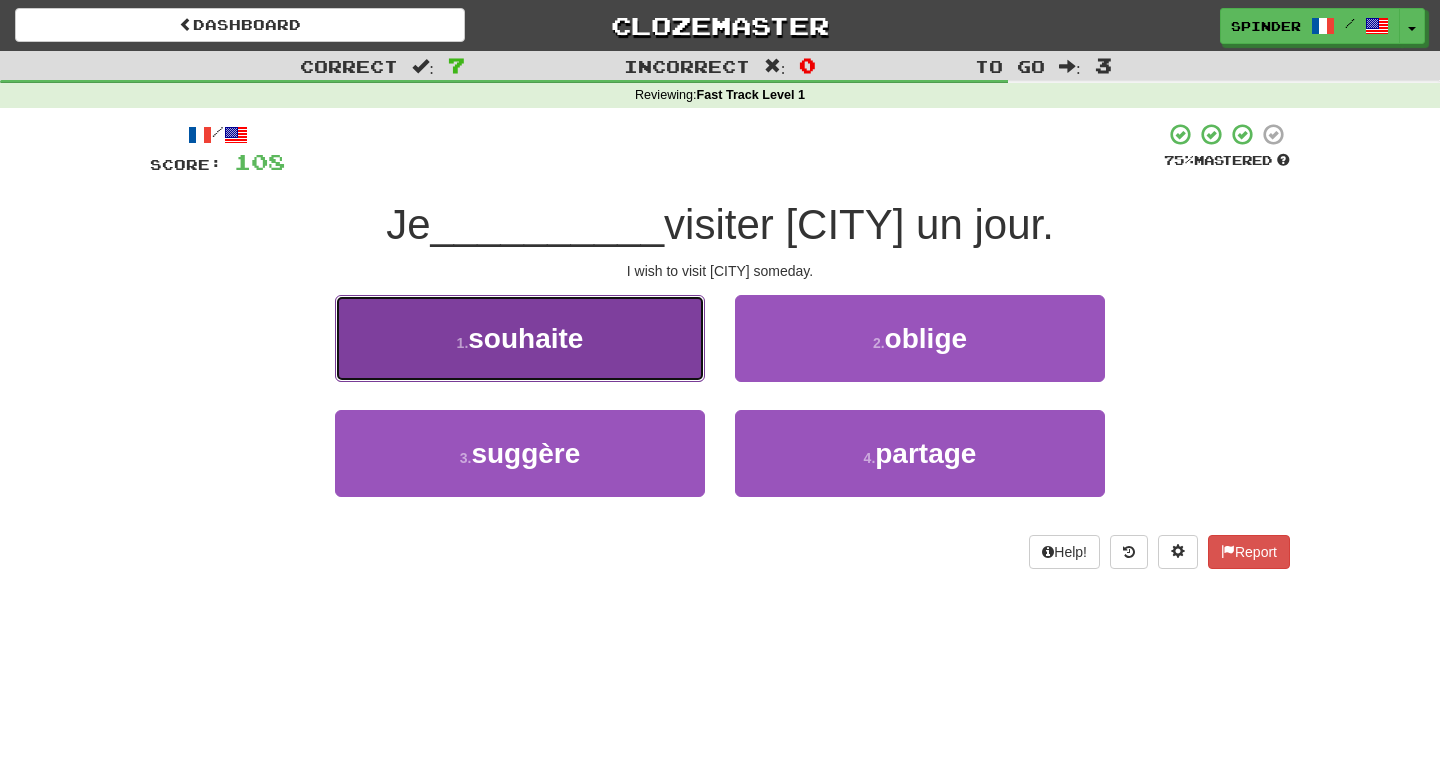 click on "1 .  souhaite" at bounding box center [520, 338] 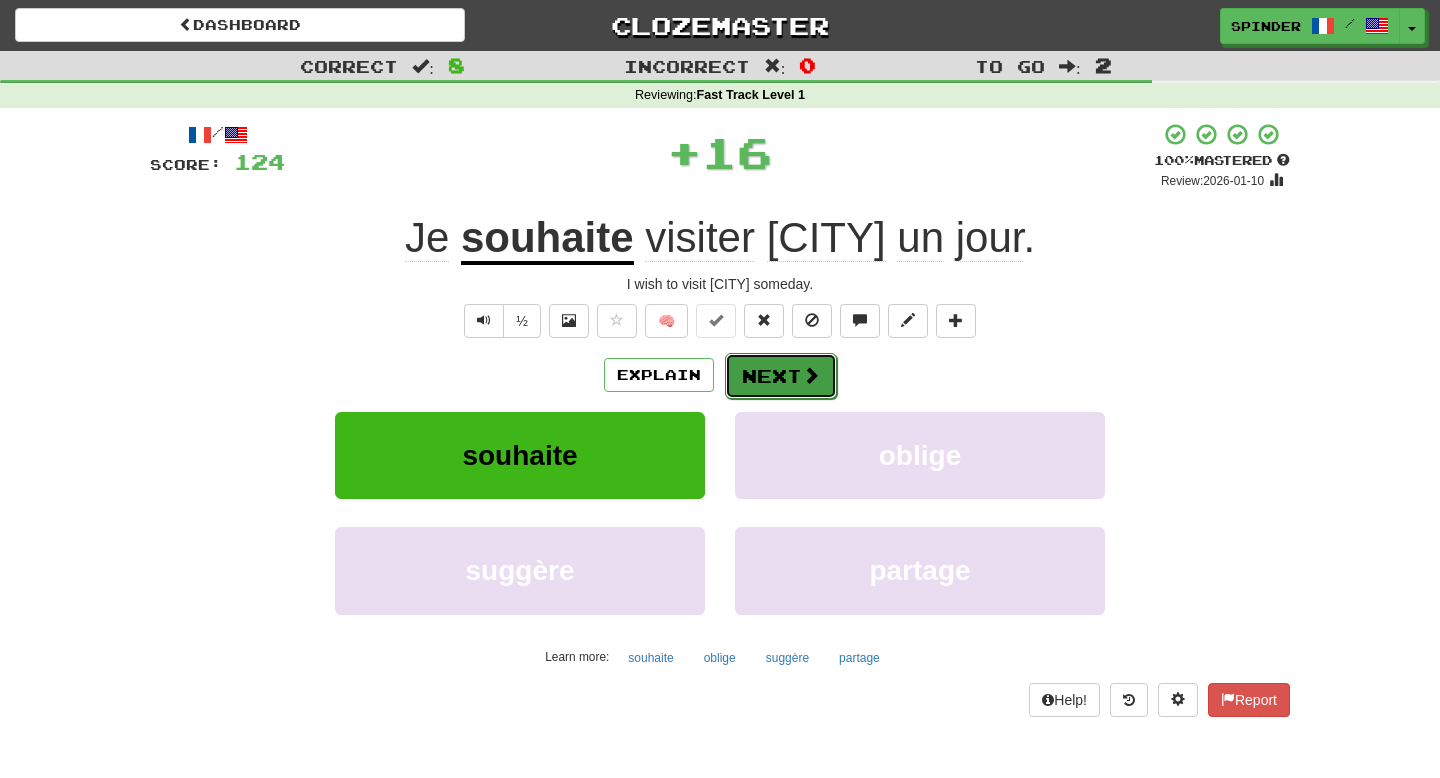 click on "Next" at bounding box center [781, 376] 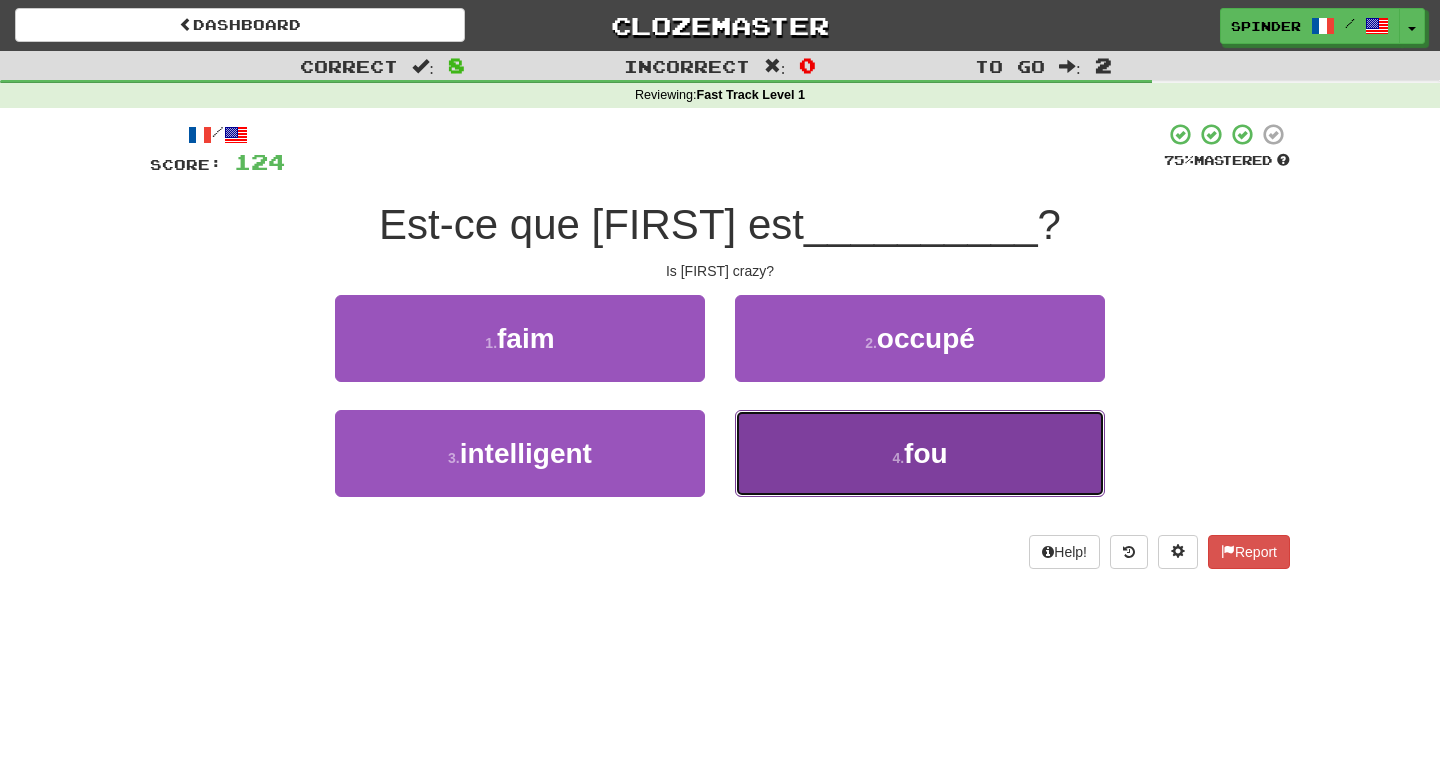 click on "4 .  fou" at bounding box center [920, 453] 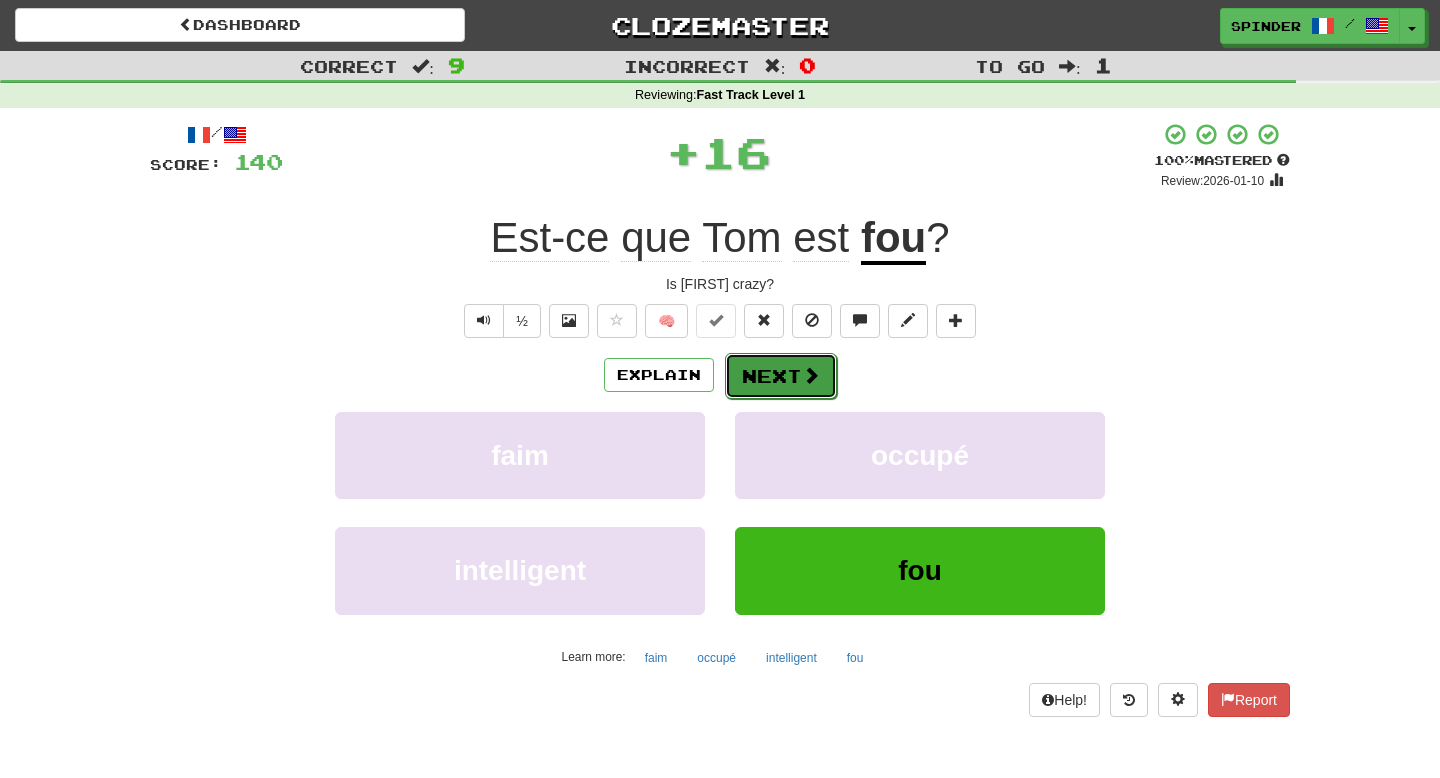click on "Next" at bounding box center [781, 376] 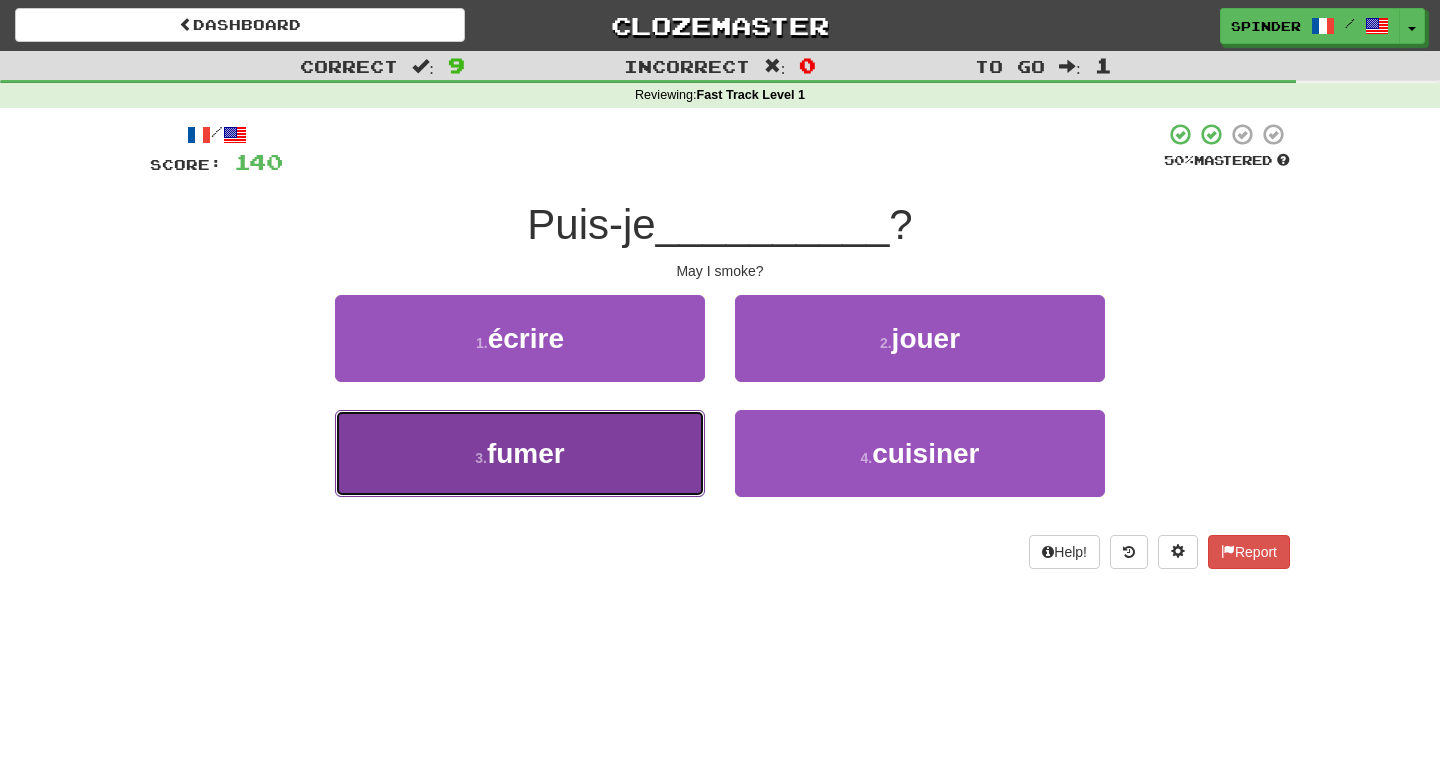 click on "3 .  fumer" at bounding box center [520, 453] 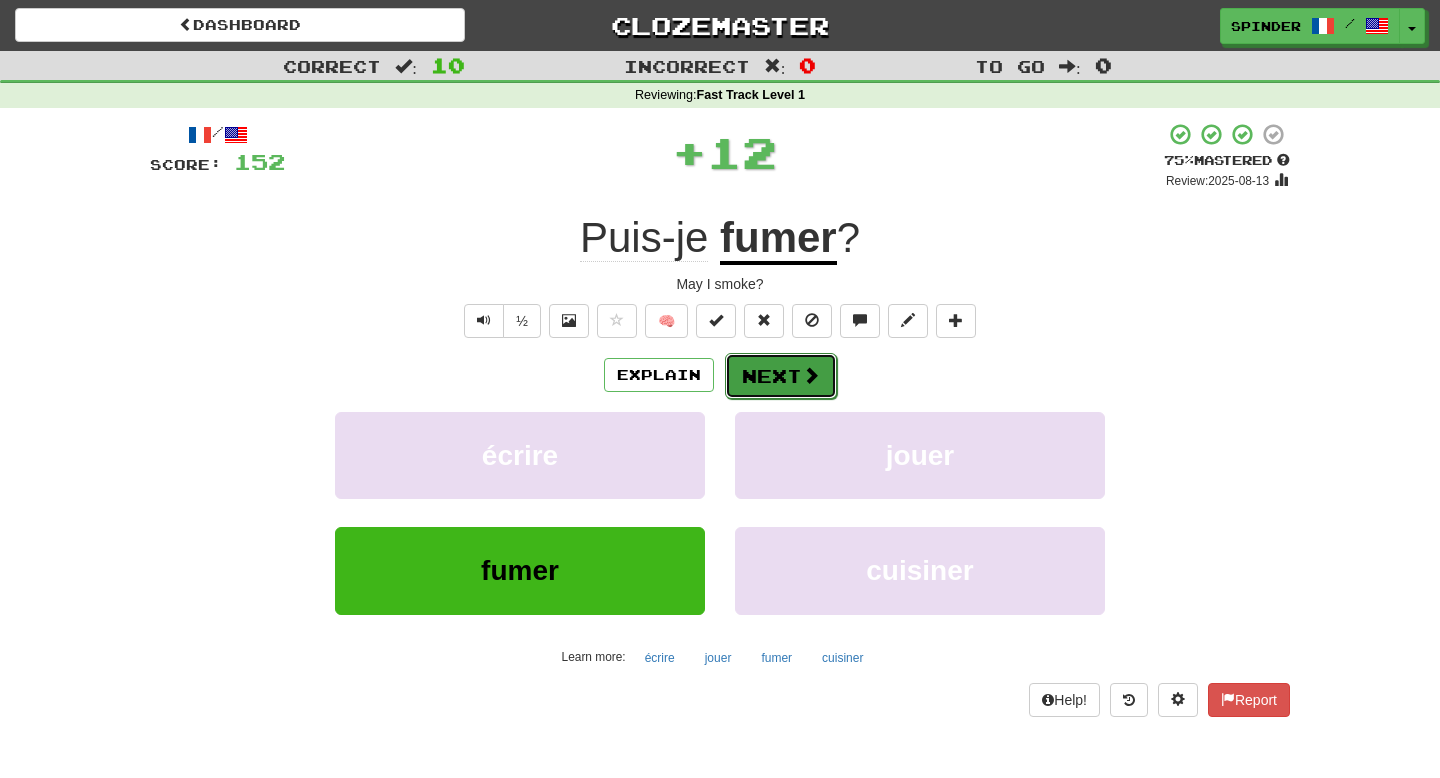 click on "Next" at bounding box center (781, 376) 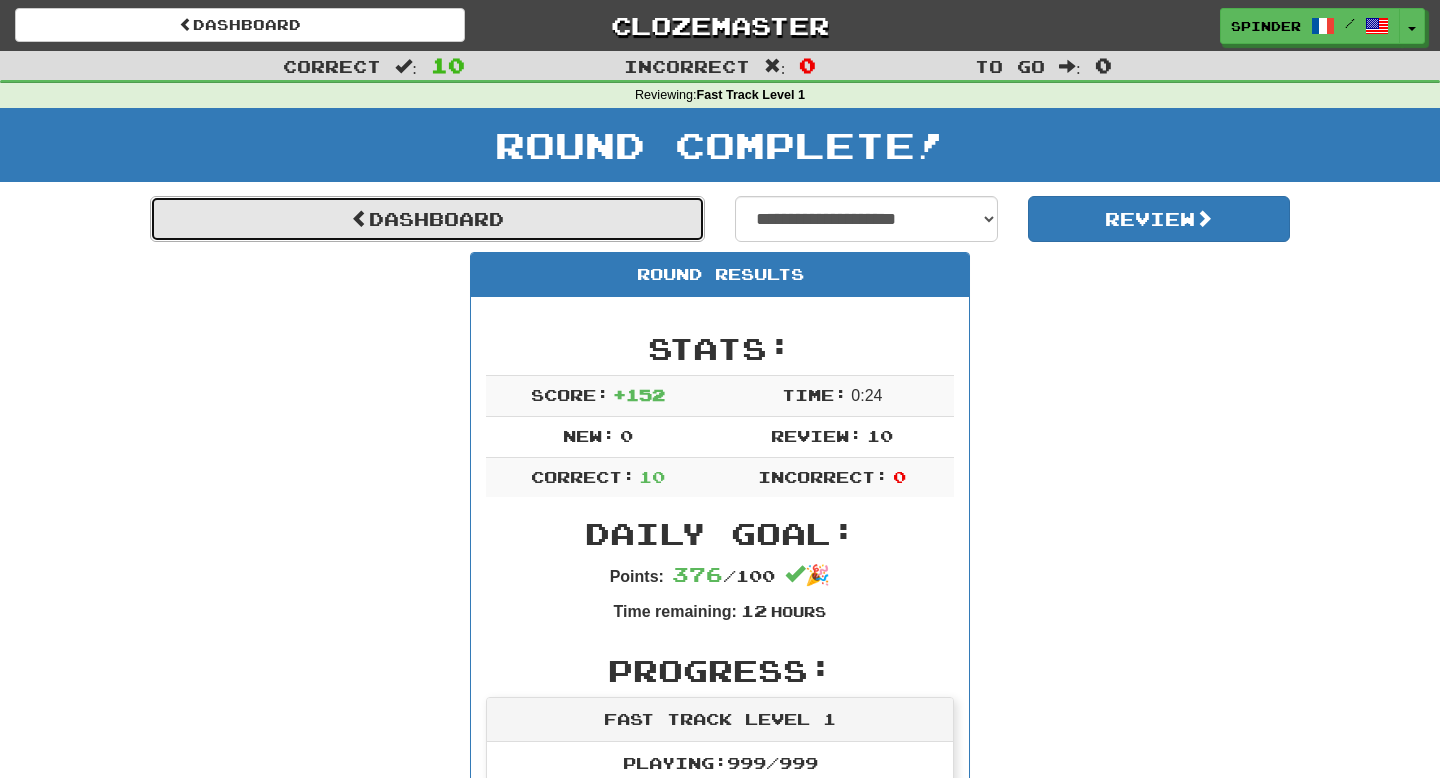 click on "Dashboard" at bounding box center (427, 219) 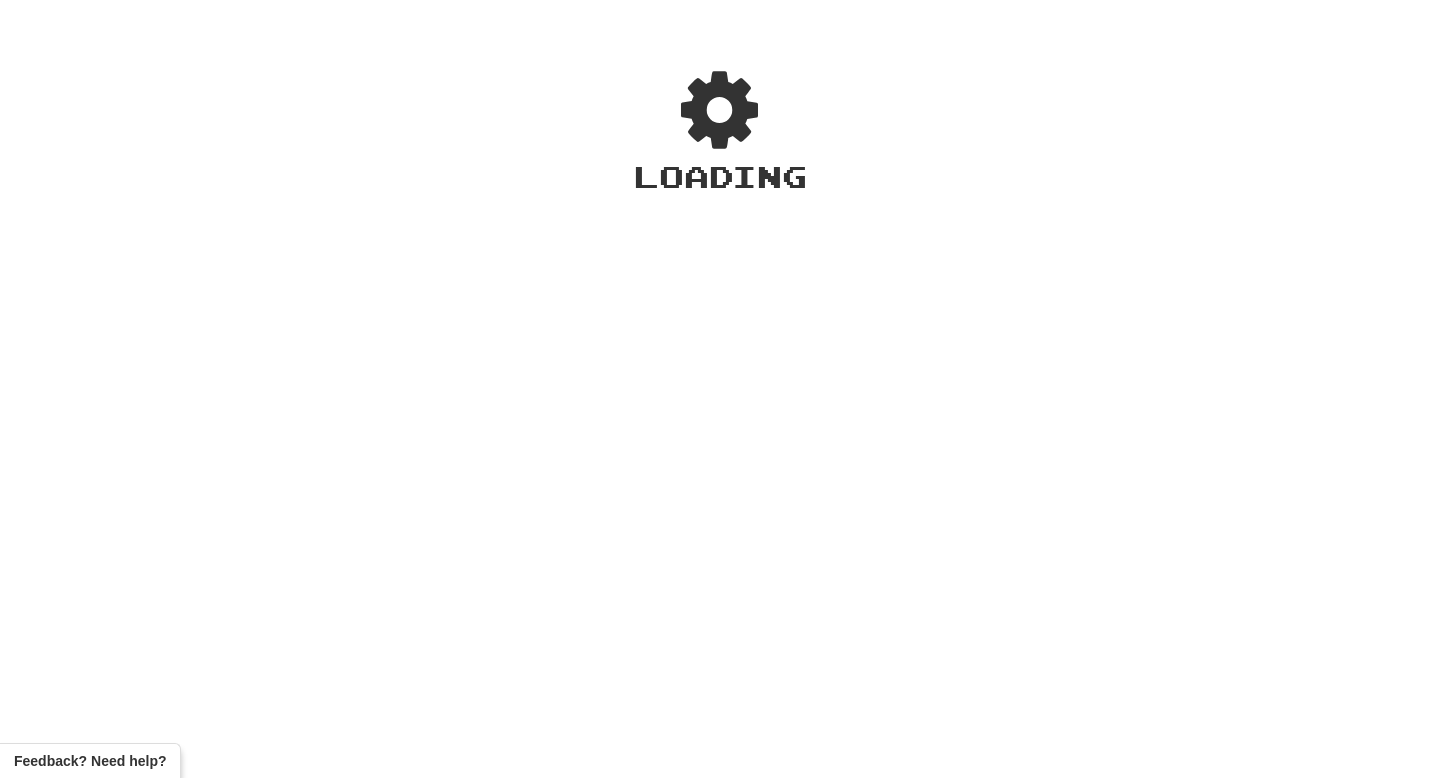 scroll, scrollTop: 0, scrollLeft: 0, axis: both 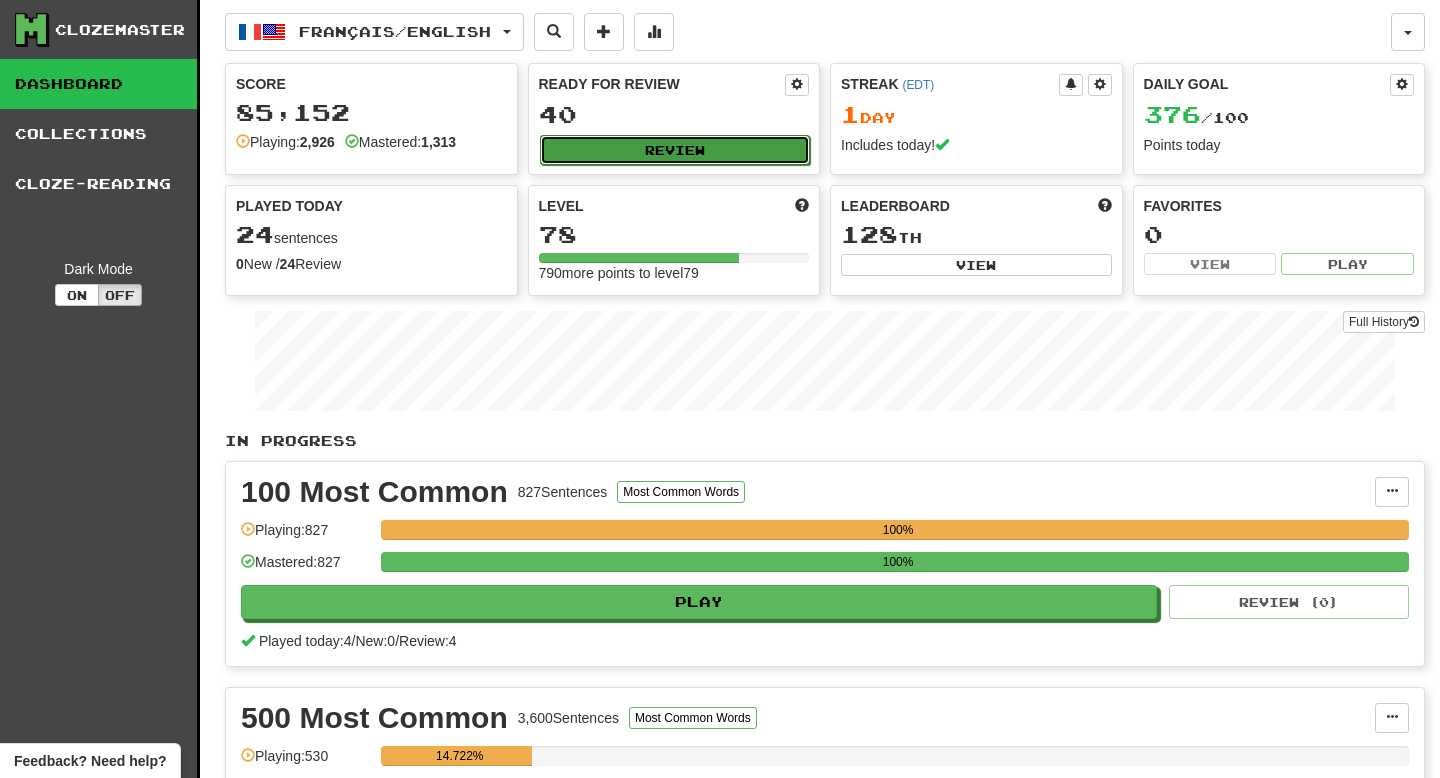 click on "Review" at bounding box center (675, 150) 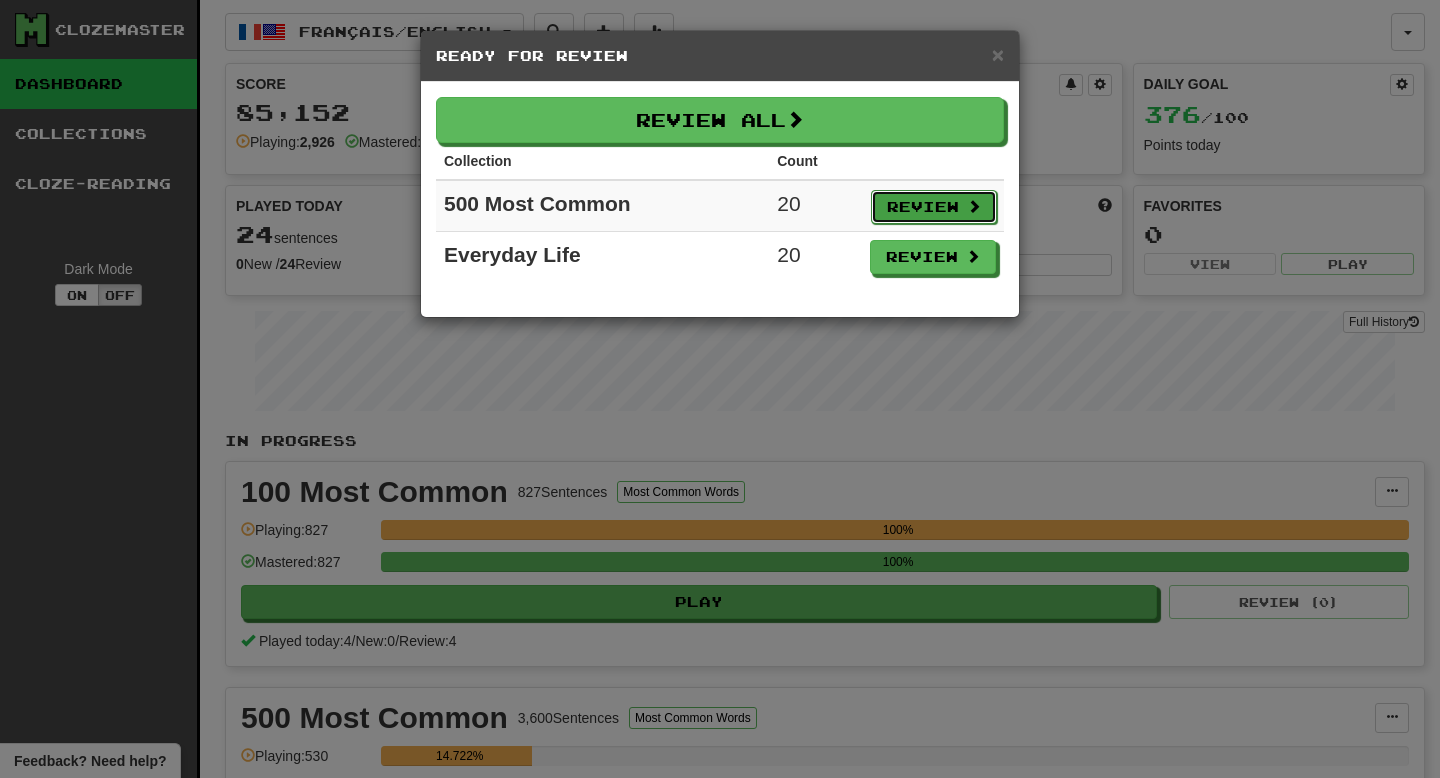 click on "Review" at bounding box center [934, 207] 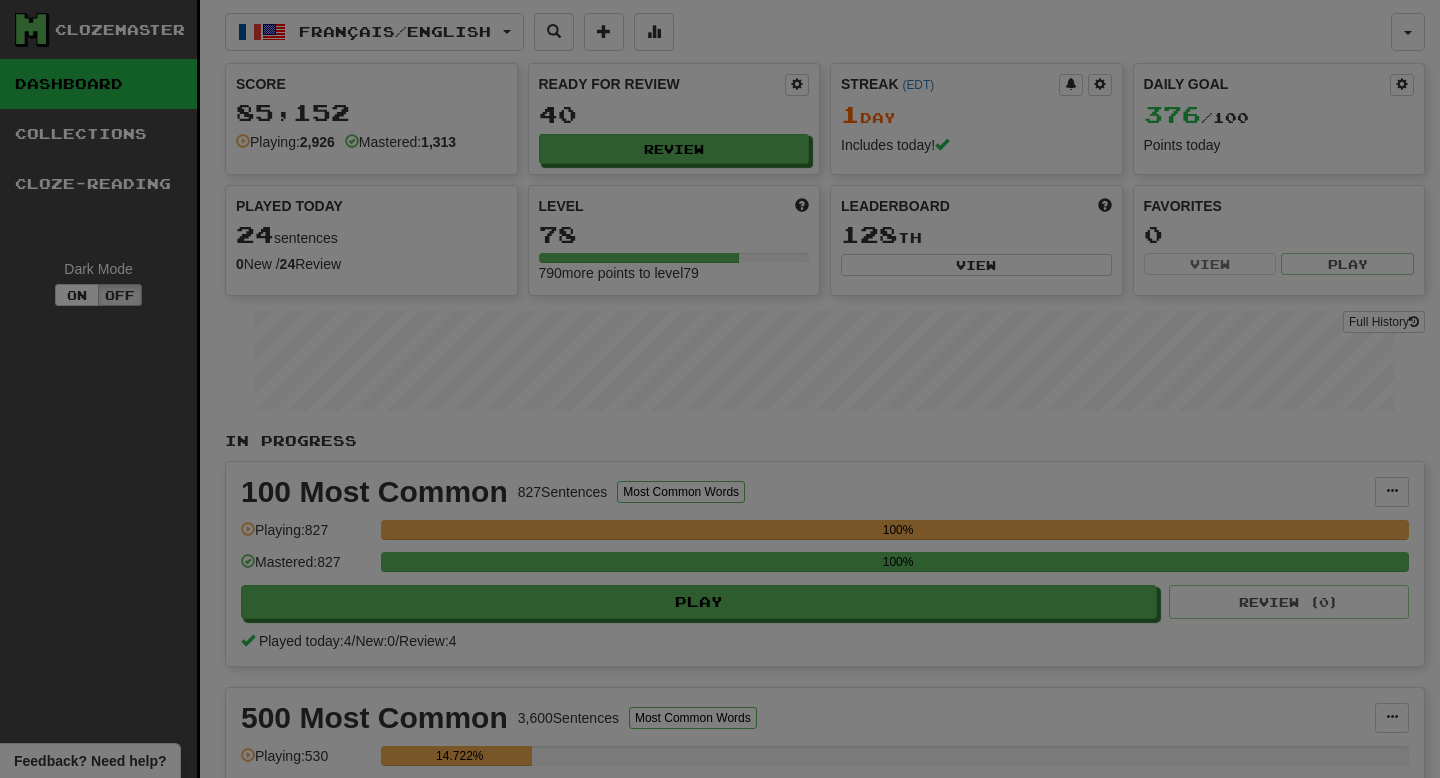 select on "**" 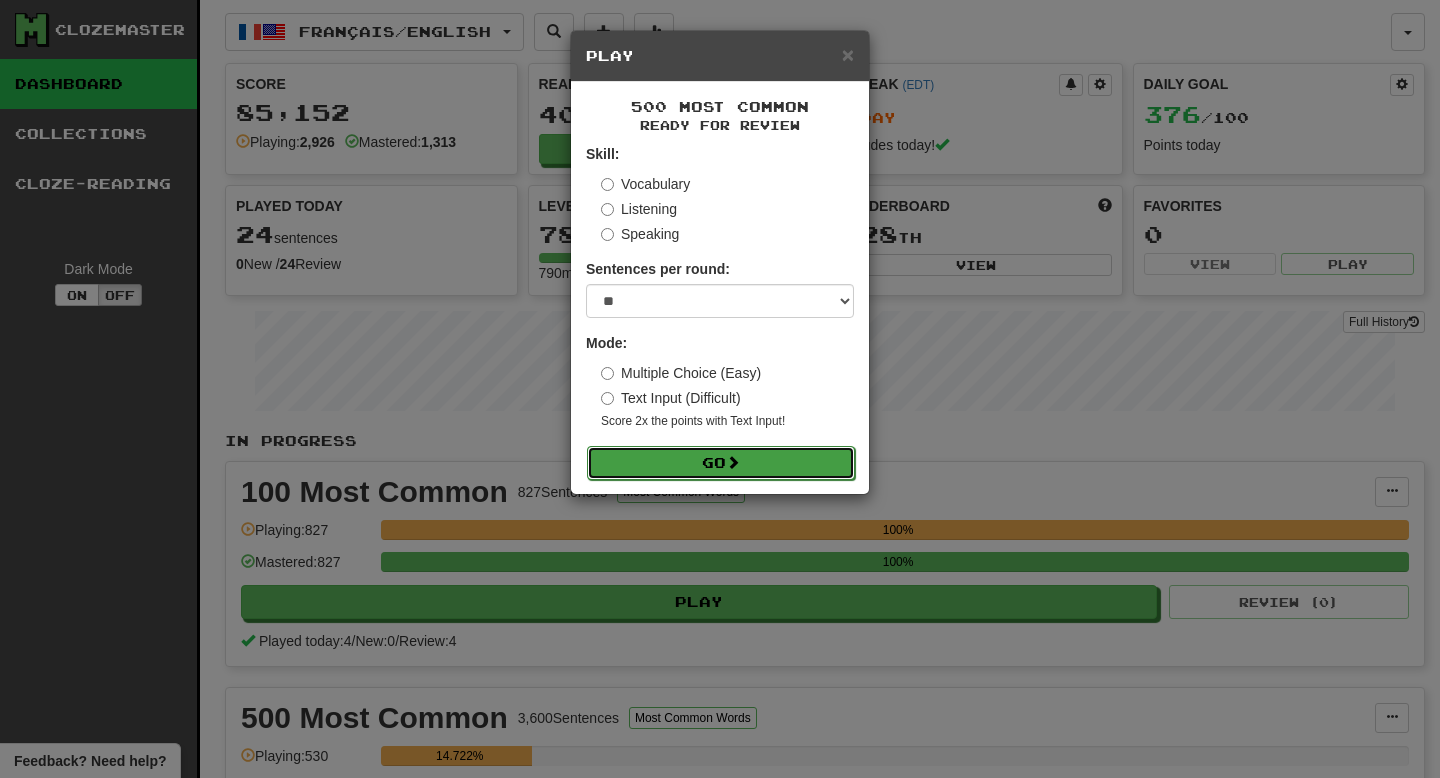 click on "Go" at bounding box center [721, 463] 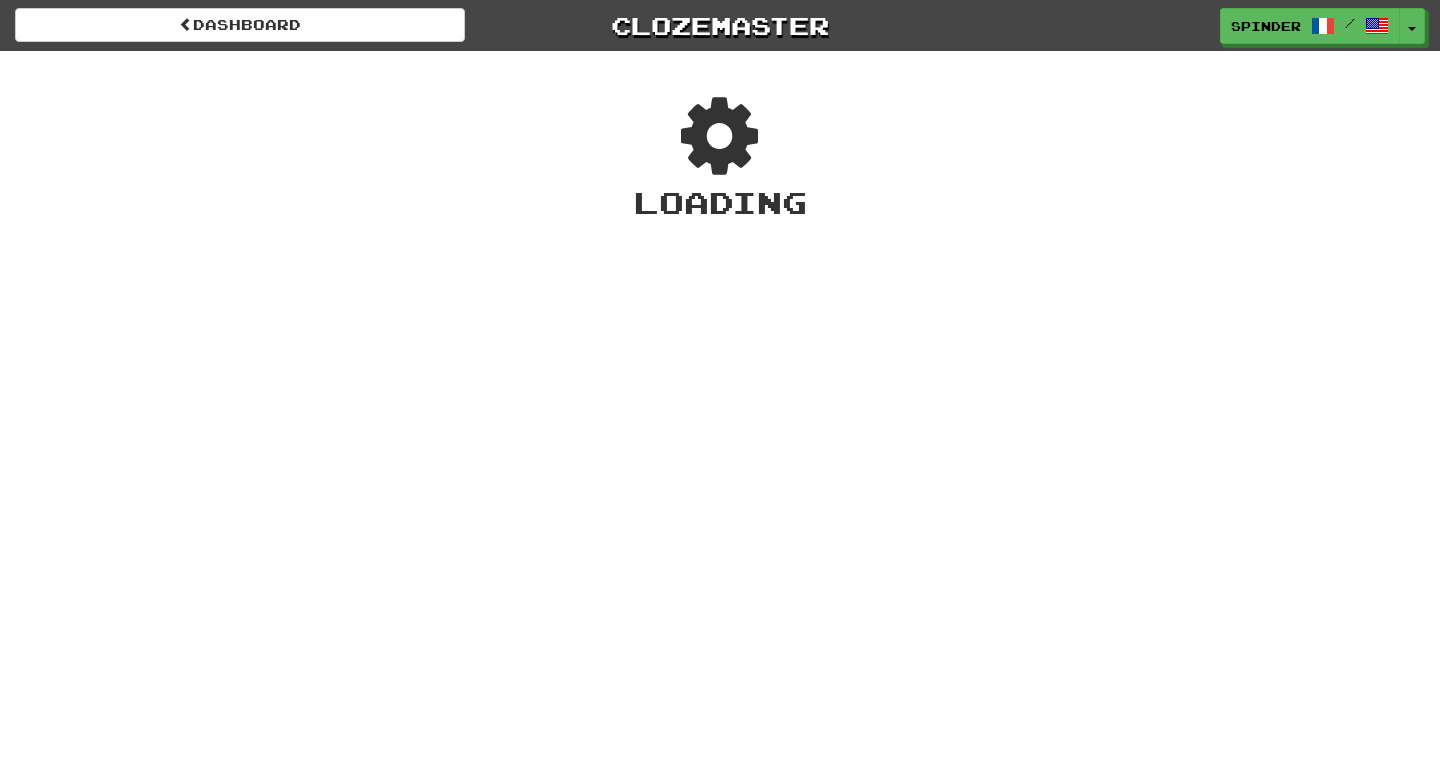 scroll, scrollTop: 0, scrollLeft: 0, axis: both 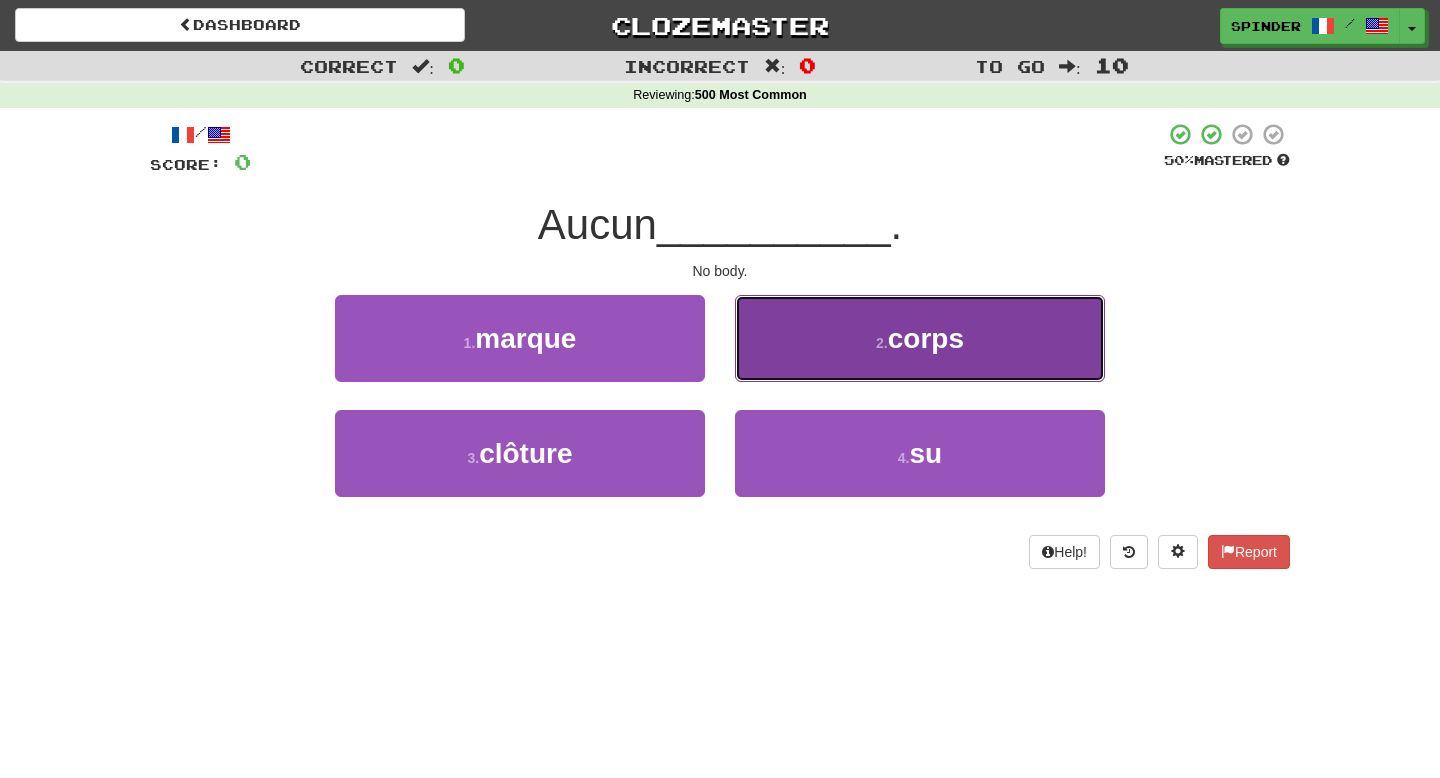 click on "2 .  corps" at bounding box center [920, 338] 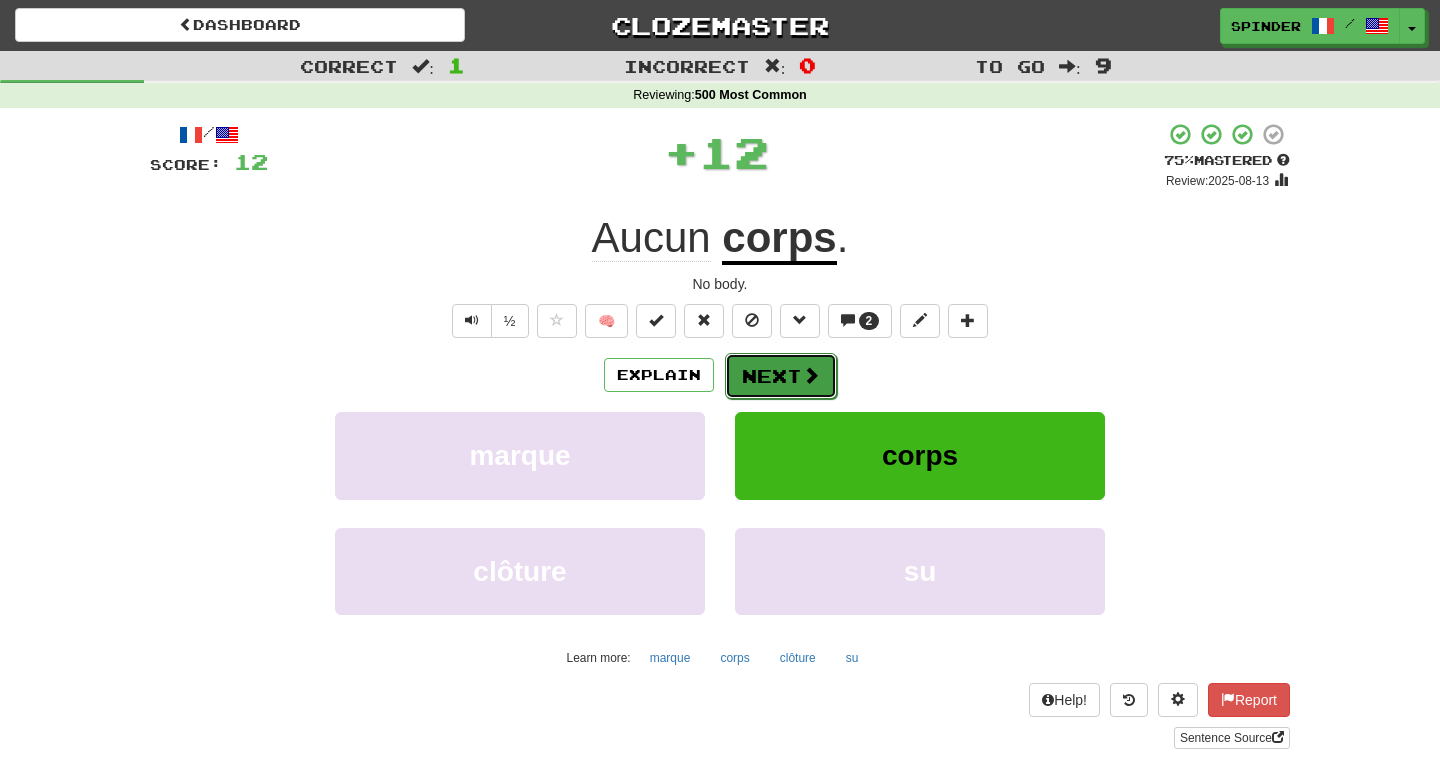 click on "Next" at bounding box center [781, 376] 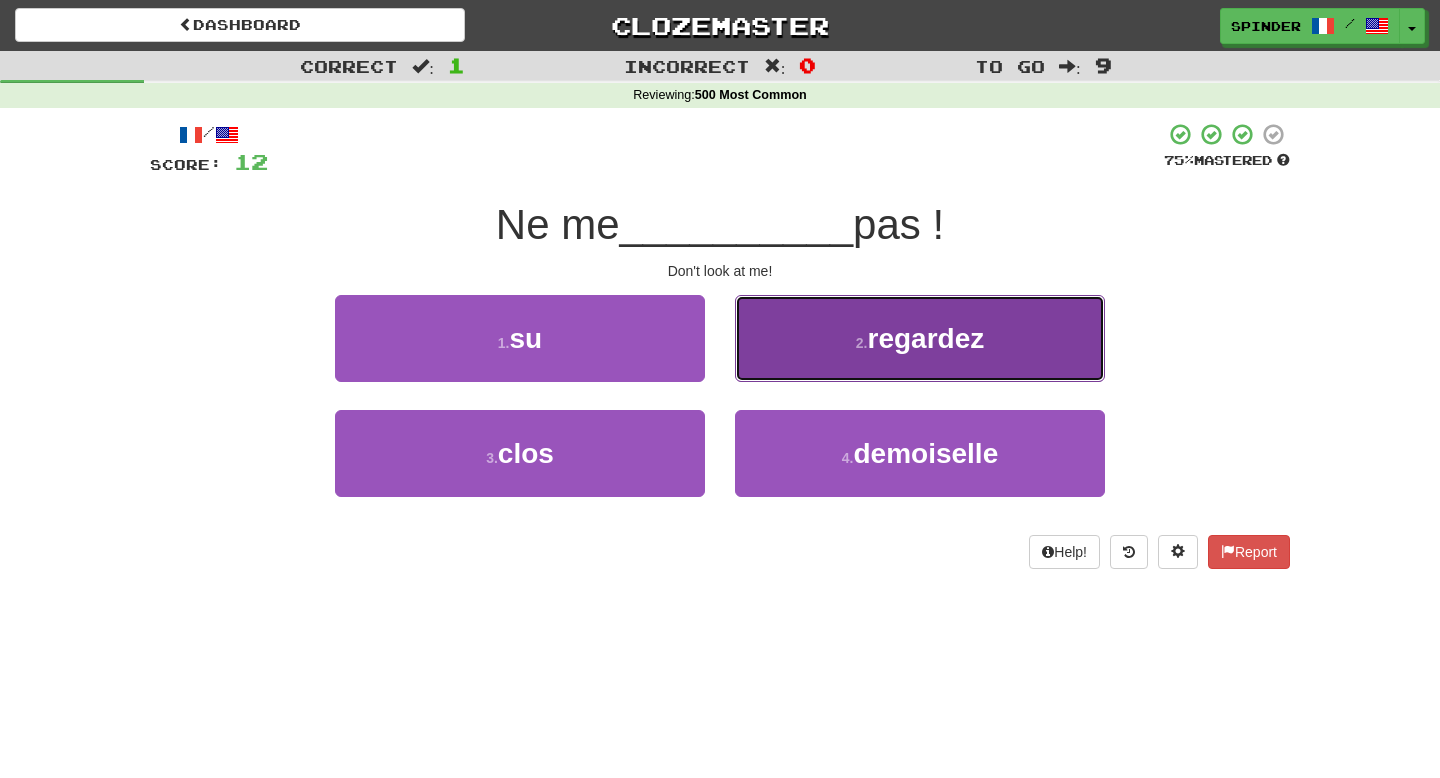 click on "2 .  regardez" at bounding box center (920, 338) 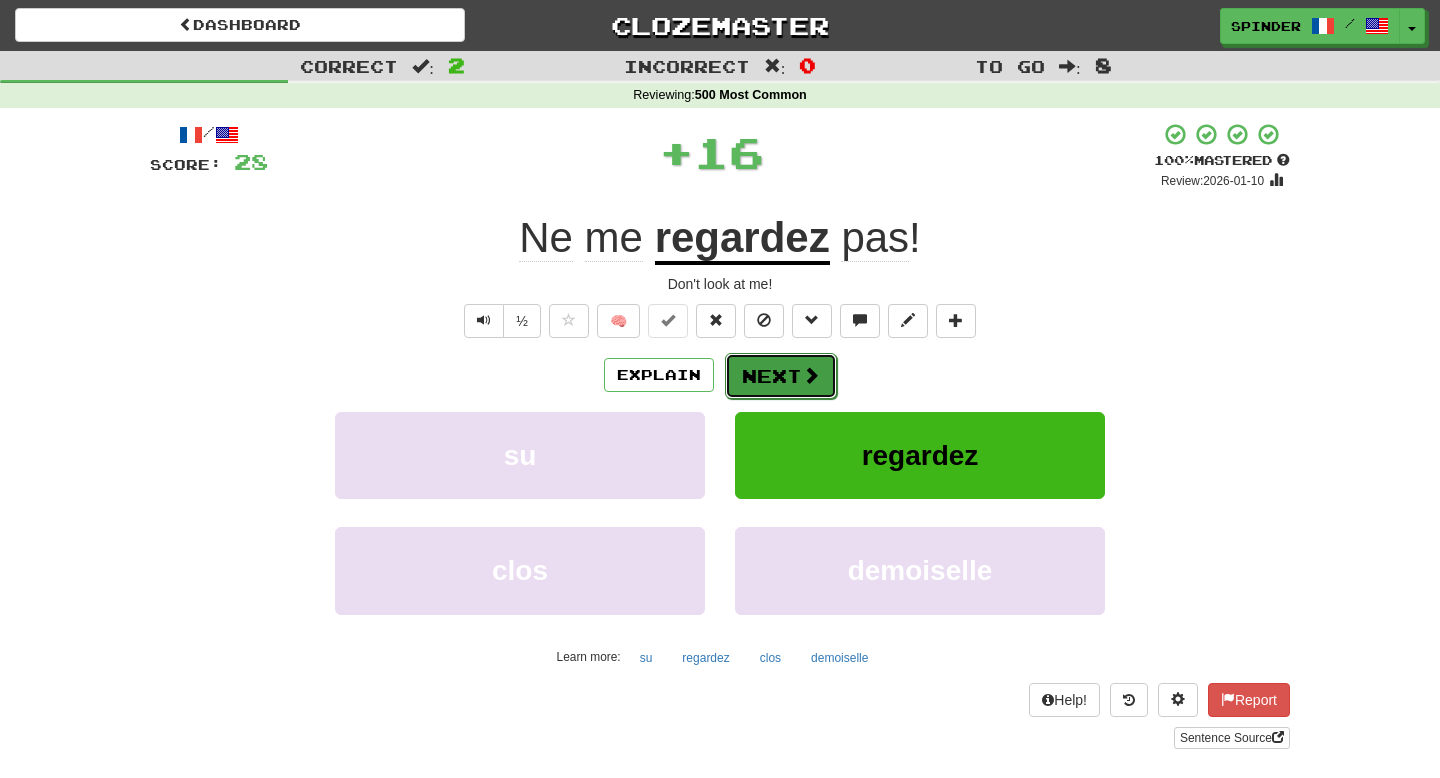 click on "Next" at bounding box center [781, 376] 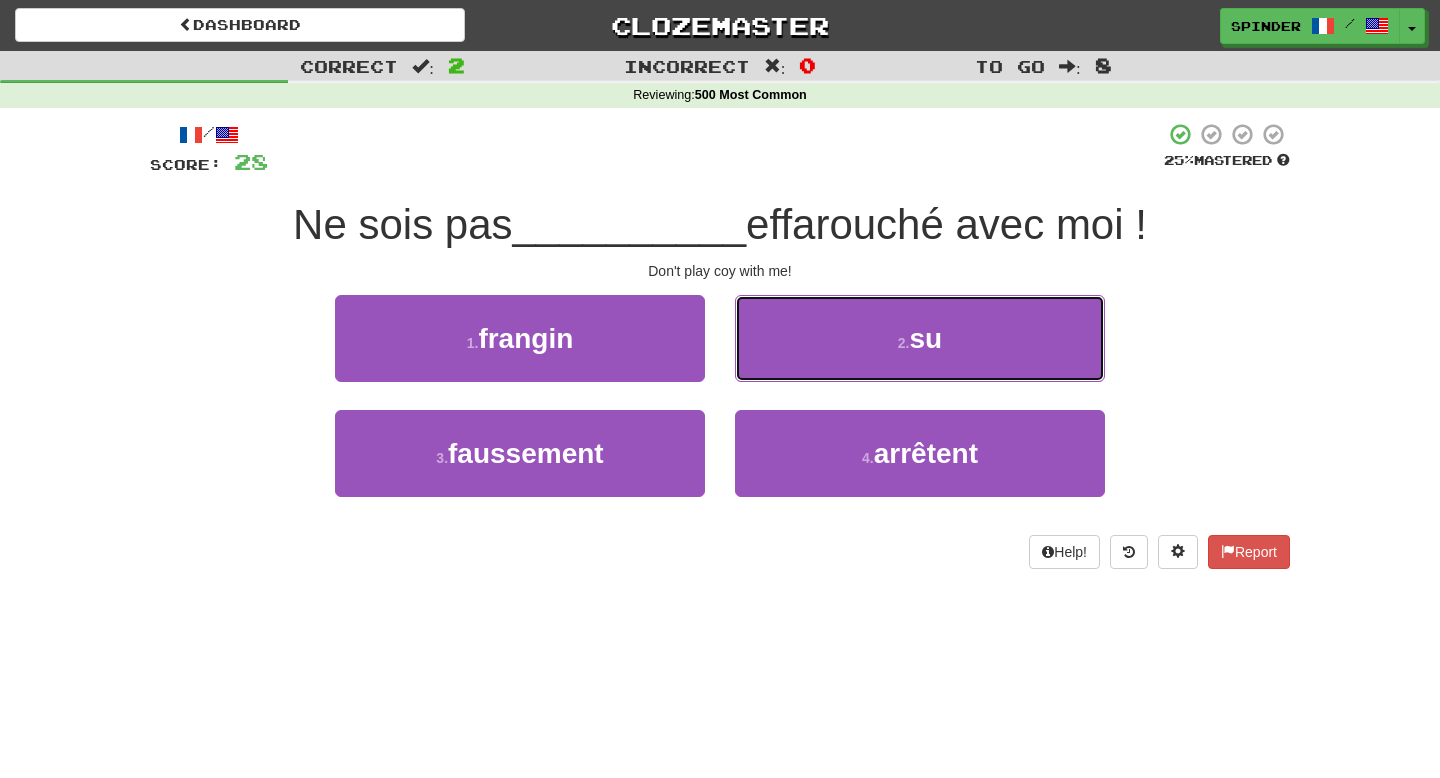 click on "2 .  su" at bounding box center [920, 338] 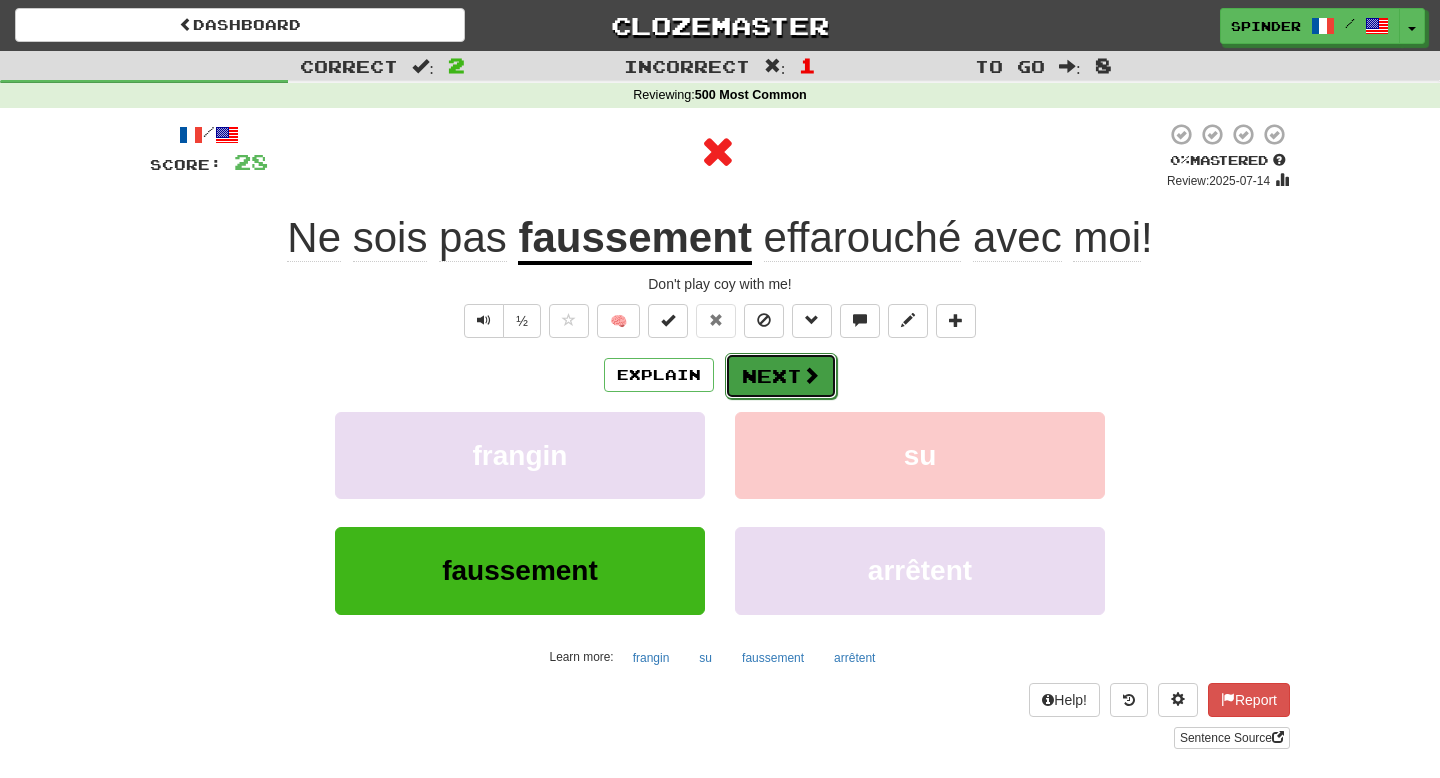 click on "Next" at bounding box center [781, 376] 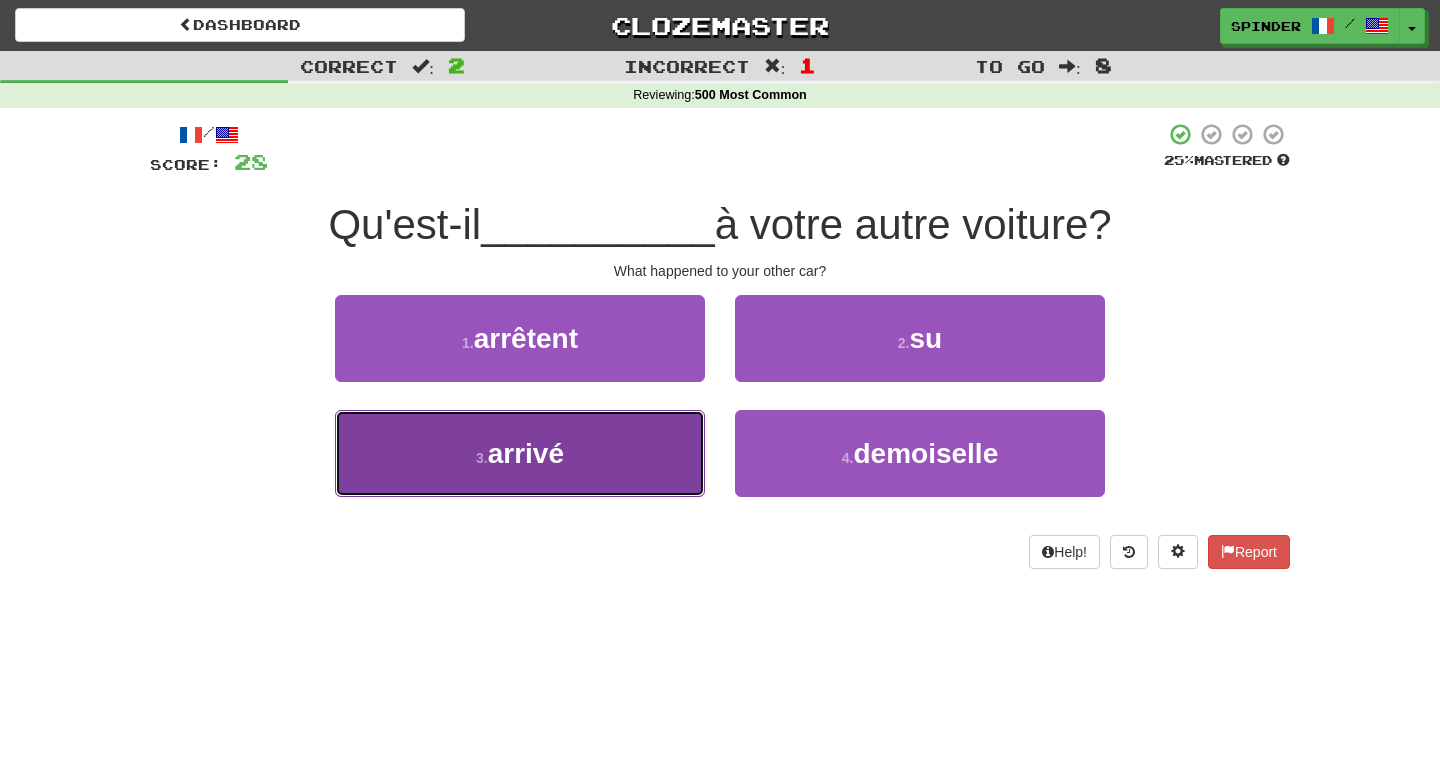 click on "3 .  arrivé" at bounding box center (520, 453) 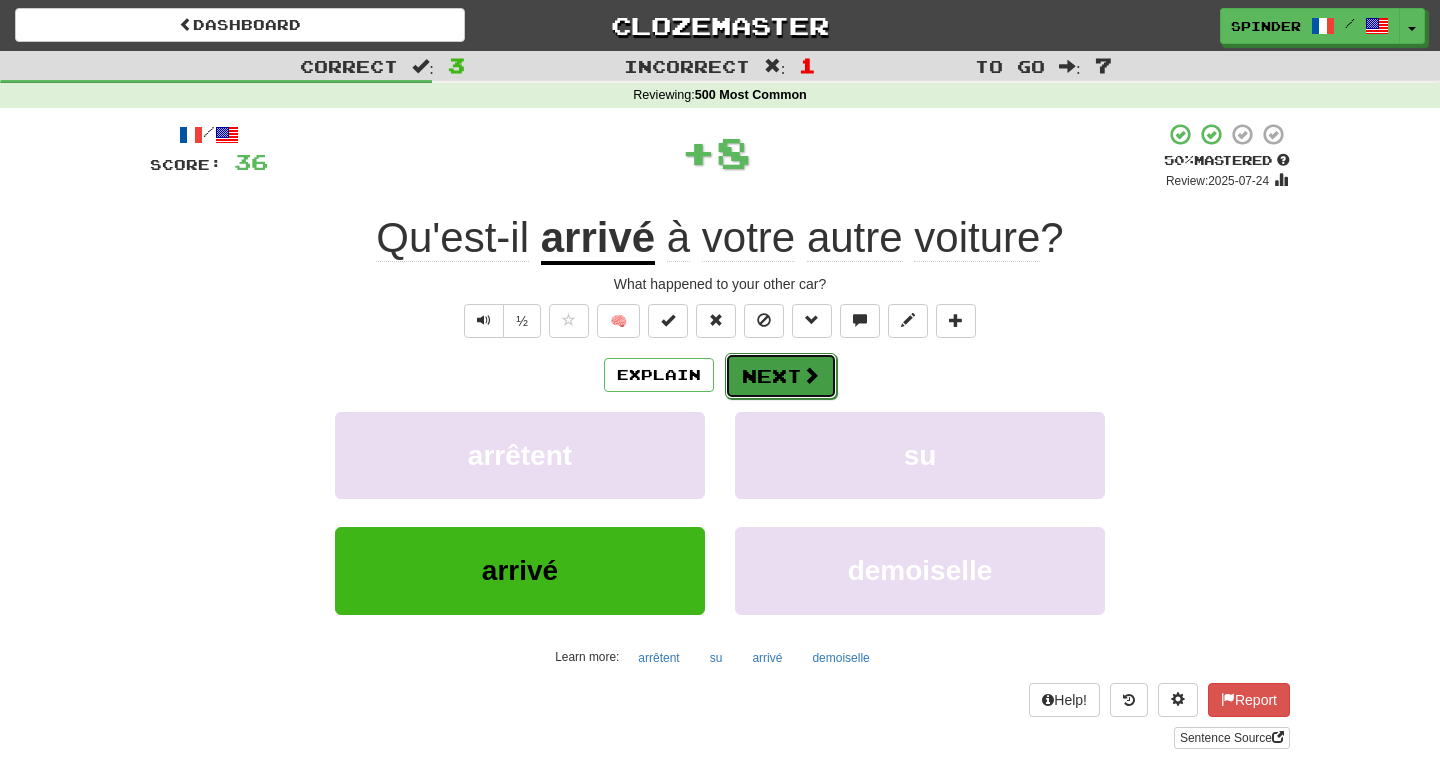 click on "Next" at bounding box center (781, 376) 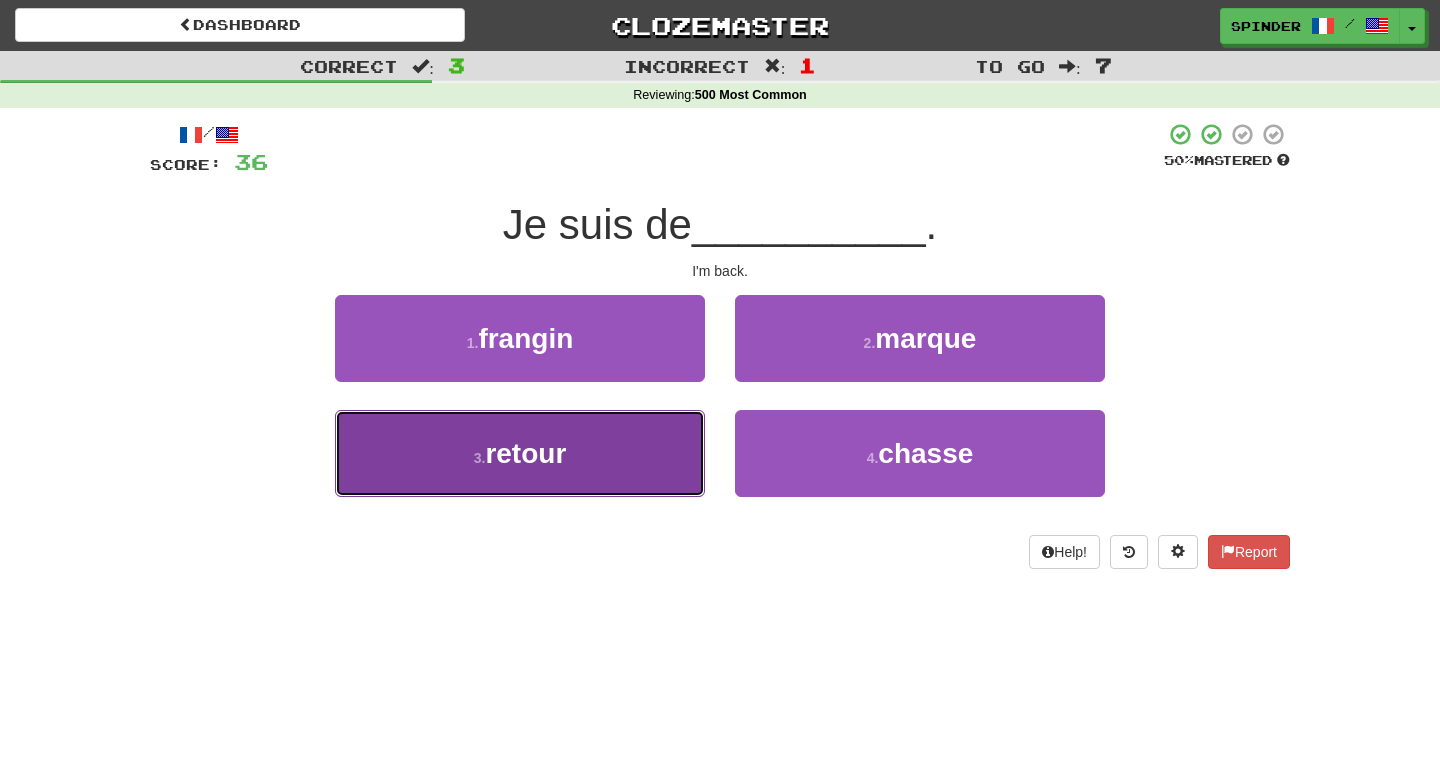click on "3 .  retour" at bounding box center (520, 453) 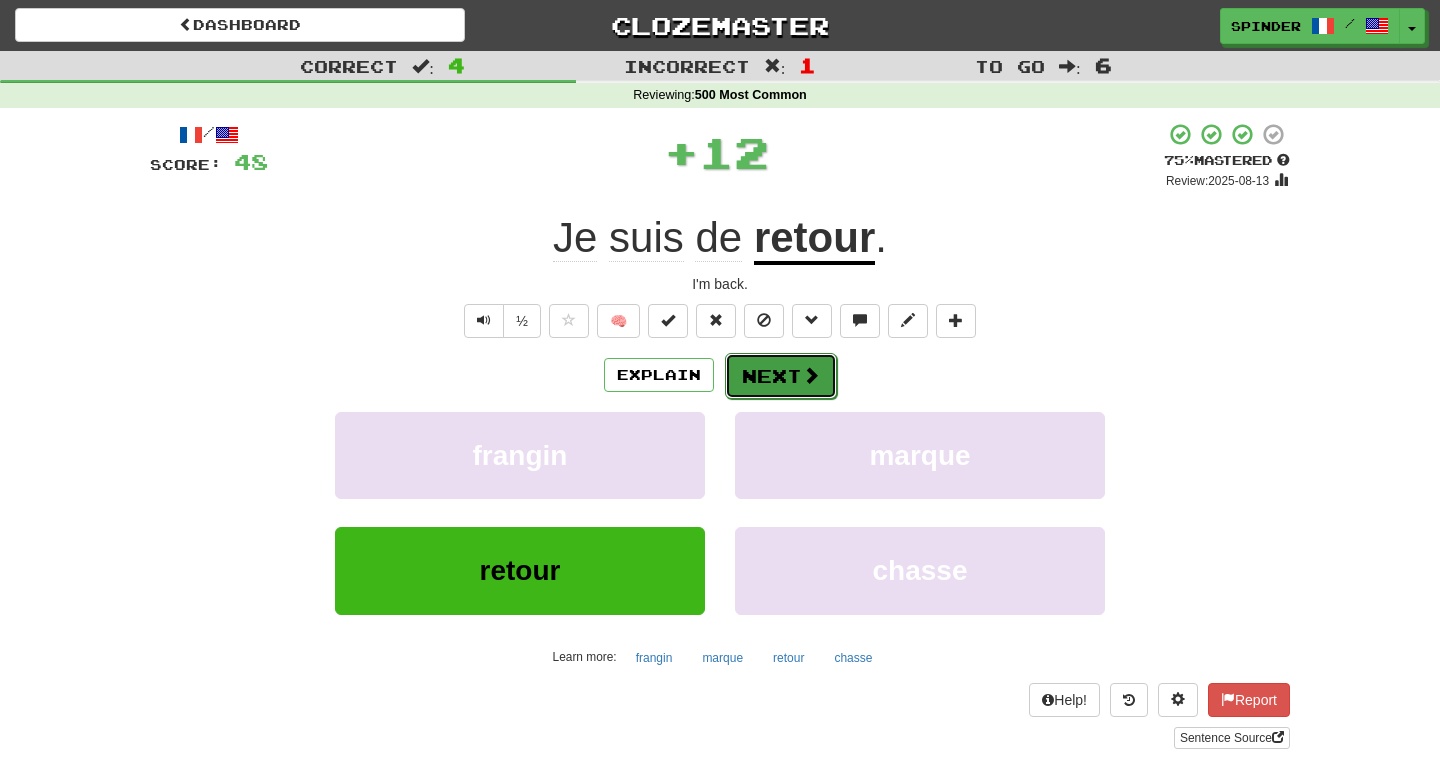 click on "Next" at bounding box center [781, 376] 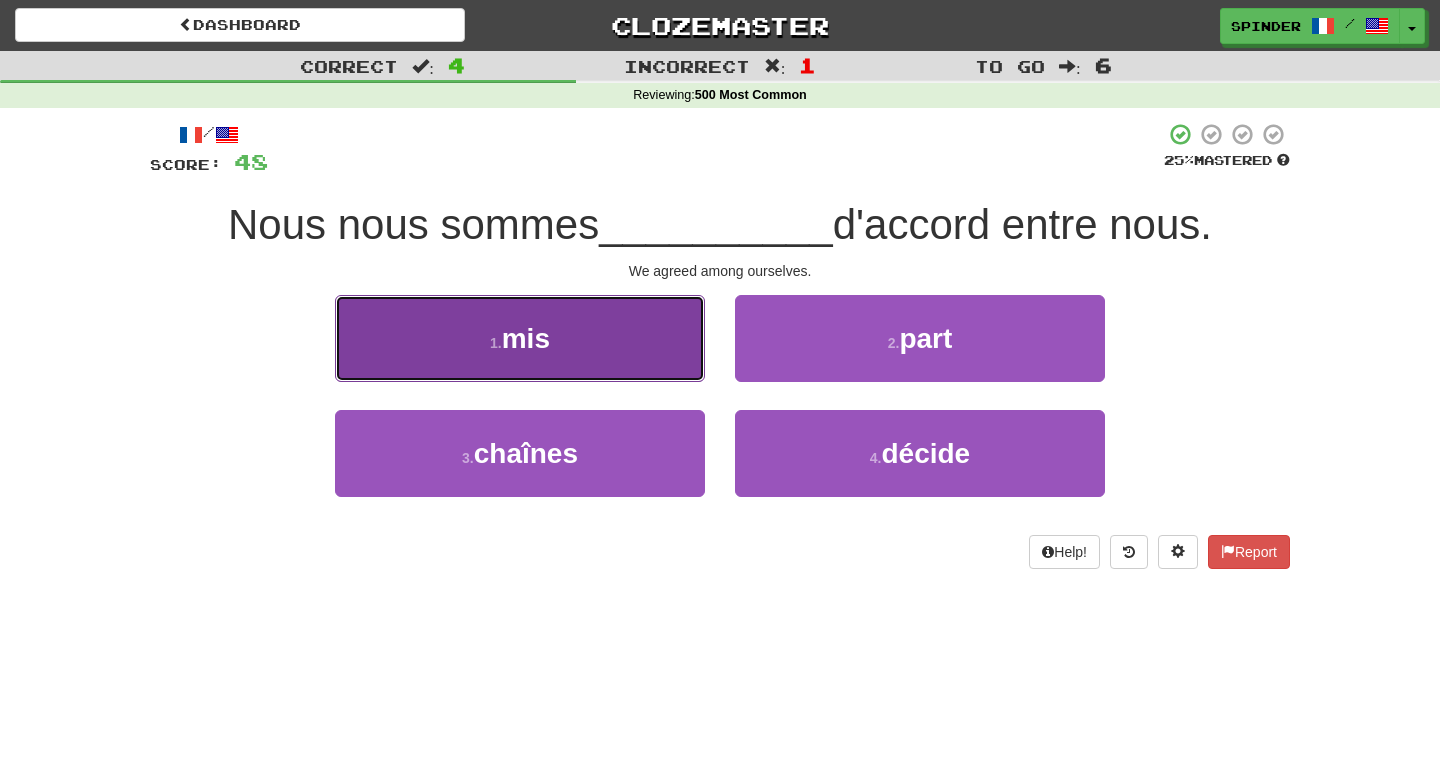 click on "1 .  mis" at bounding box center (520, 338) 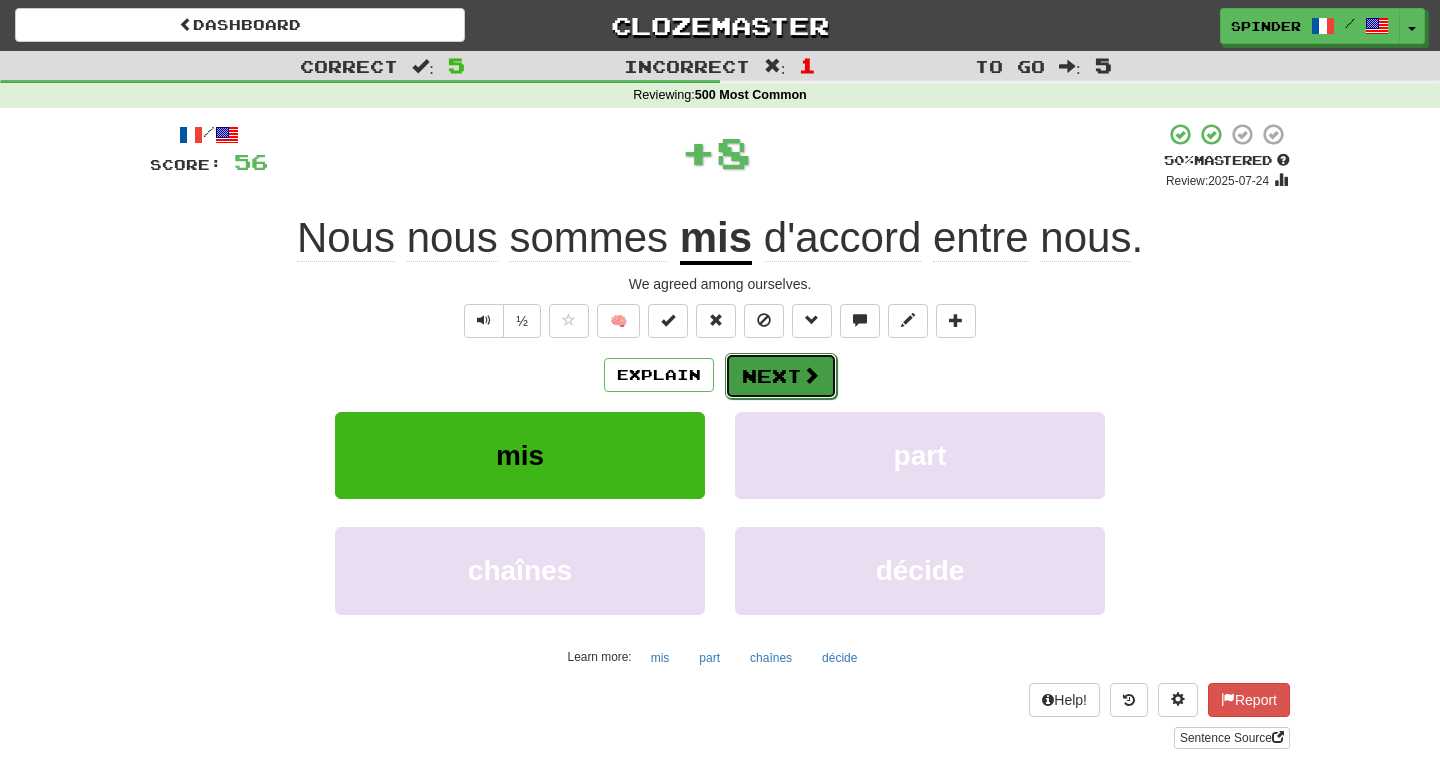 click on "Next" at bounding box center (781, 376) 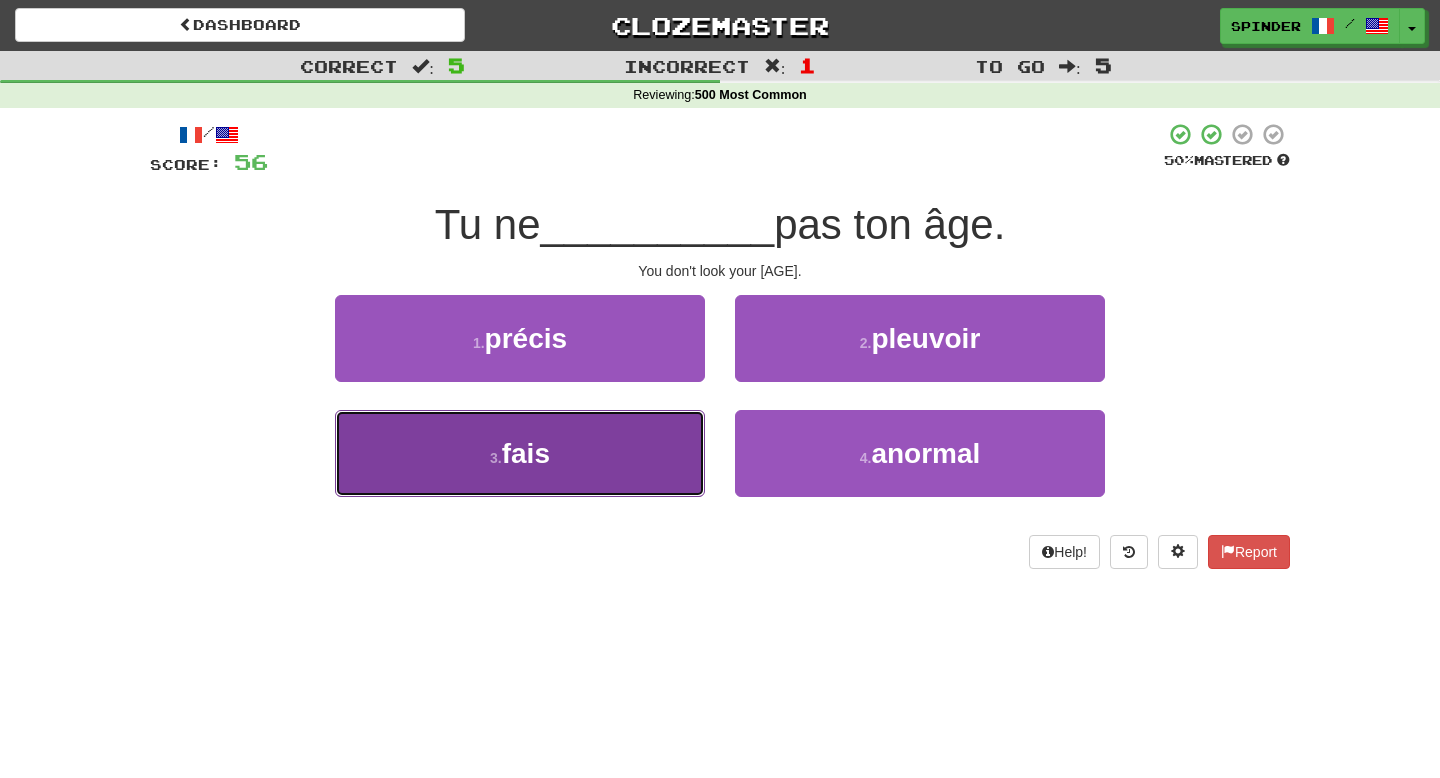 click on "3 .  fais" at bounding box center (520, 453) 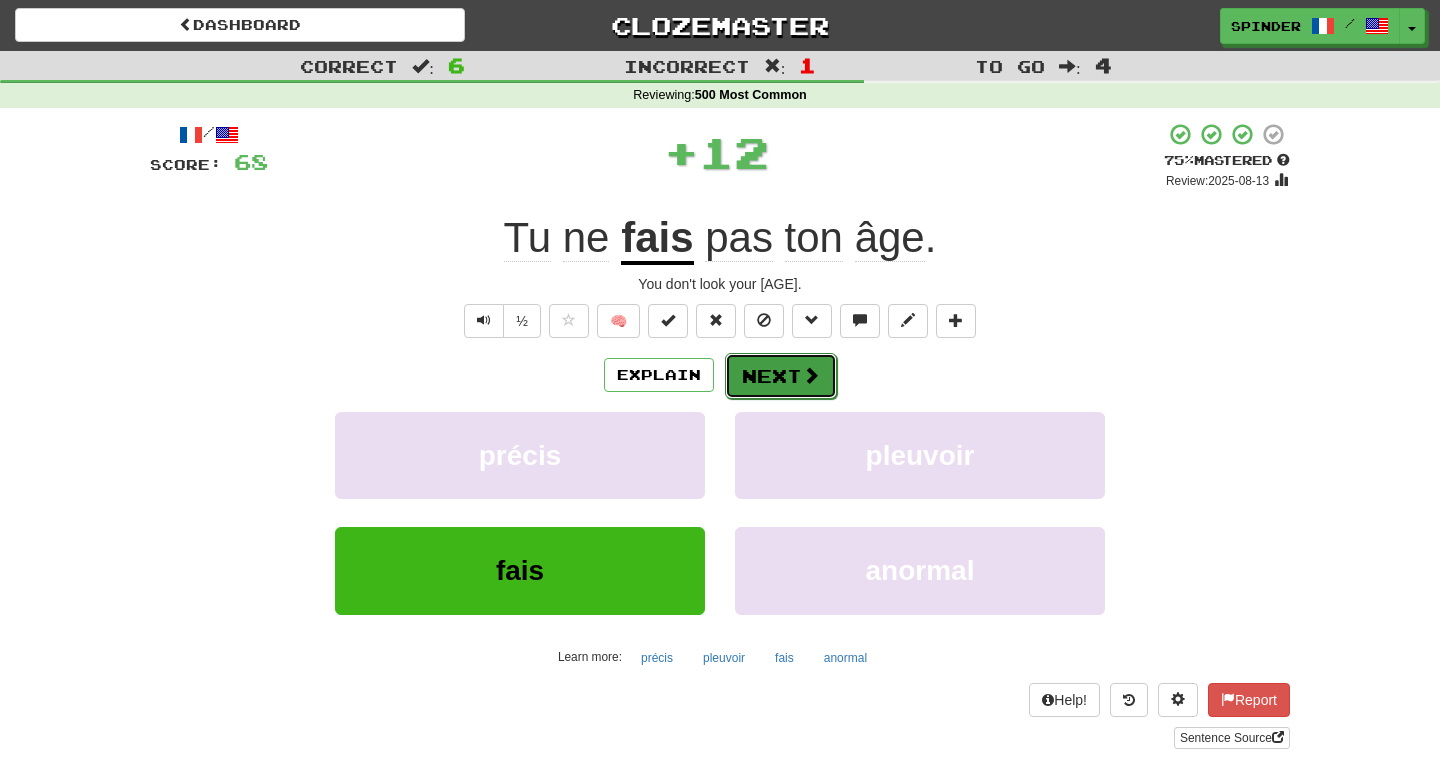 click on "Next" at bounding box center [781, 376] 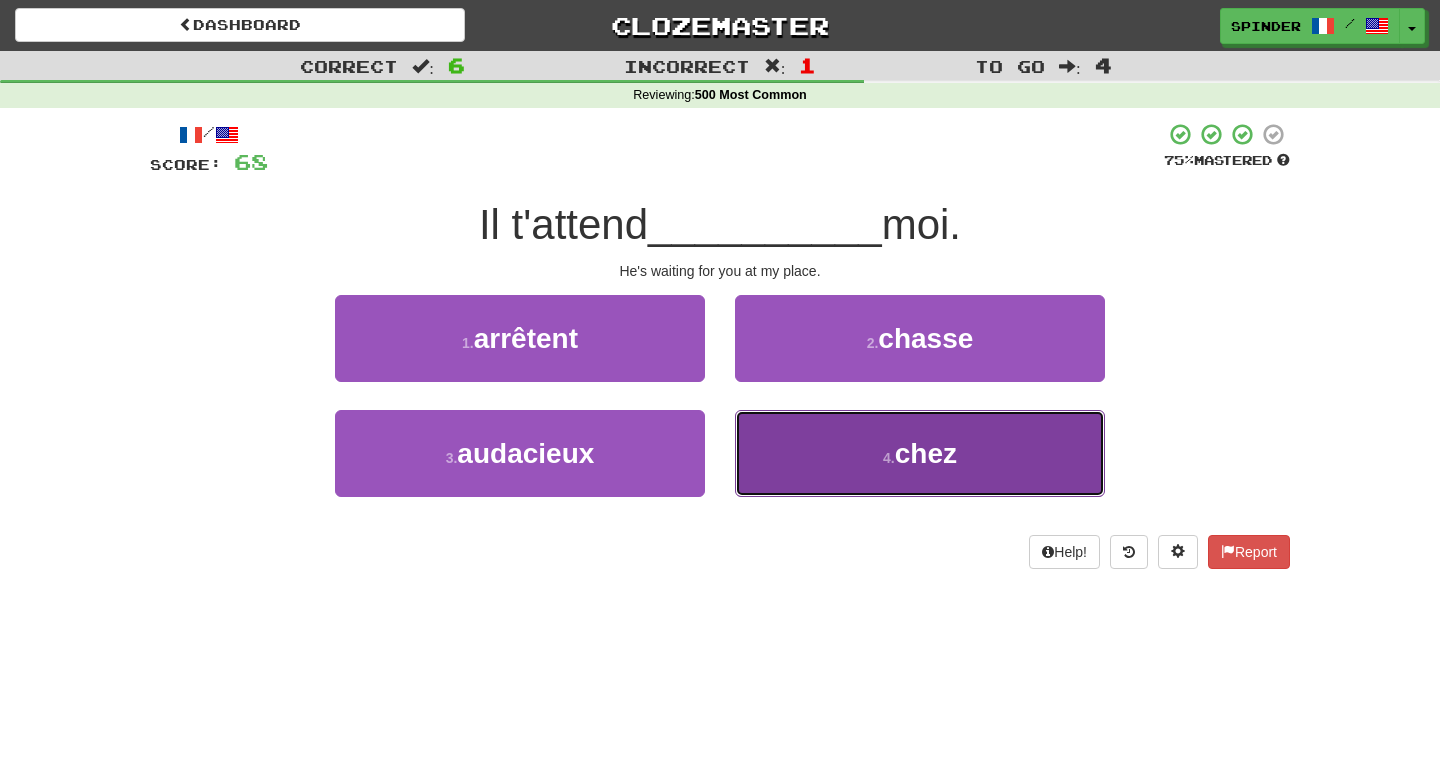 click on "4 .  chez" at bounding box center [920, 453] 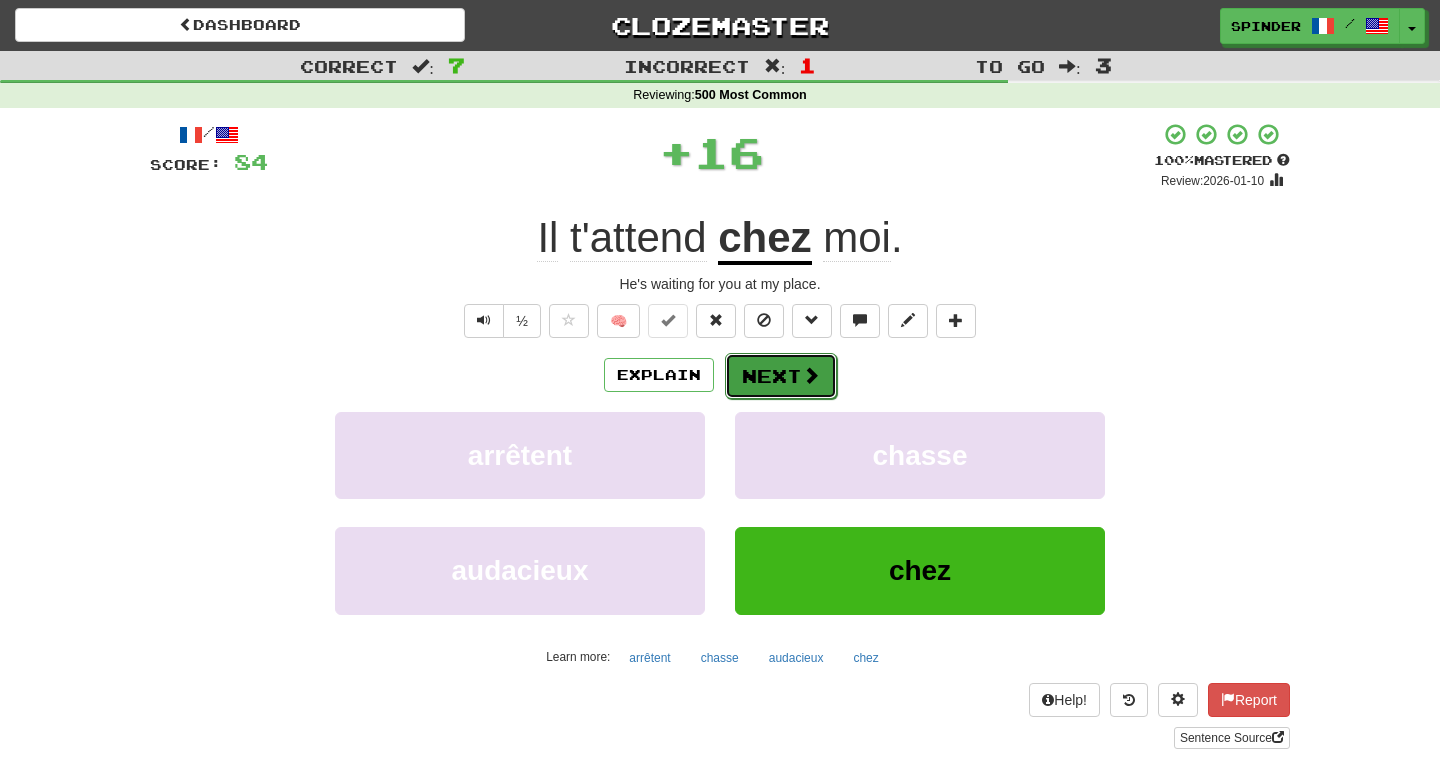 click on "Next" at bounding box center [781, 376] 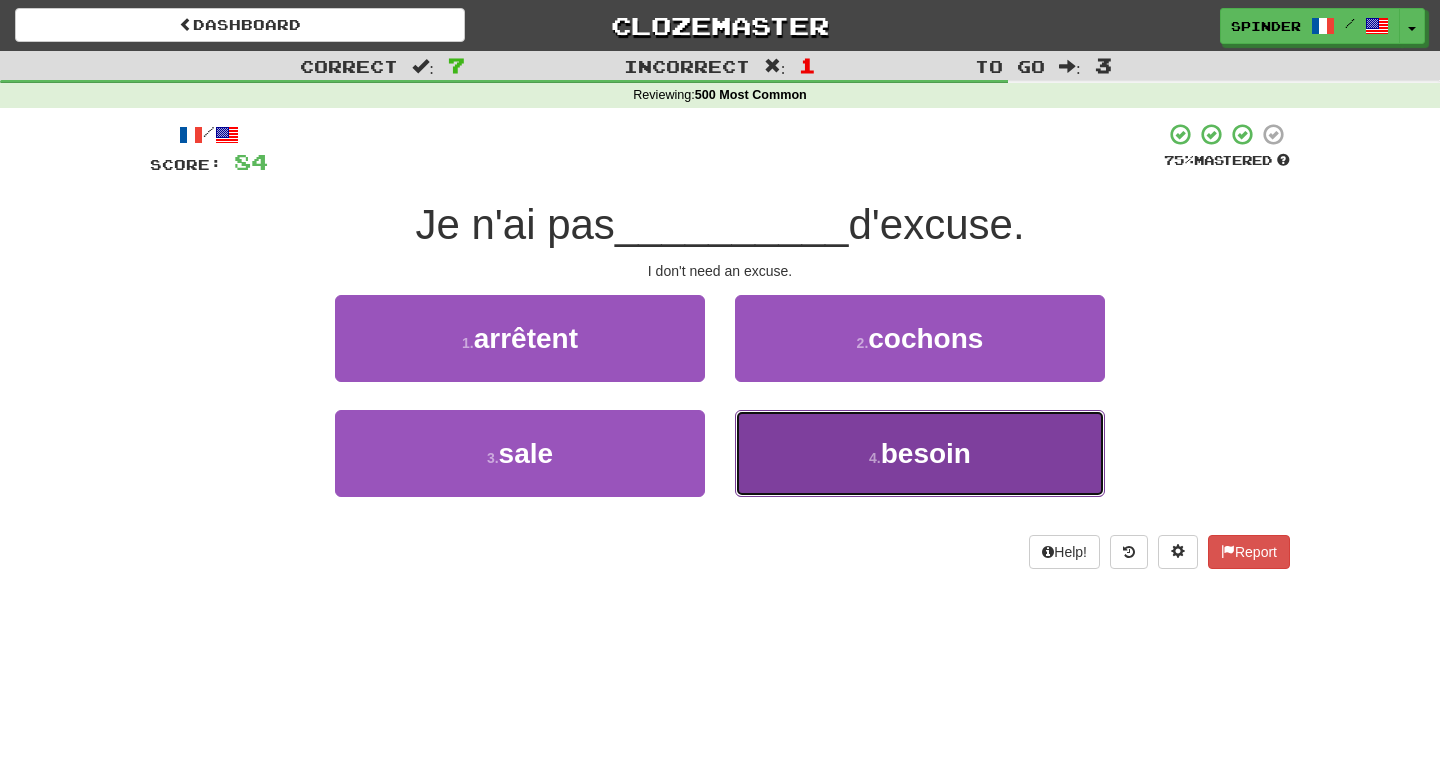 click on "4 .  besoin" at bounding box center (920, 453) 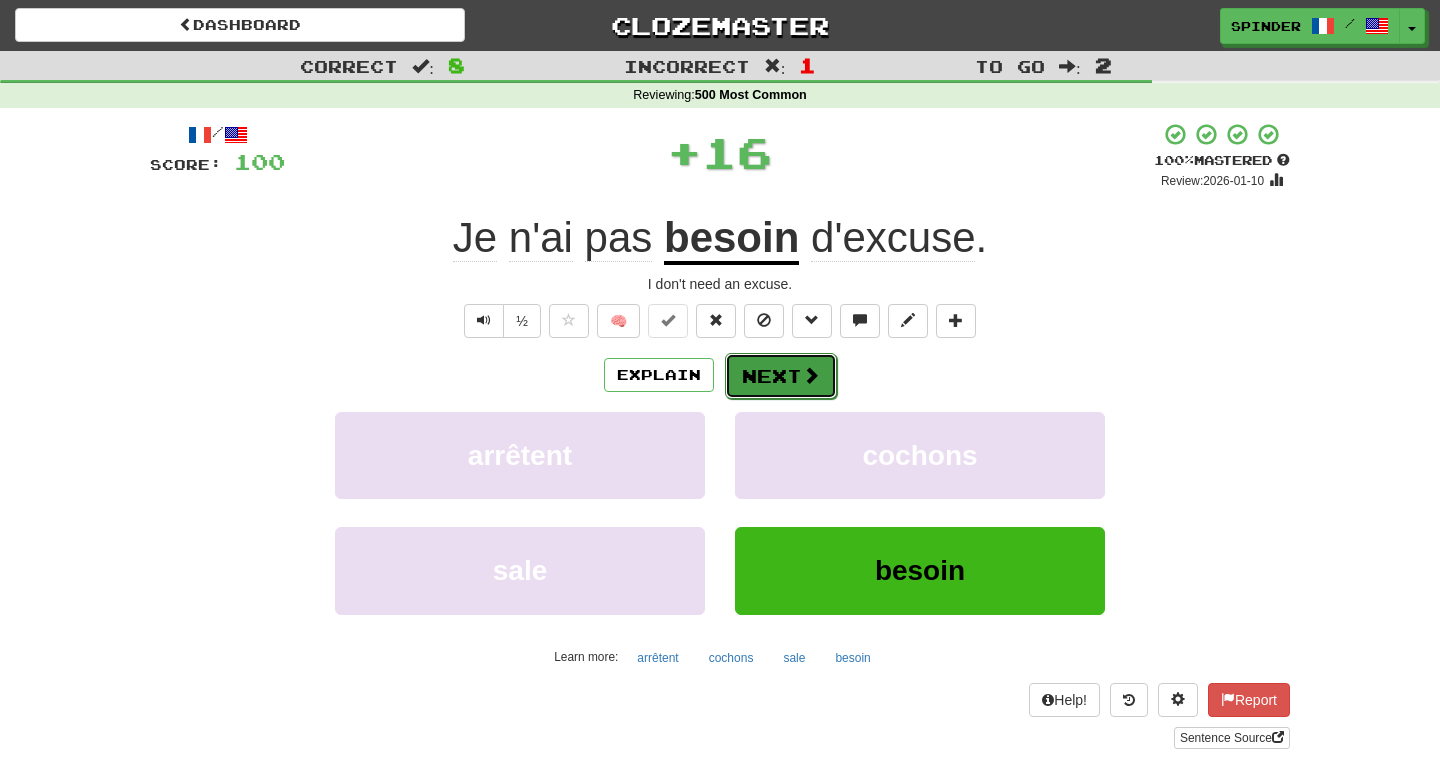 click on "Next" at bounding box center (781, 376) 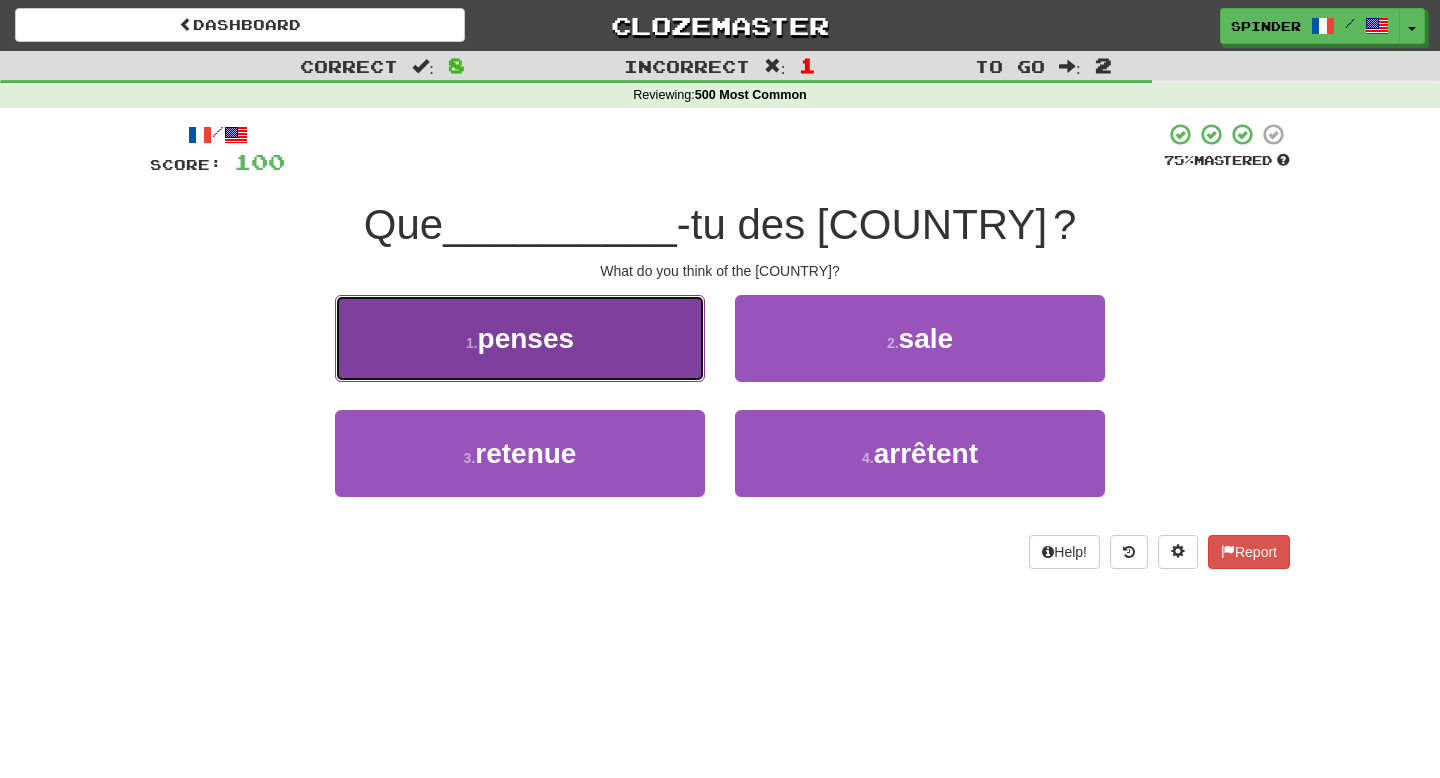 click on "1 .  penses" at bounding box center (520, 338) 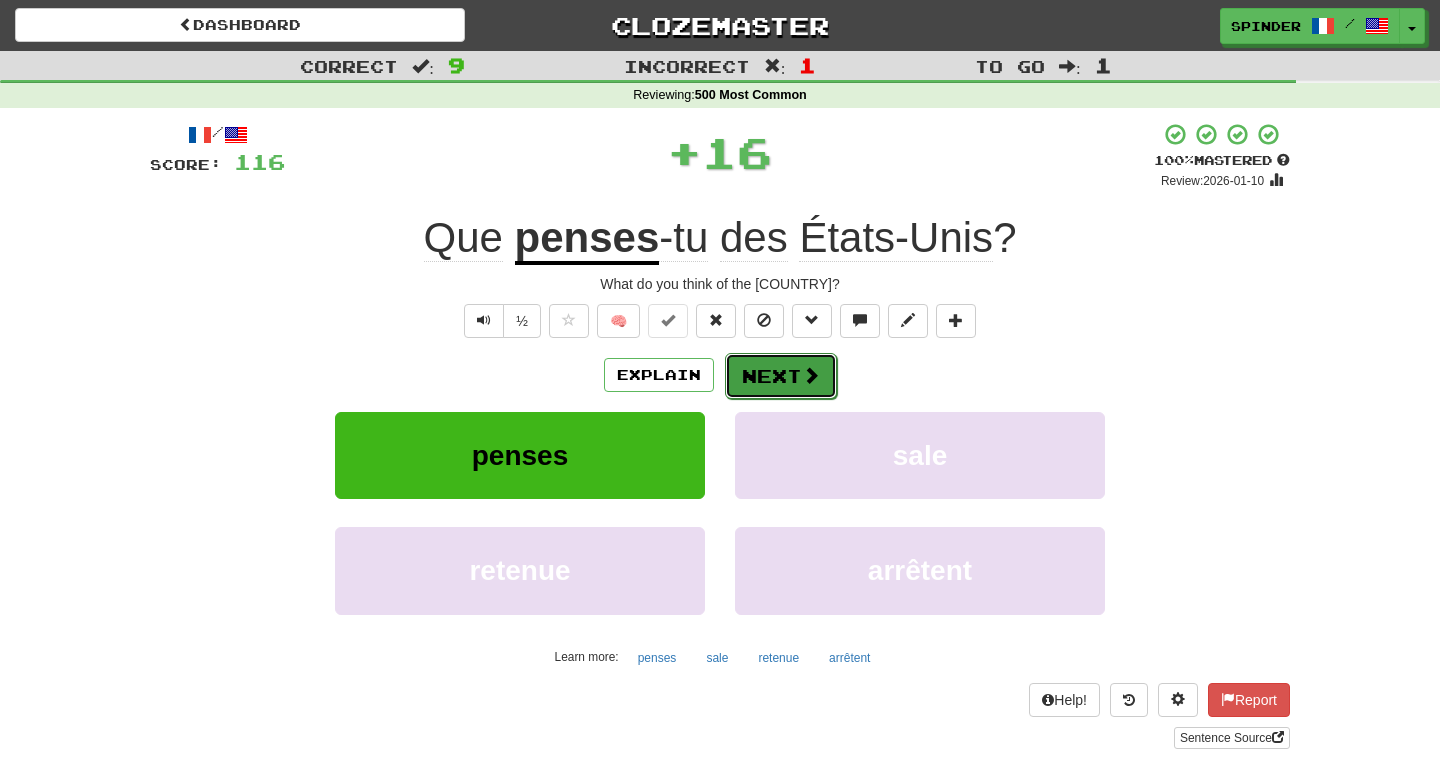 click on "Next" at bounding box center [781, 376] 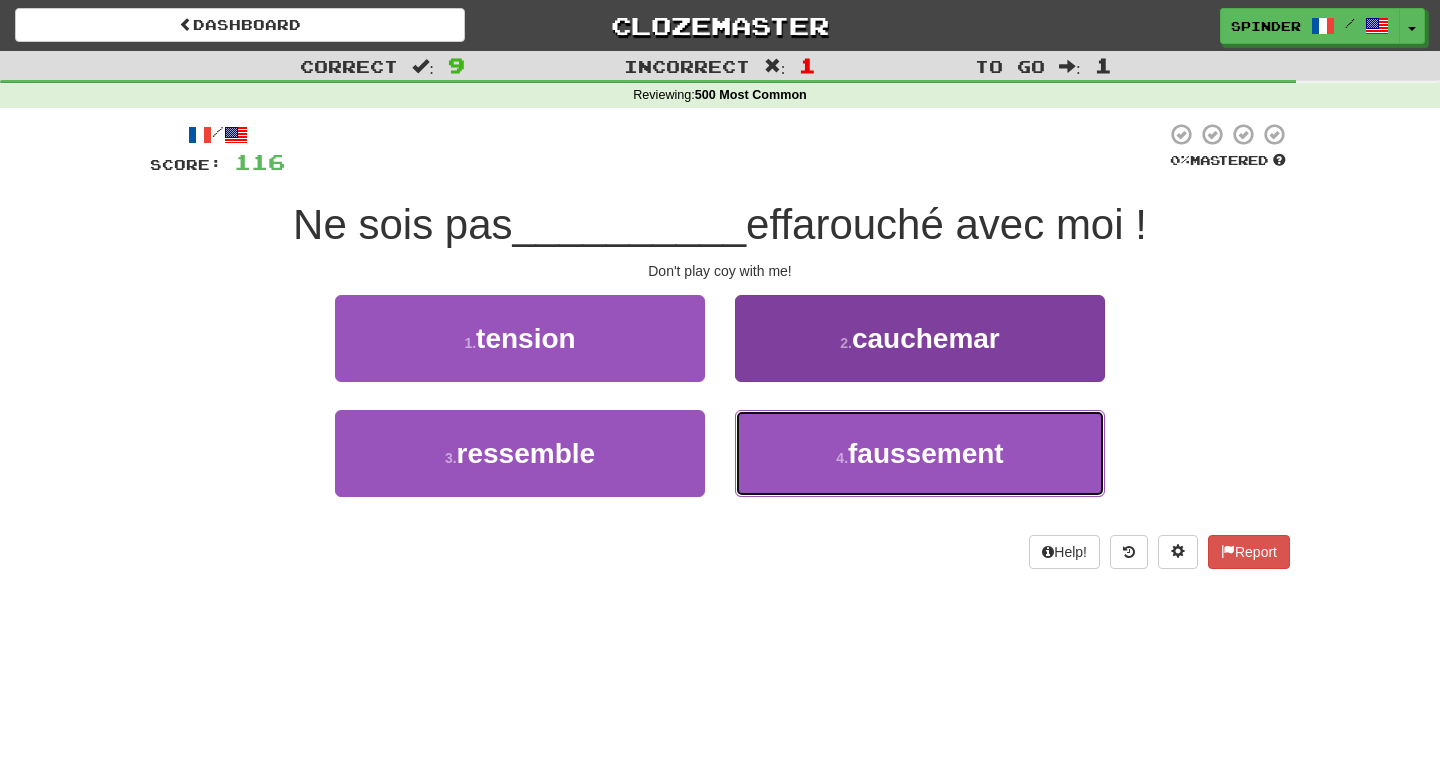 click on "4 .  faussement" at bounding box center [920, 453] 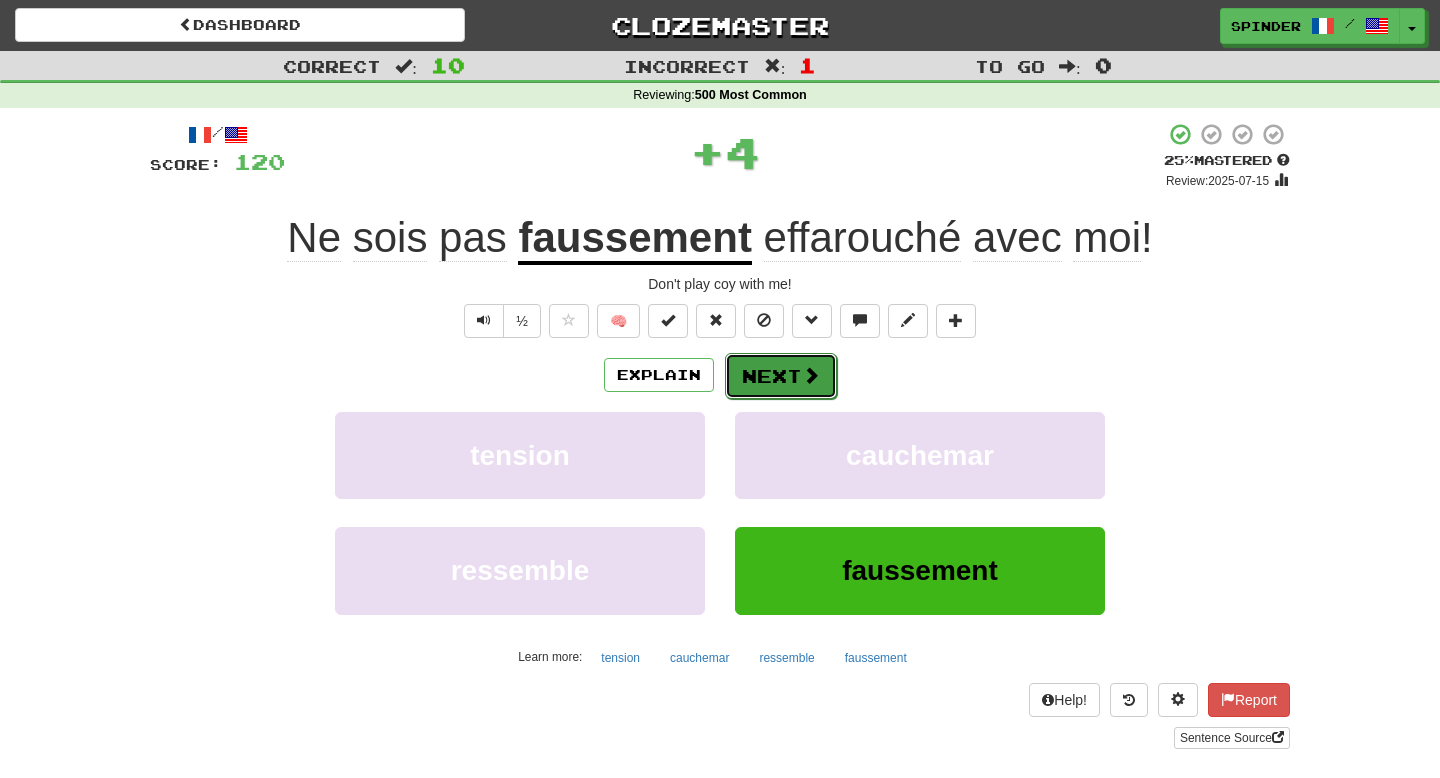click on "Next" at bounding box center [781, 376] 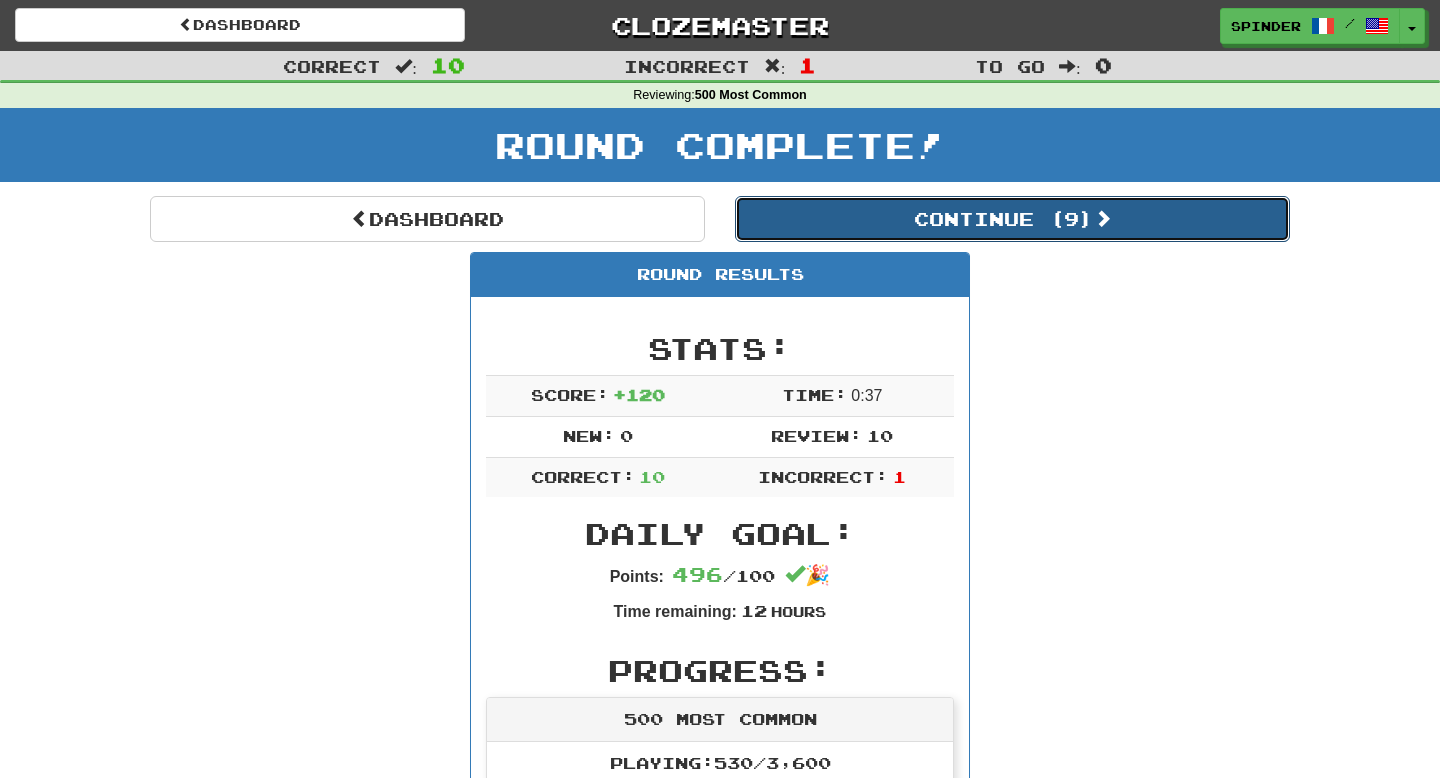 click on "Continue ( 9 )" at bounding box center (1012, 219) 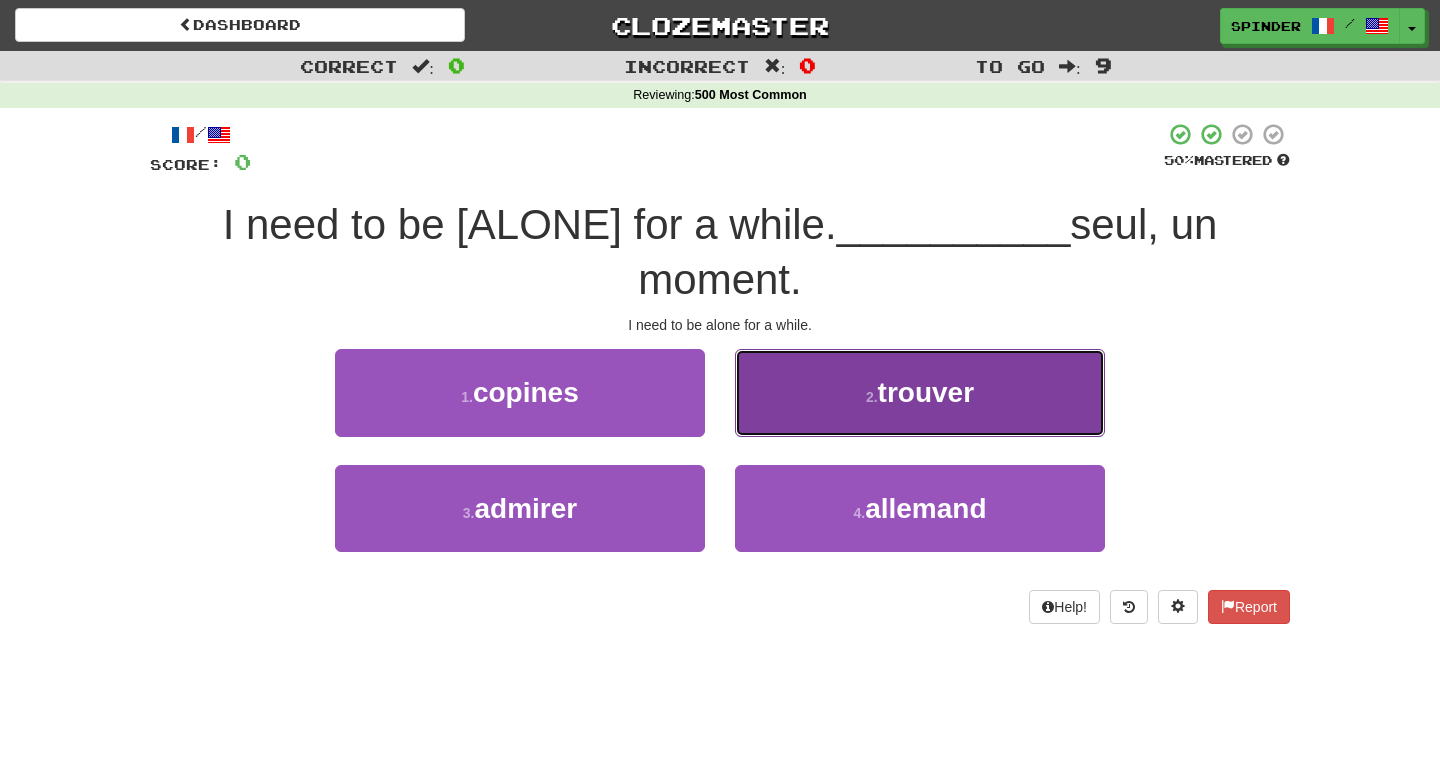 click on "2 .  trouver" at bounding box center (920, 392) 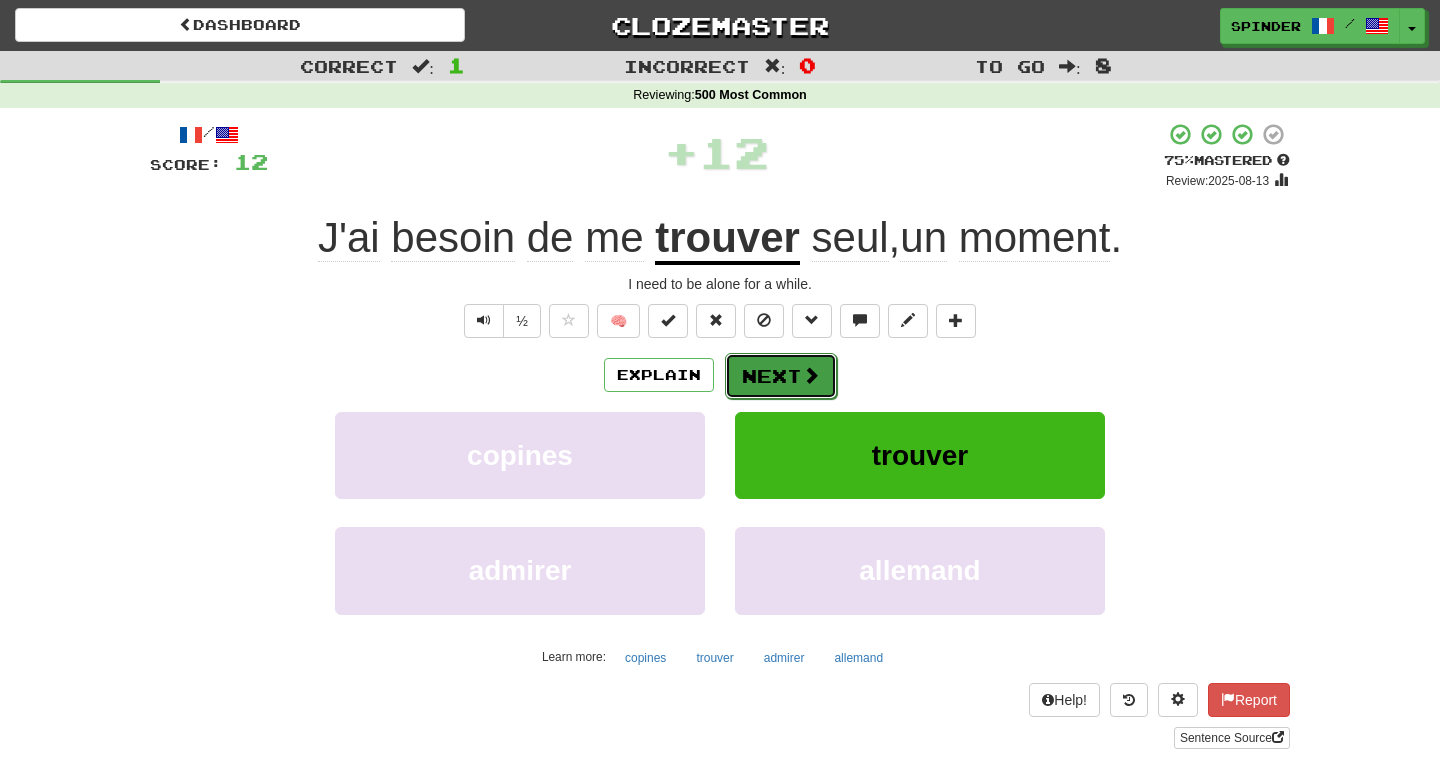 click at bounding box center (811, 375) 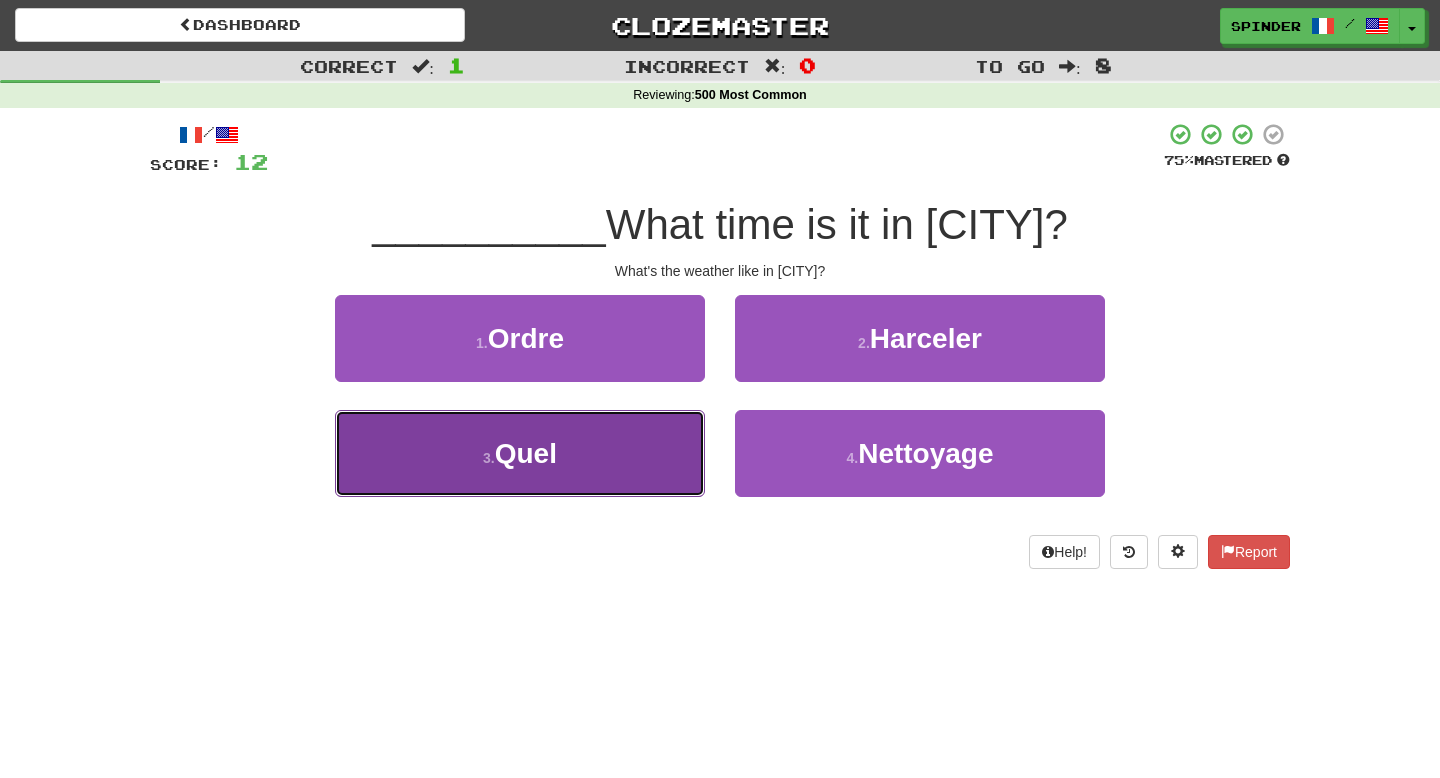 click on "3 .  Quel" at bounding box center (520, 453) 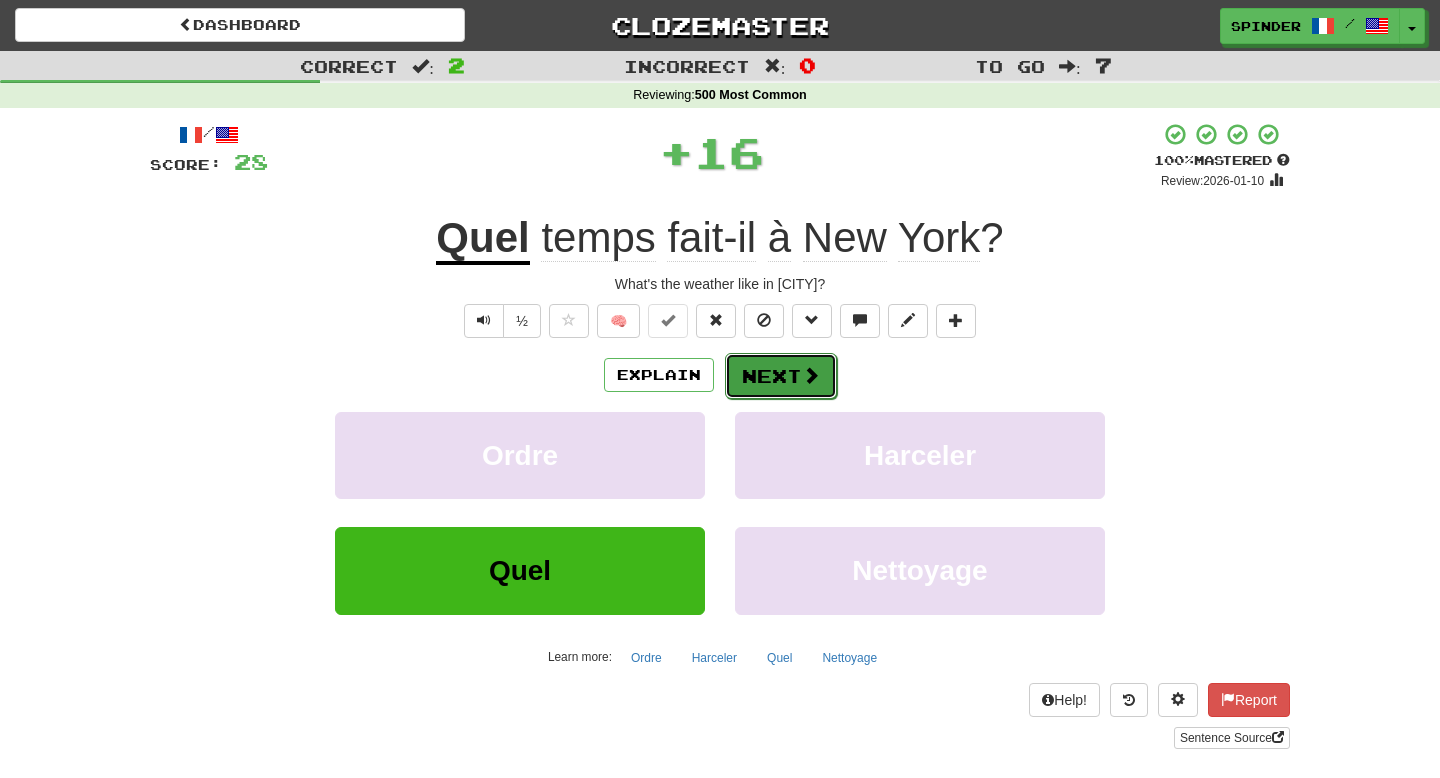 click on "Next" at bounding box center (781, 376) 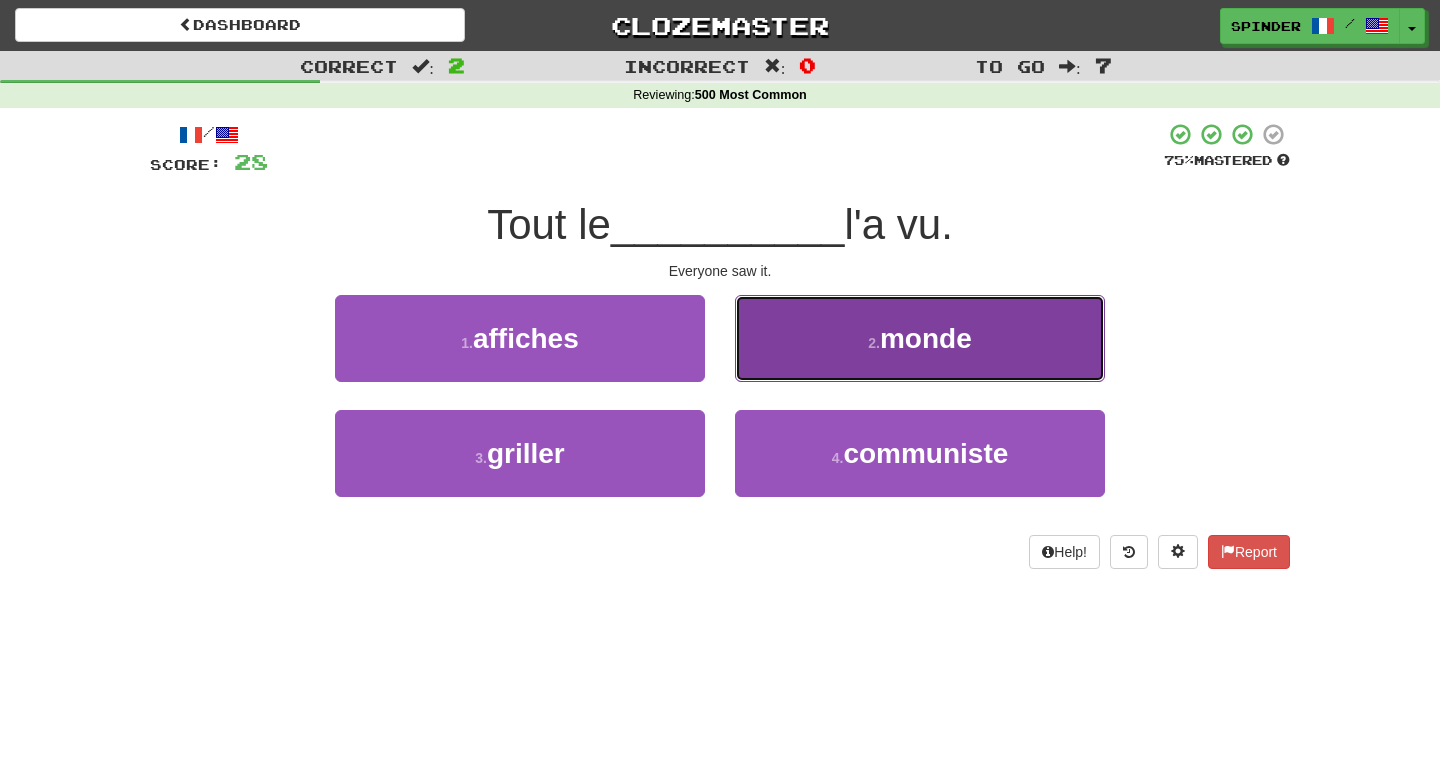 click on "2 .  monde" at bounding box center [920, 338] 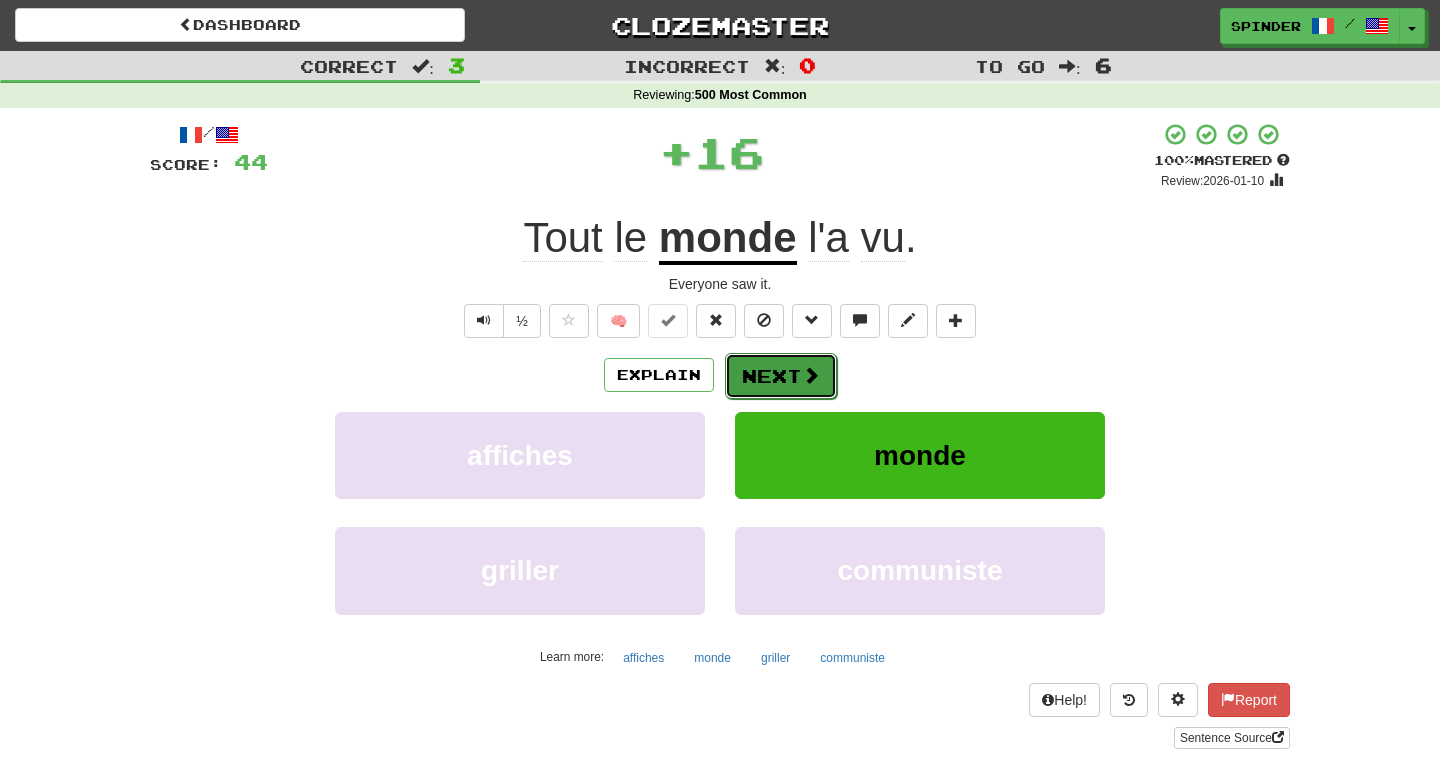 click on "Next" at bounding box center (781, 376) 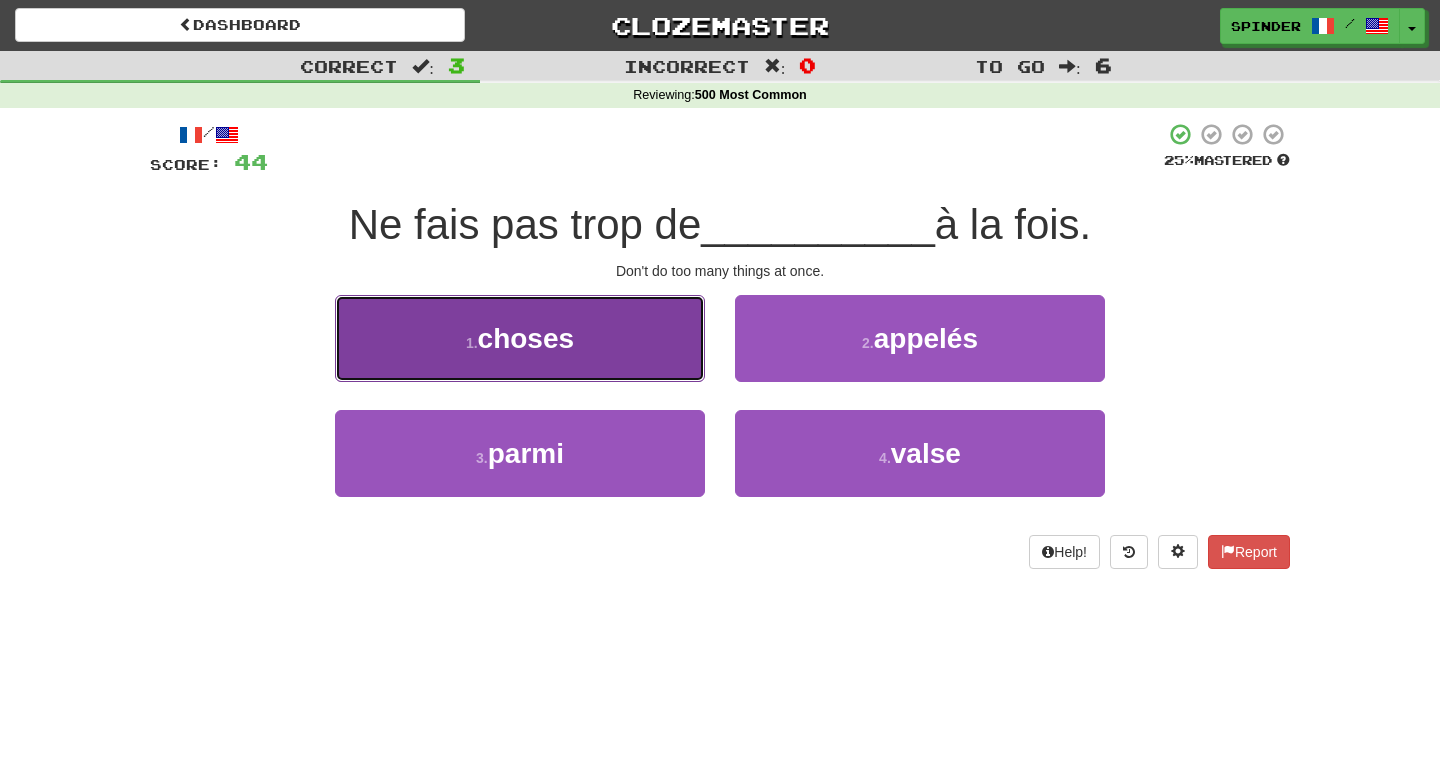 click on "1 .  choses" at bounding box center (520, 338) 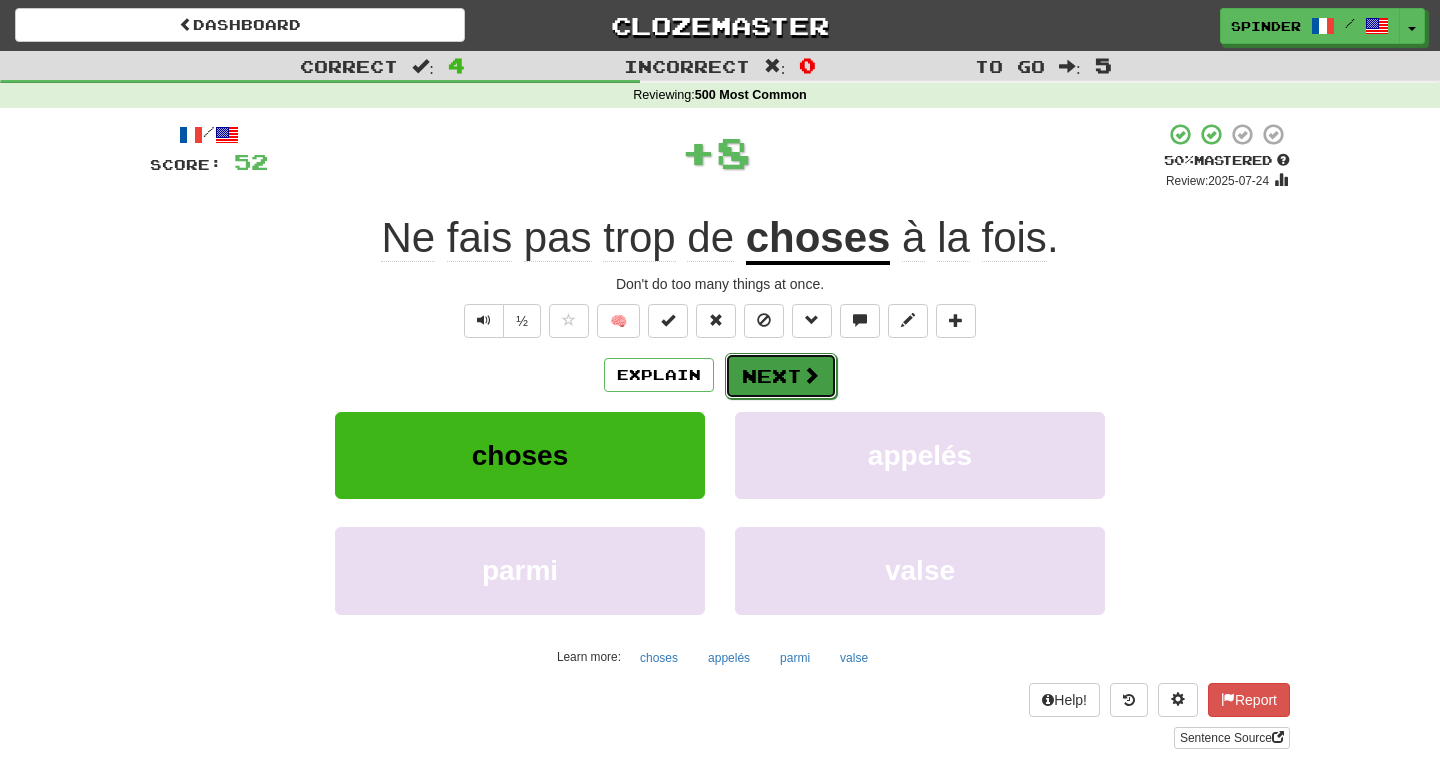 click on "Next" at bounding box center [781, 376] 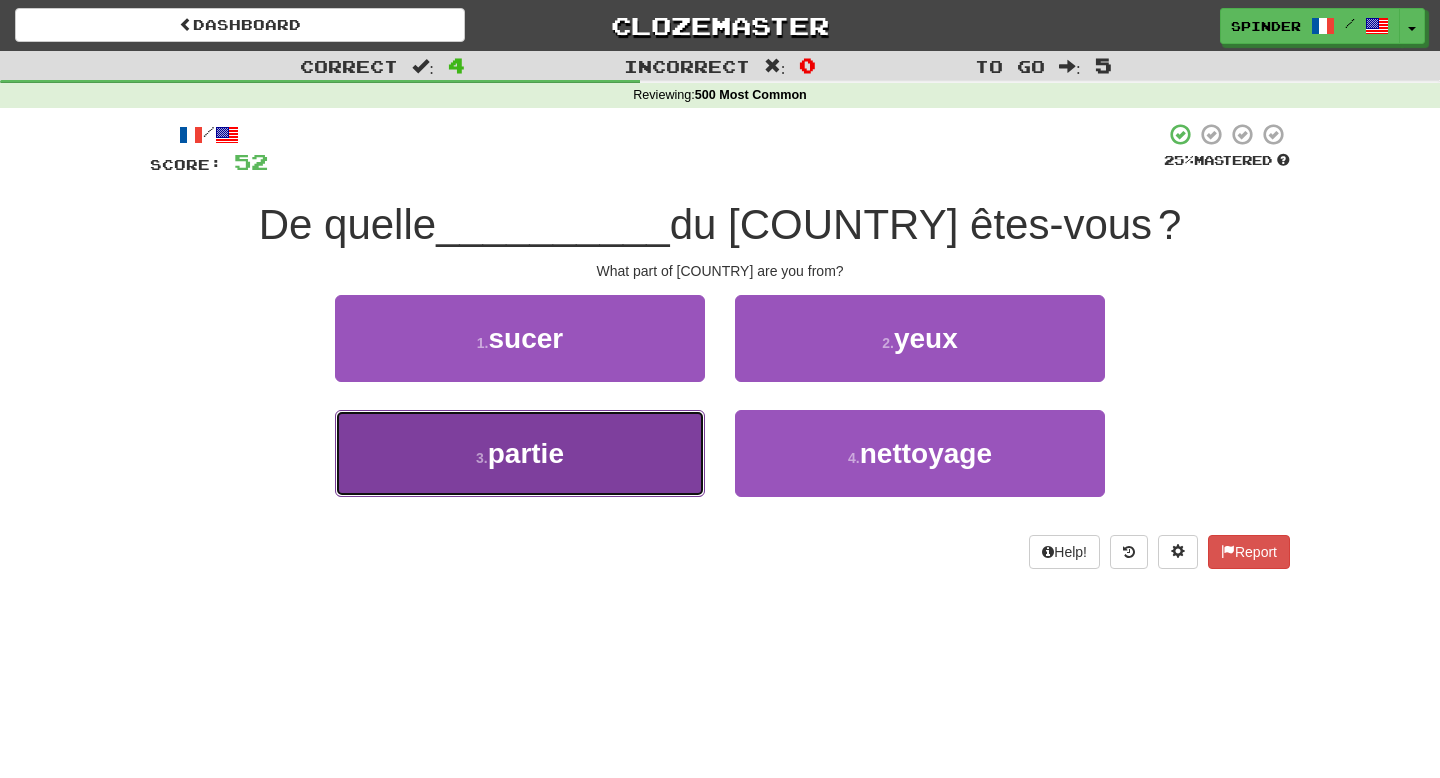 click on "3 .  partie" at bounding box center [520, 453] 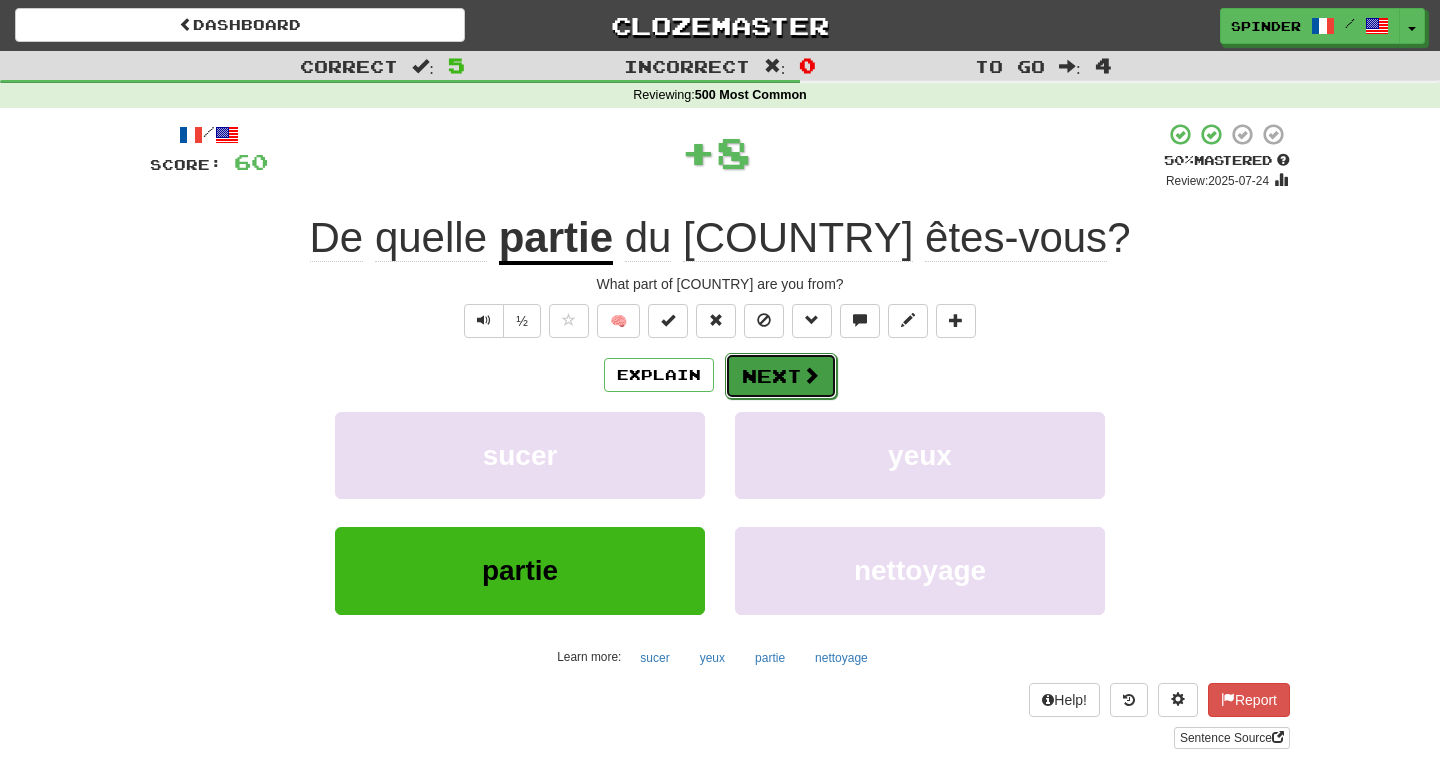 click on "Next" at bounding box center [781, 376] 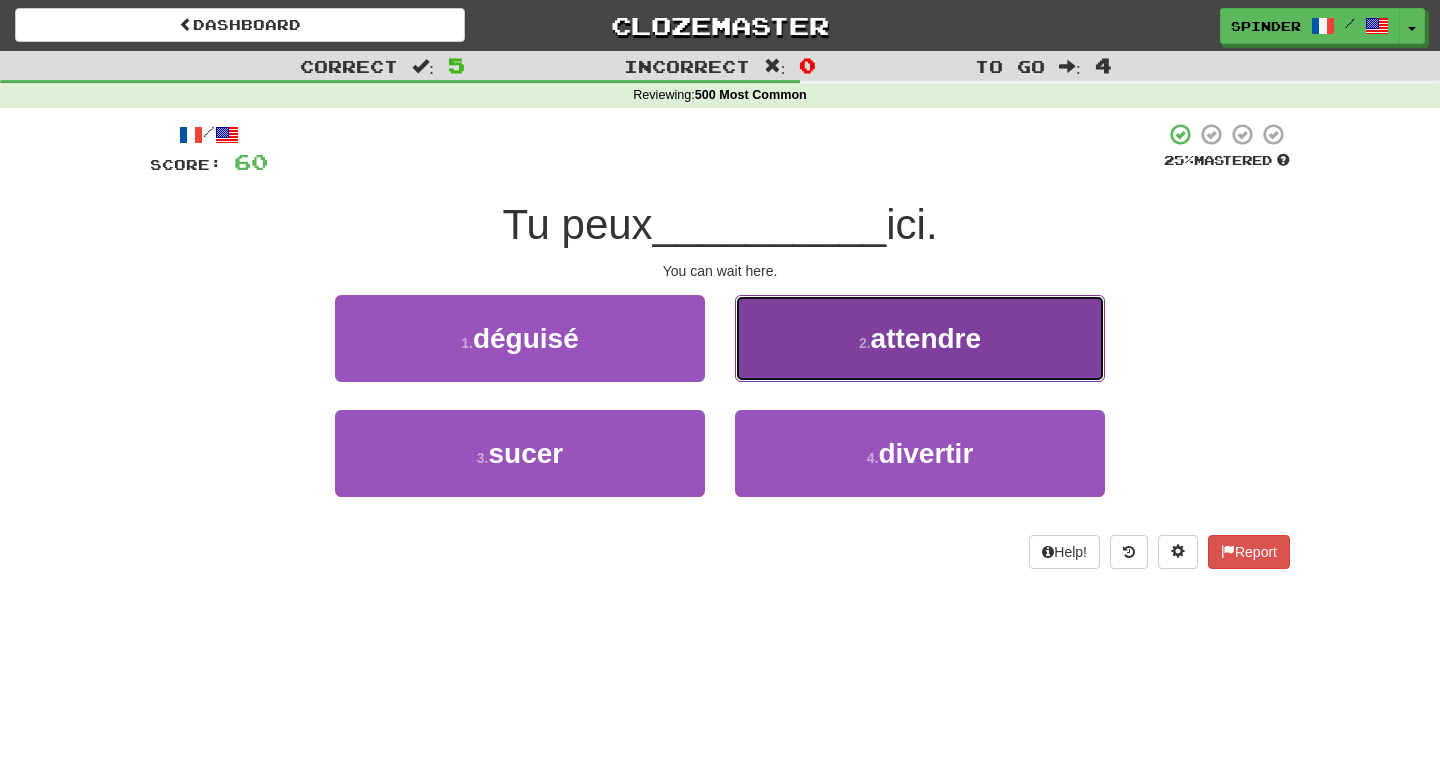 click on "2 .  attendre" at bounding box center [920, 338] 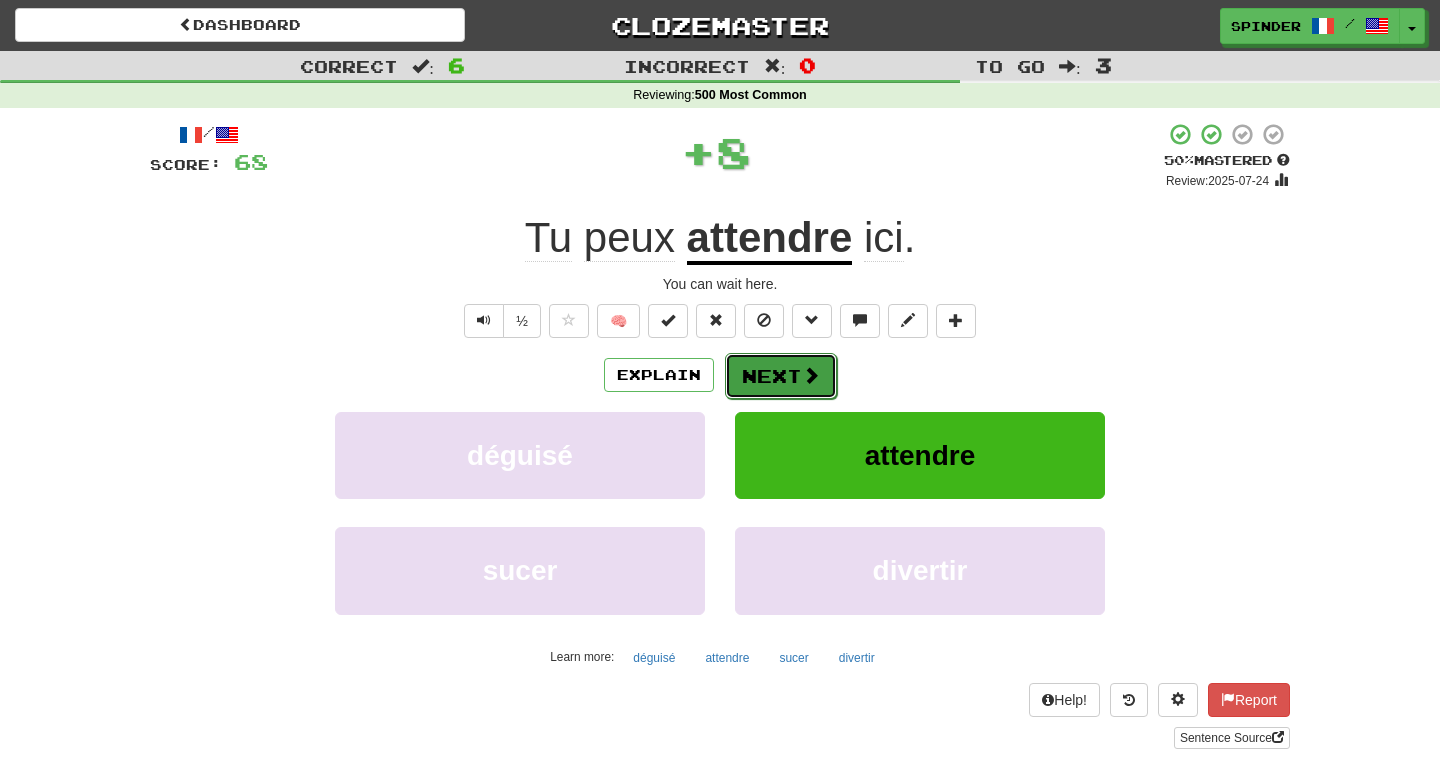 click on "Next" at bounding box center [781, 376] 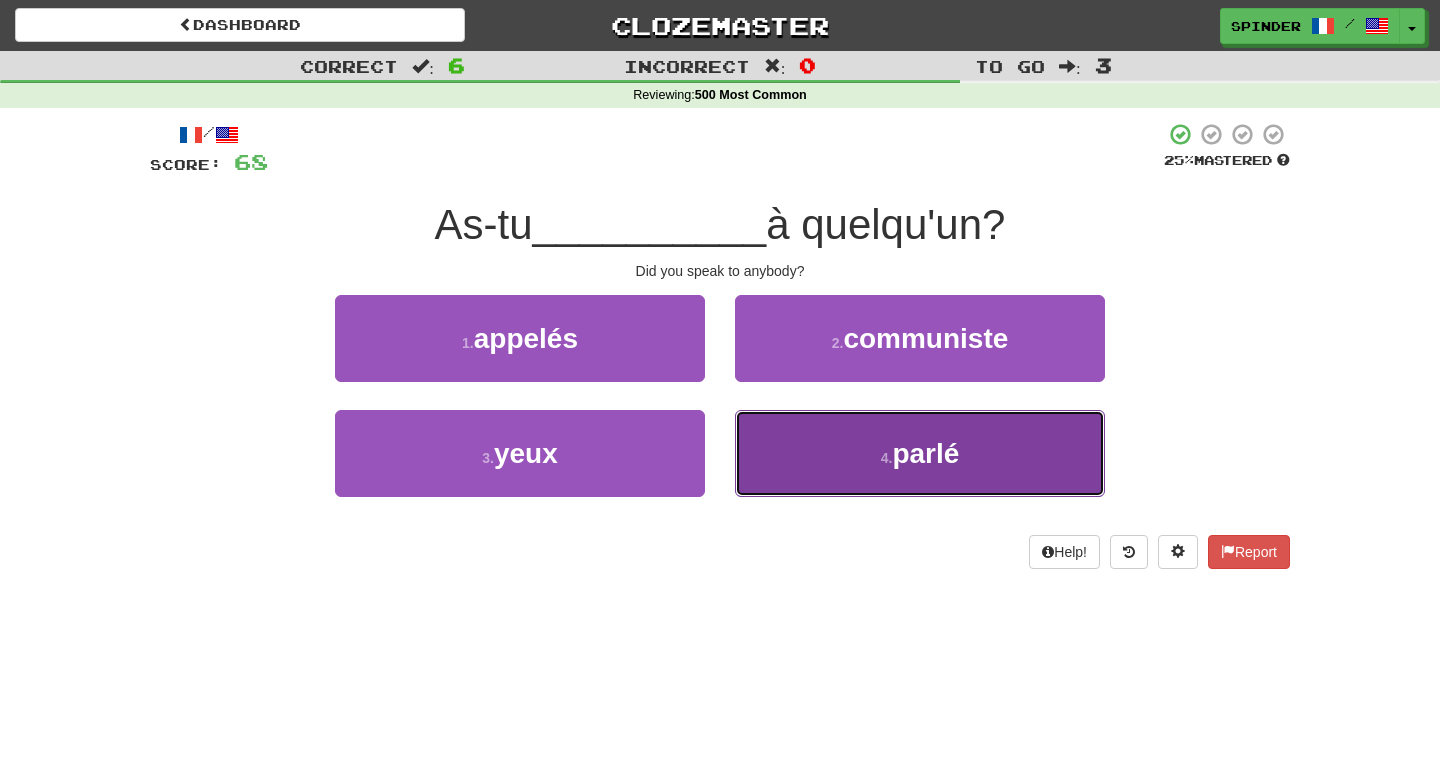 click on "4 .  parlé" at bounding box center (920, 453) 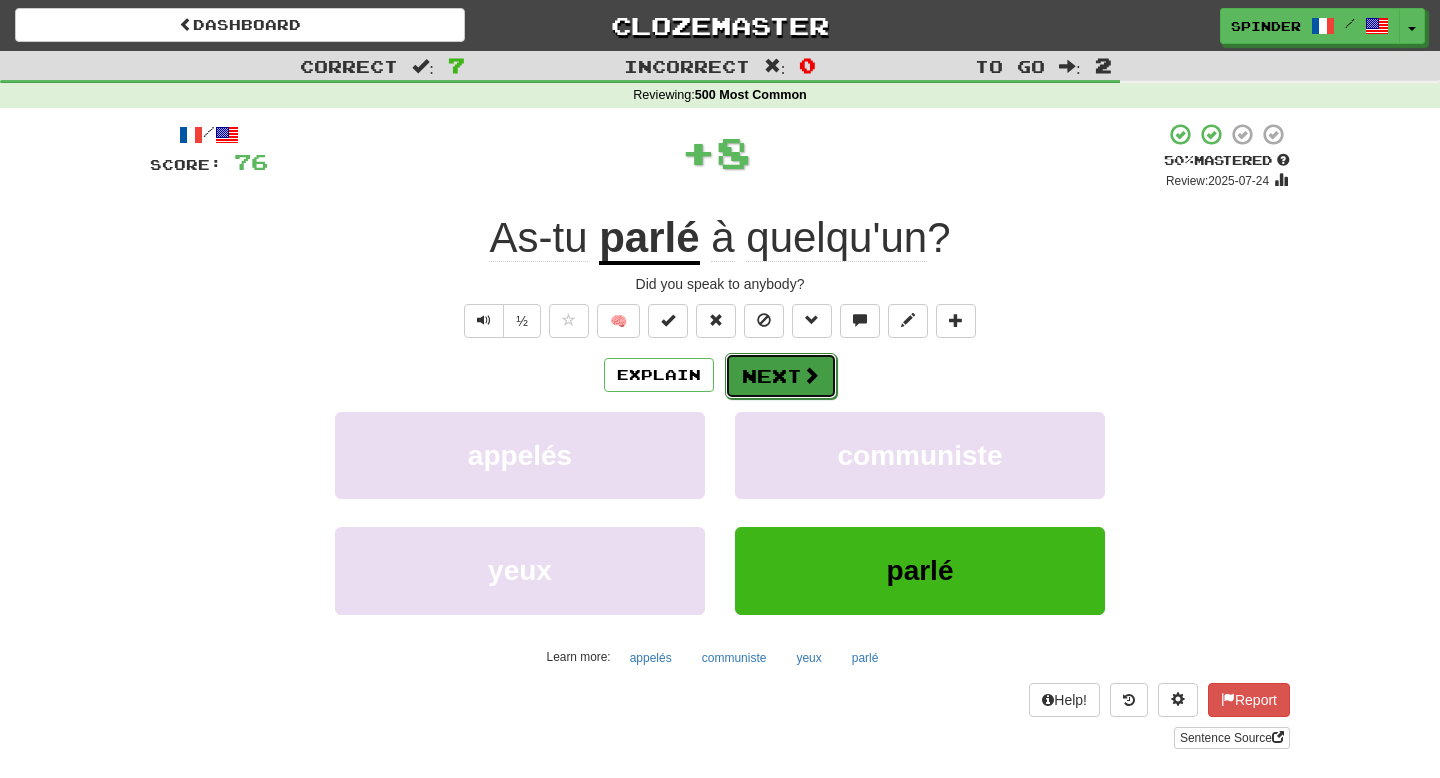 click on "Next" at bounding box center [781, 376] 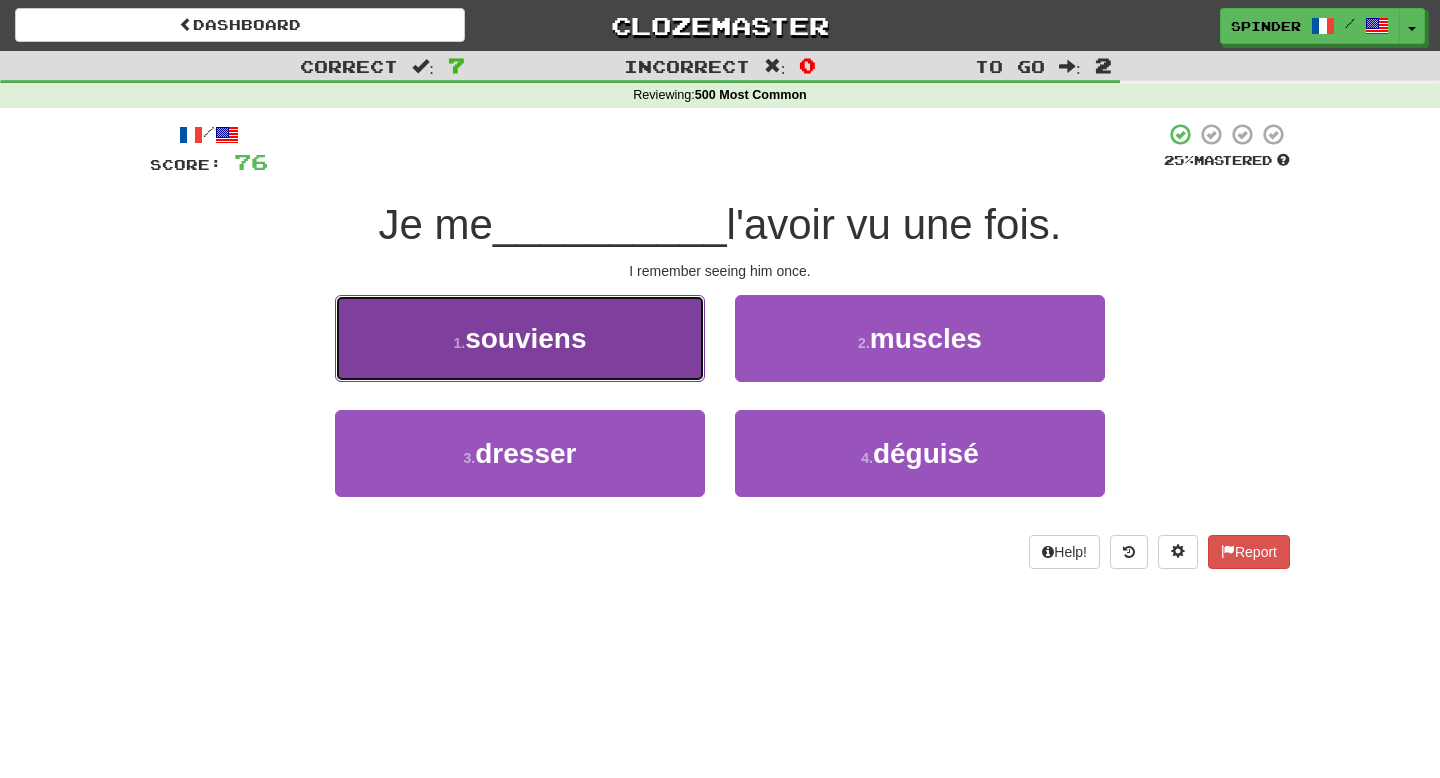 click on "1 .  souviens" at bounding box center [520, 338] 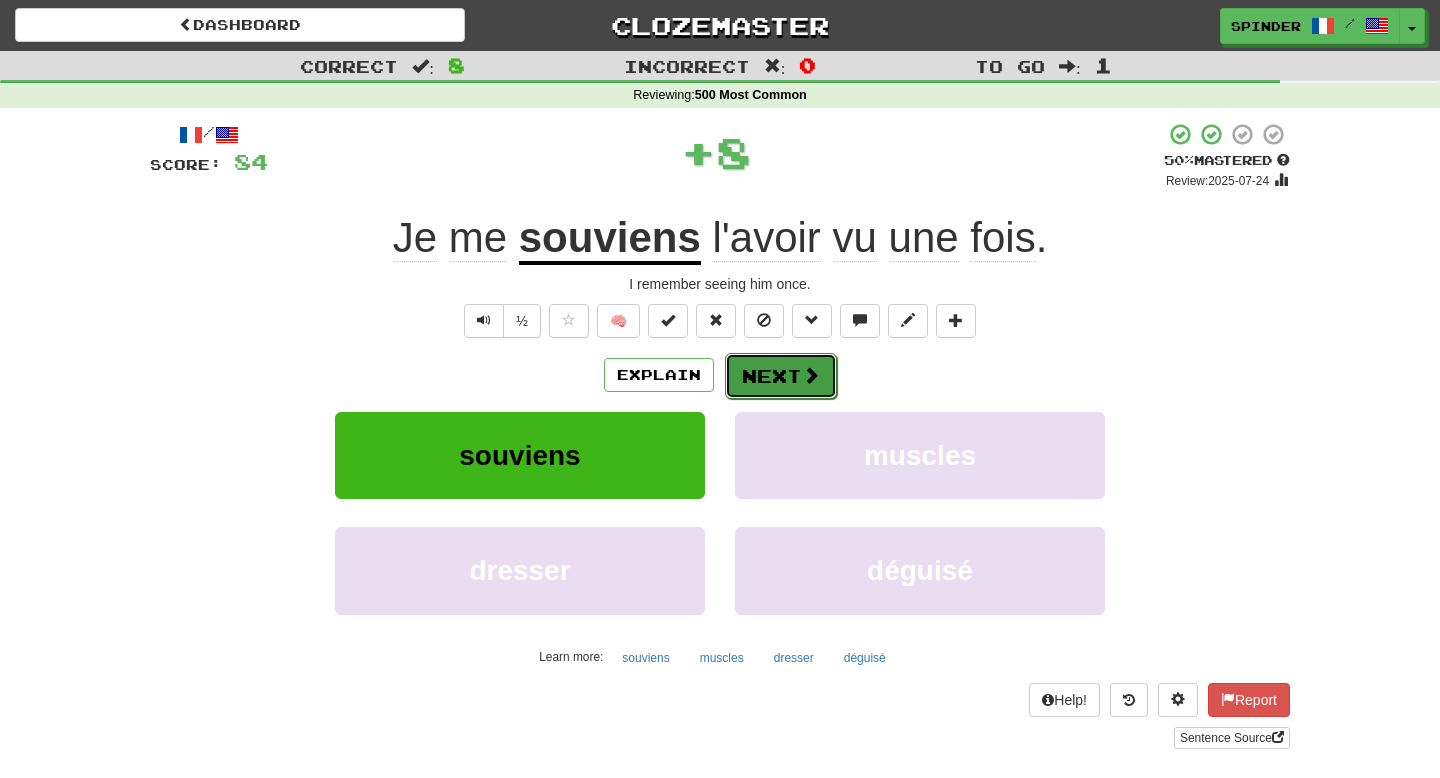 click at bounding box center [811, 375] 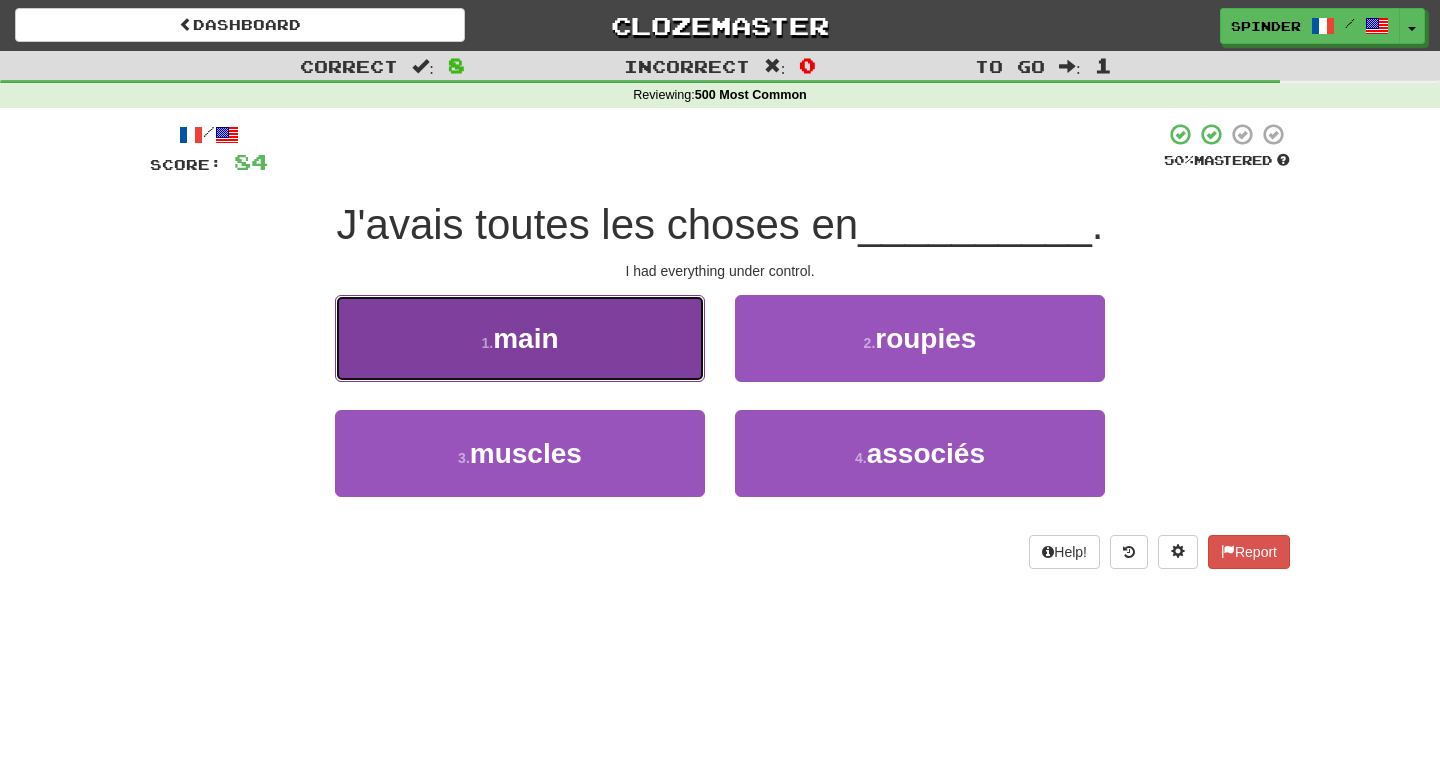 click on "1 .  main" at bounding box center (520, 338) 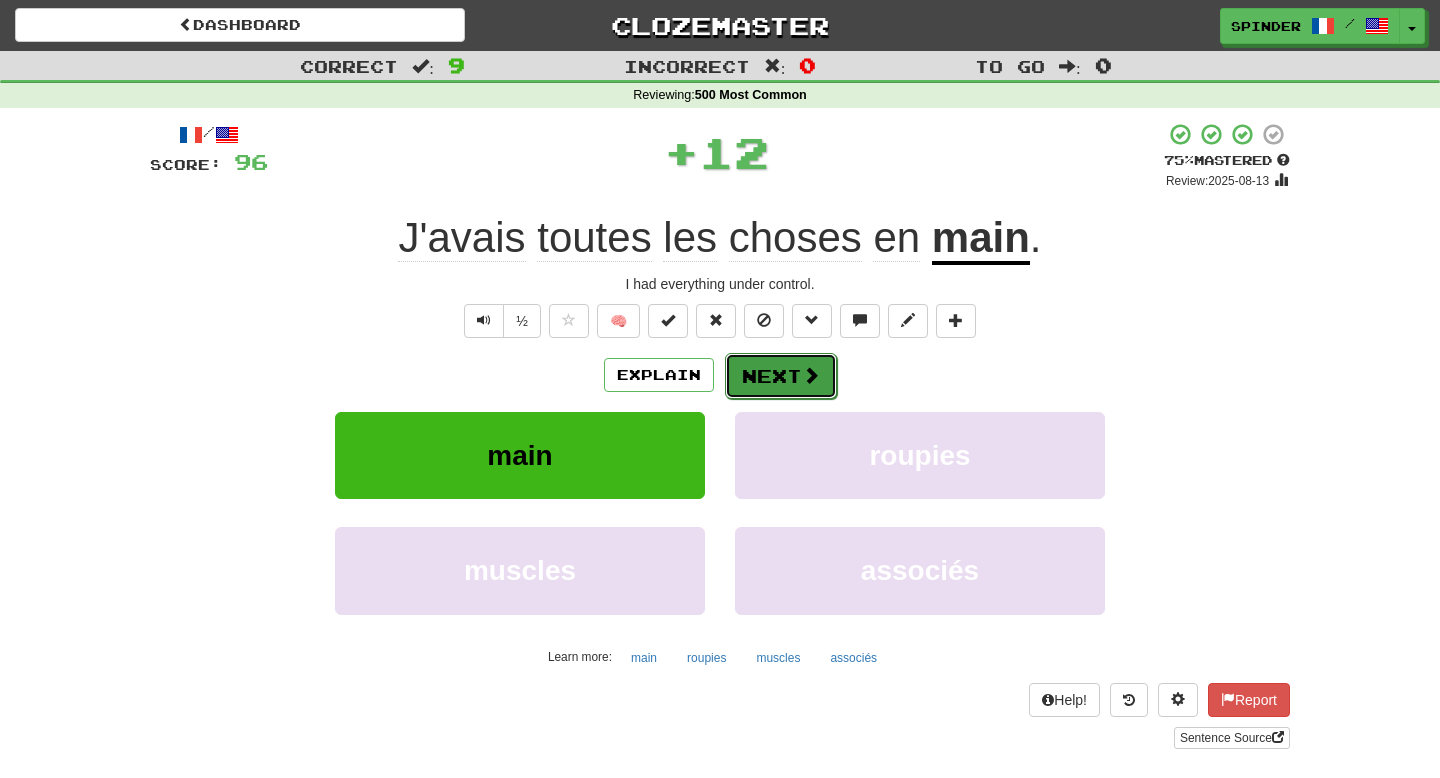 click on "Next" at bounding box center [781, 376] 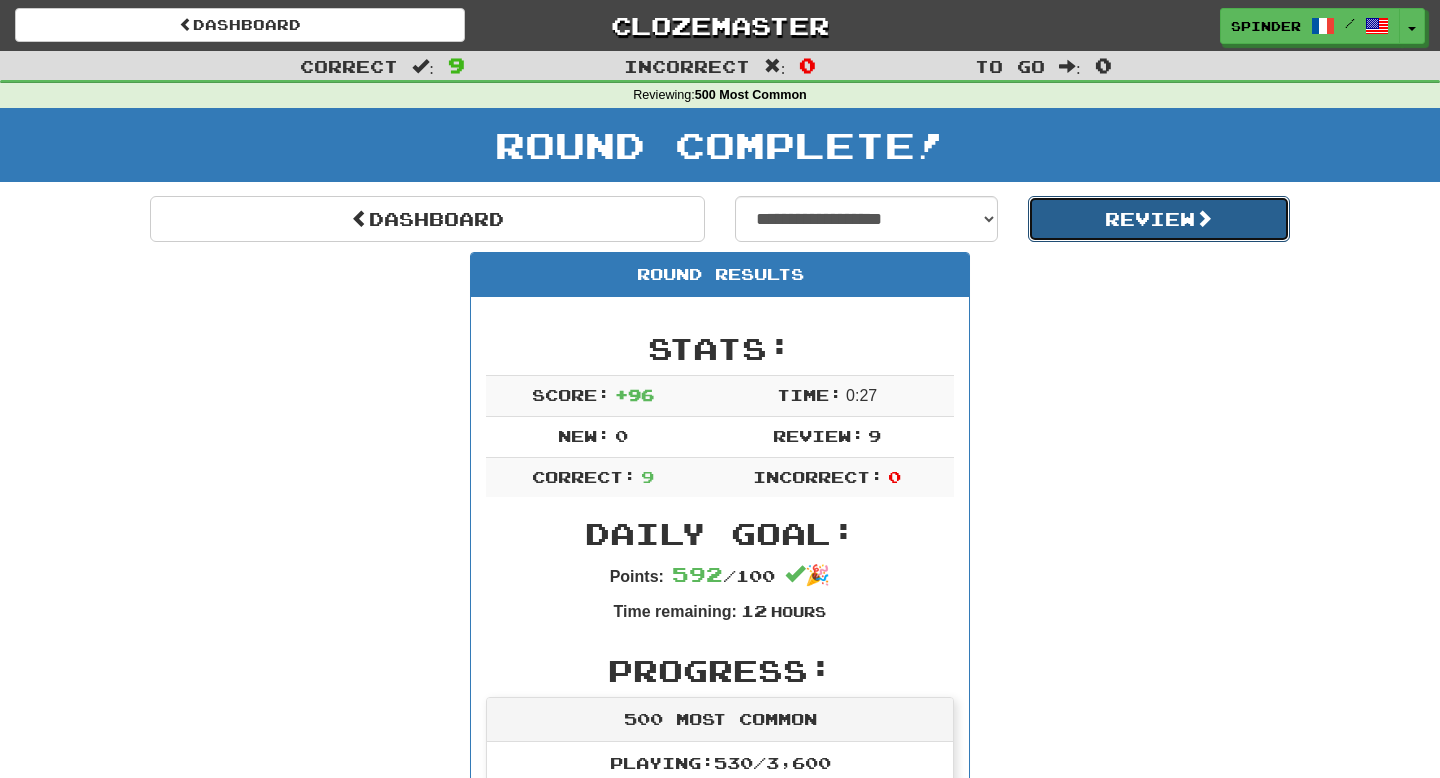 click on "Review" at bounding box center [1159, 219] 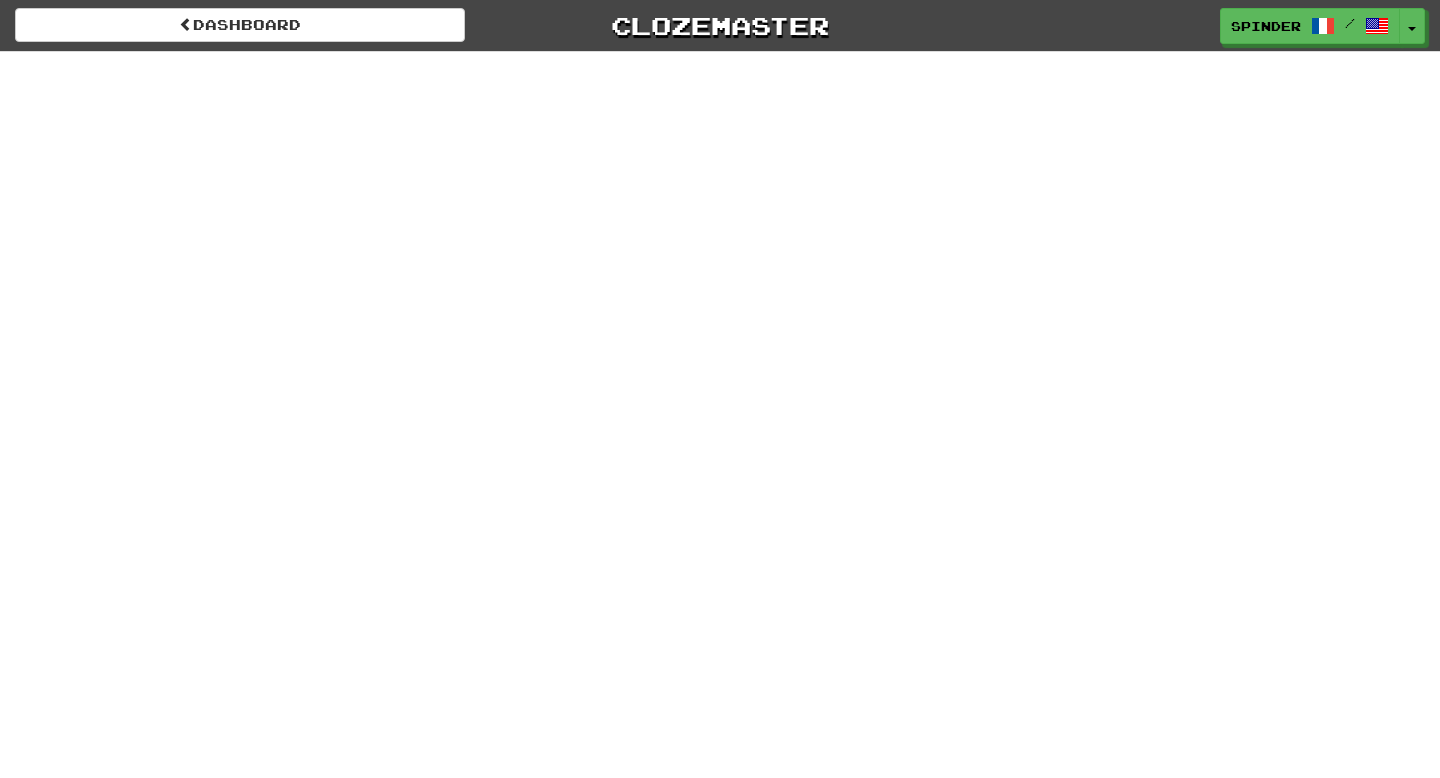 scroll, scrollTop: 0, scrollLeft: 0, axis: both 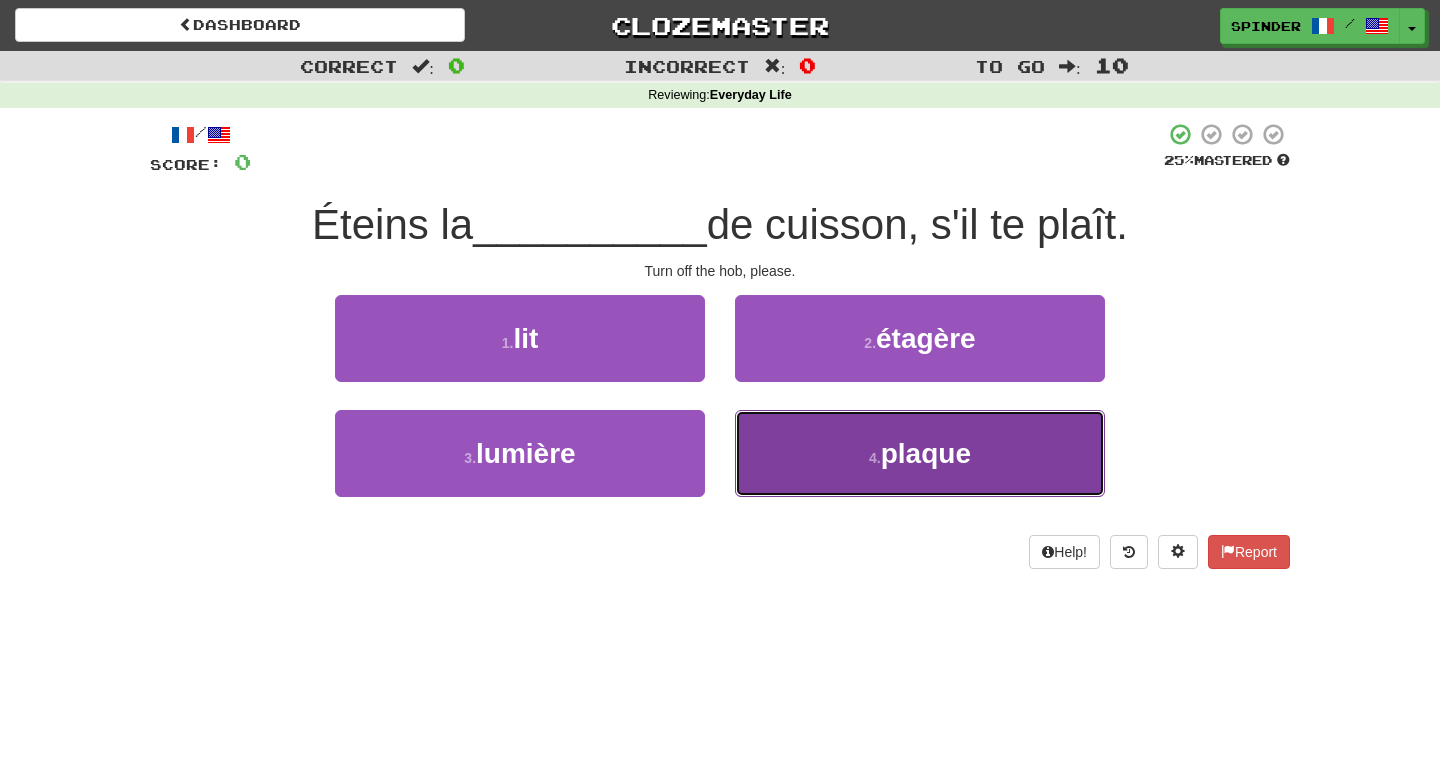 click on "4 .  plaque" at bounding box center [920, 453] 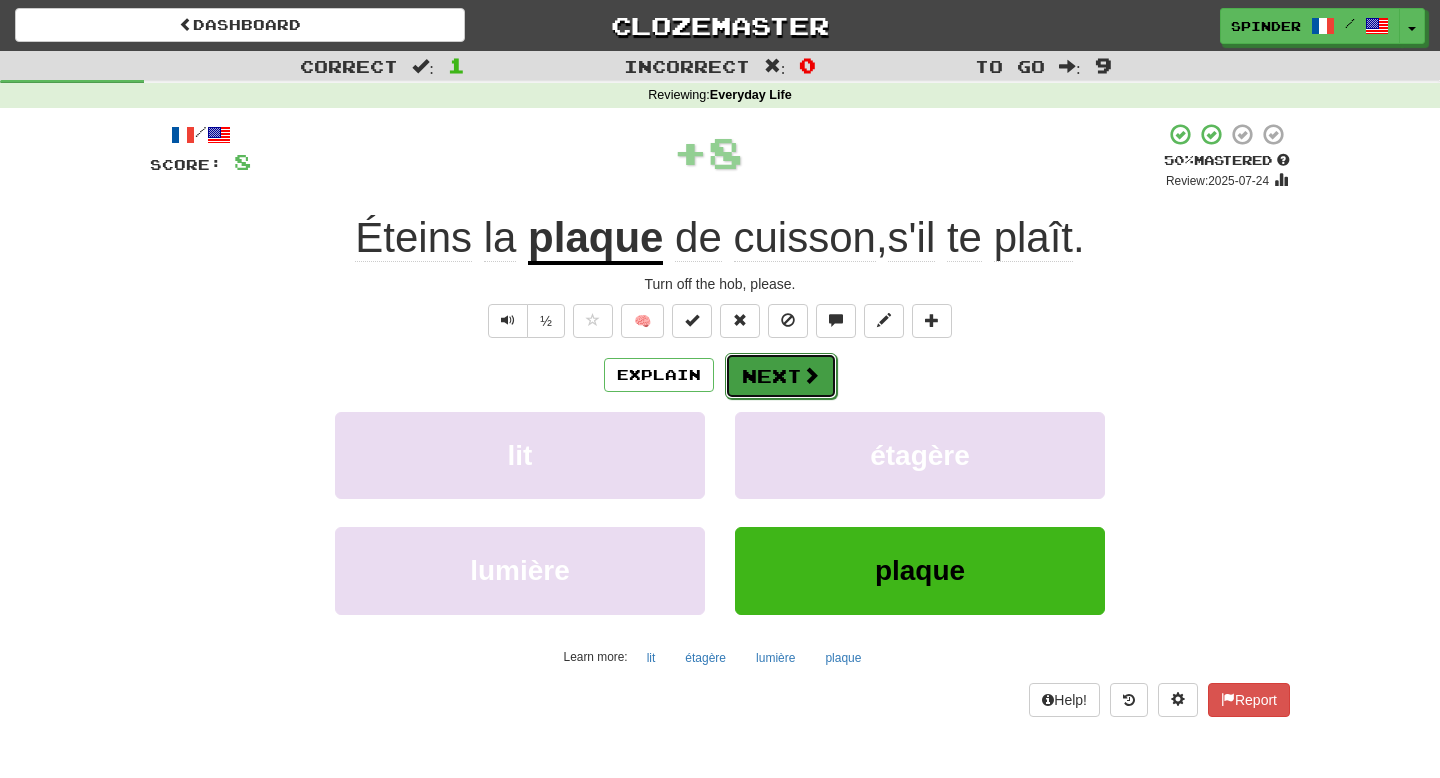click at bounding box center (811, 375) 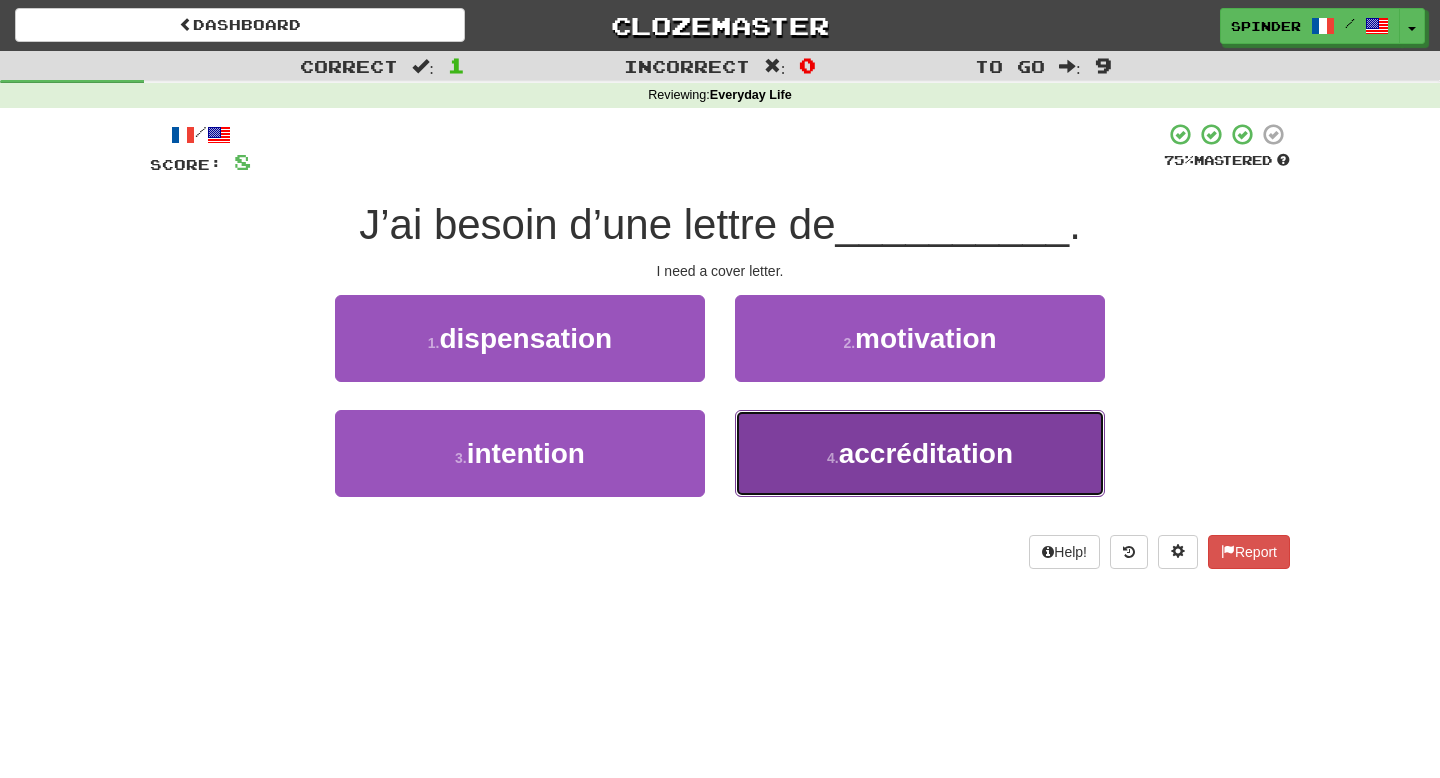 click on "4 .  accréditation" at bounding box center (920, 453) 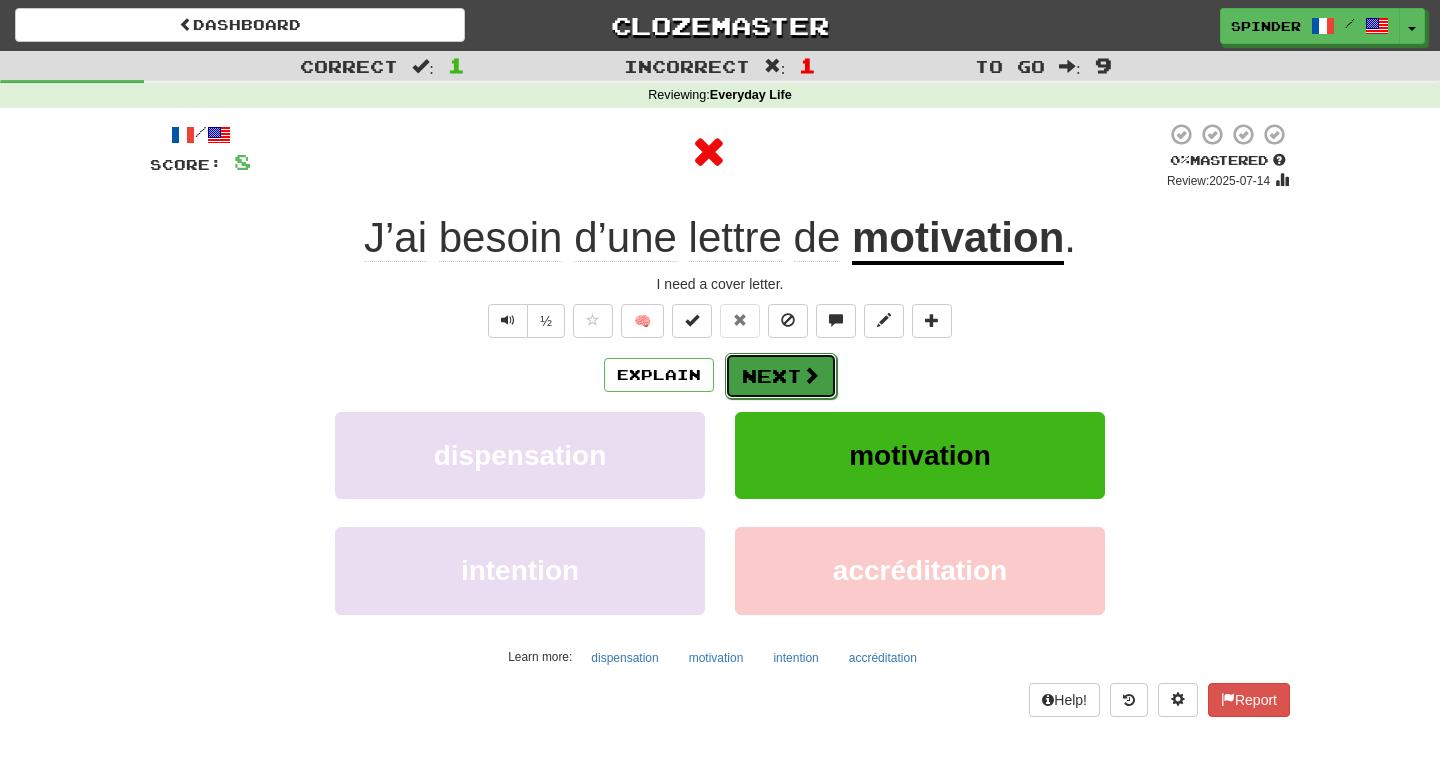 click at bounding box center (811, 375) 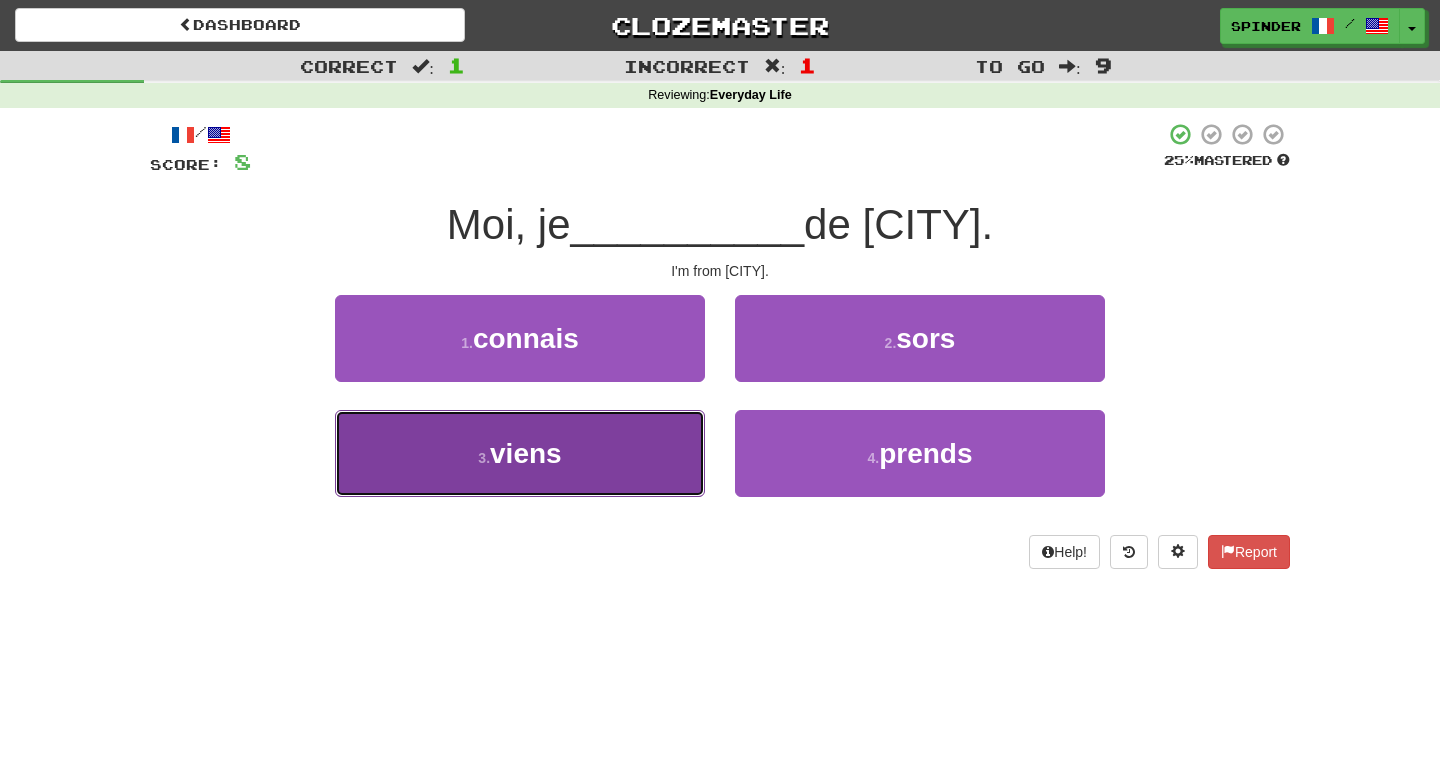 click on "3 .  viens" at bounding box center [520, 453] 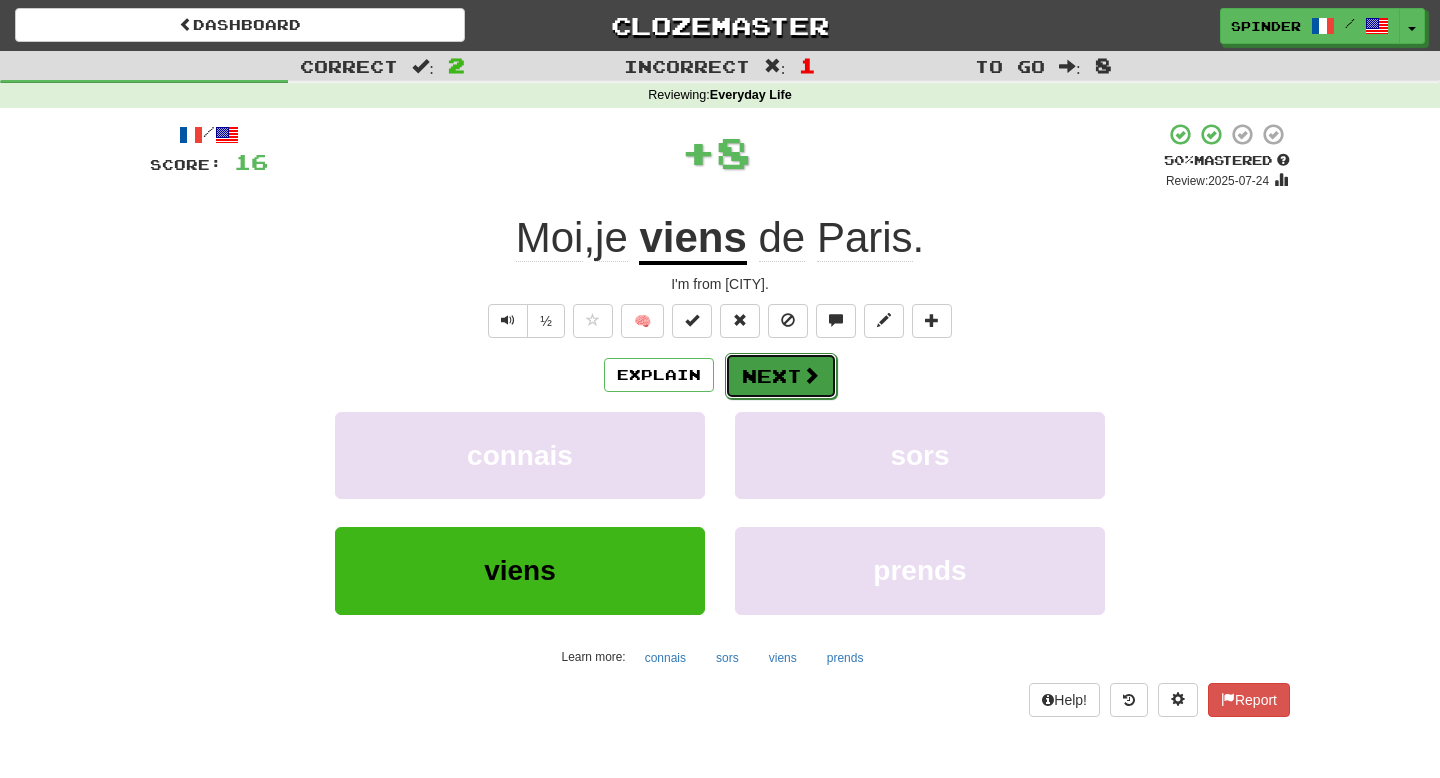 click on "Next" at bounding box center (781, 376) 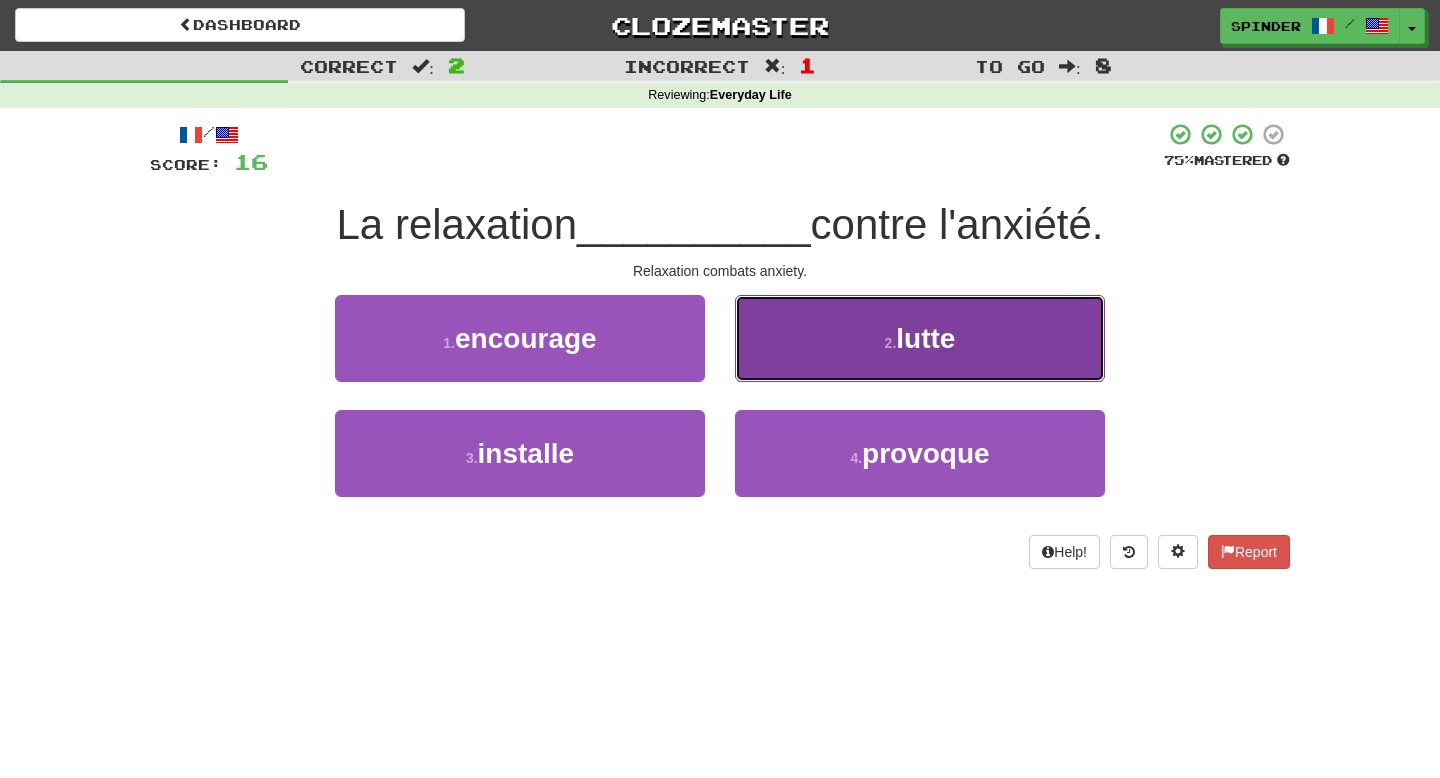 click on "2 .  lutte" at bounding box center [920, 338] 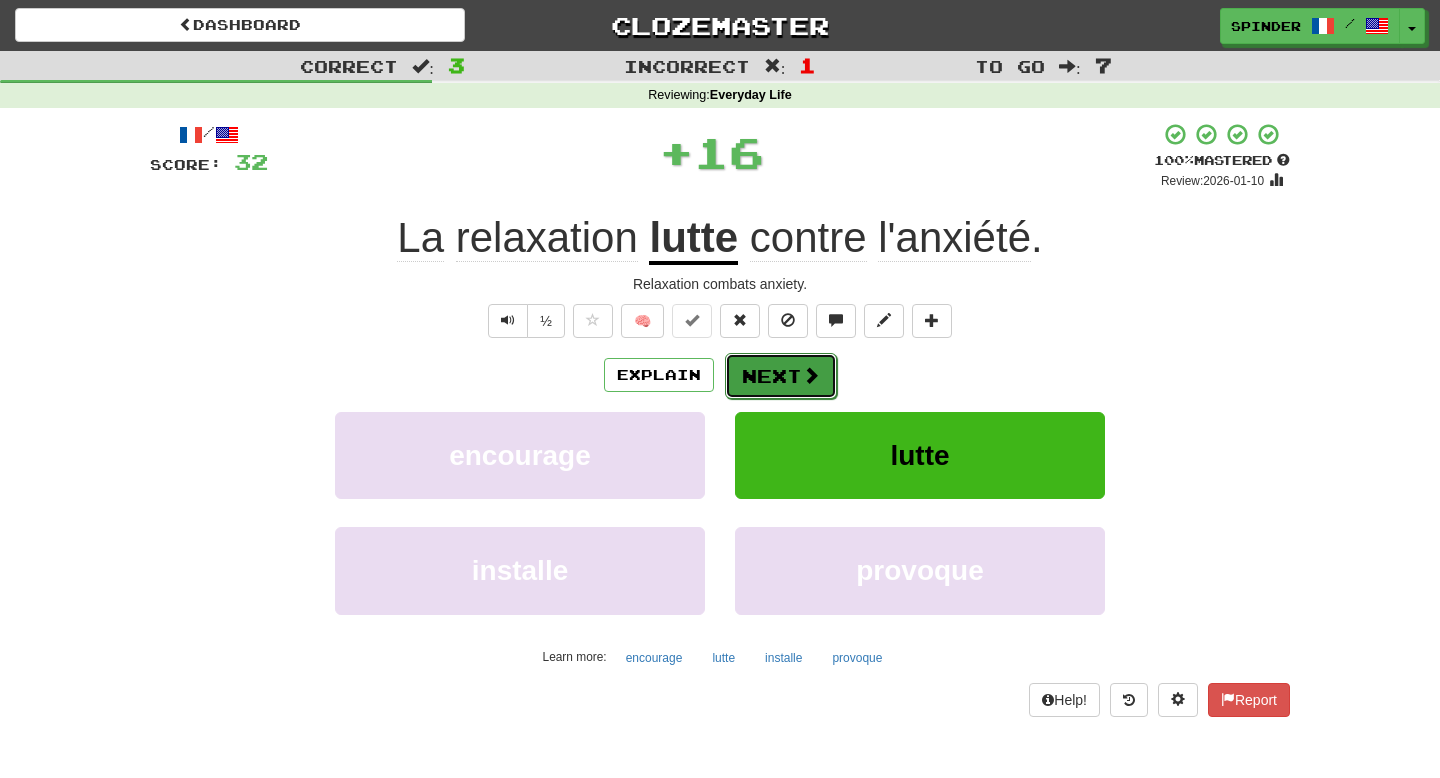 click on "Next" at bounding box center [781, 376] 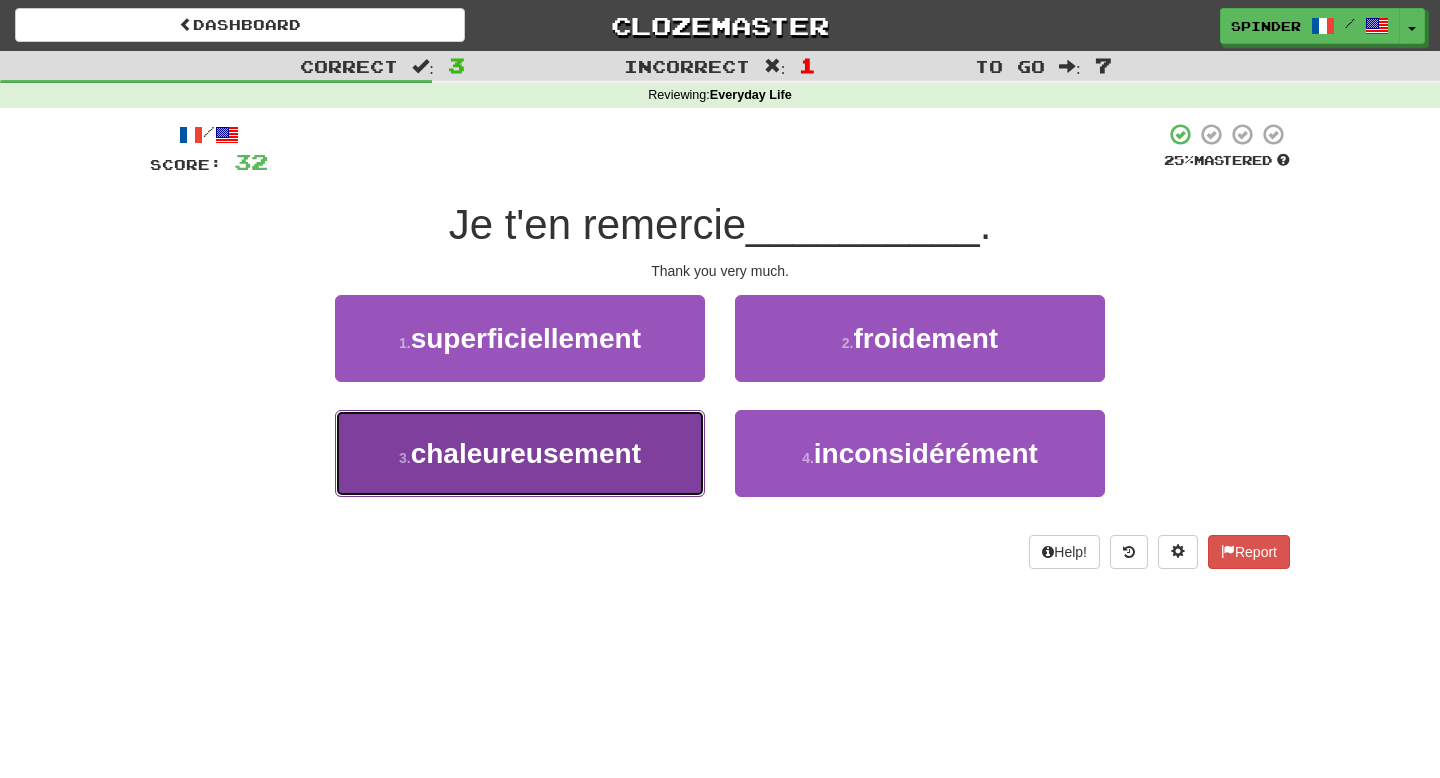 click on "3 .  chaleureusement" at bounding box center [520, 453] 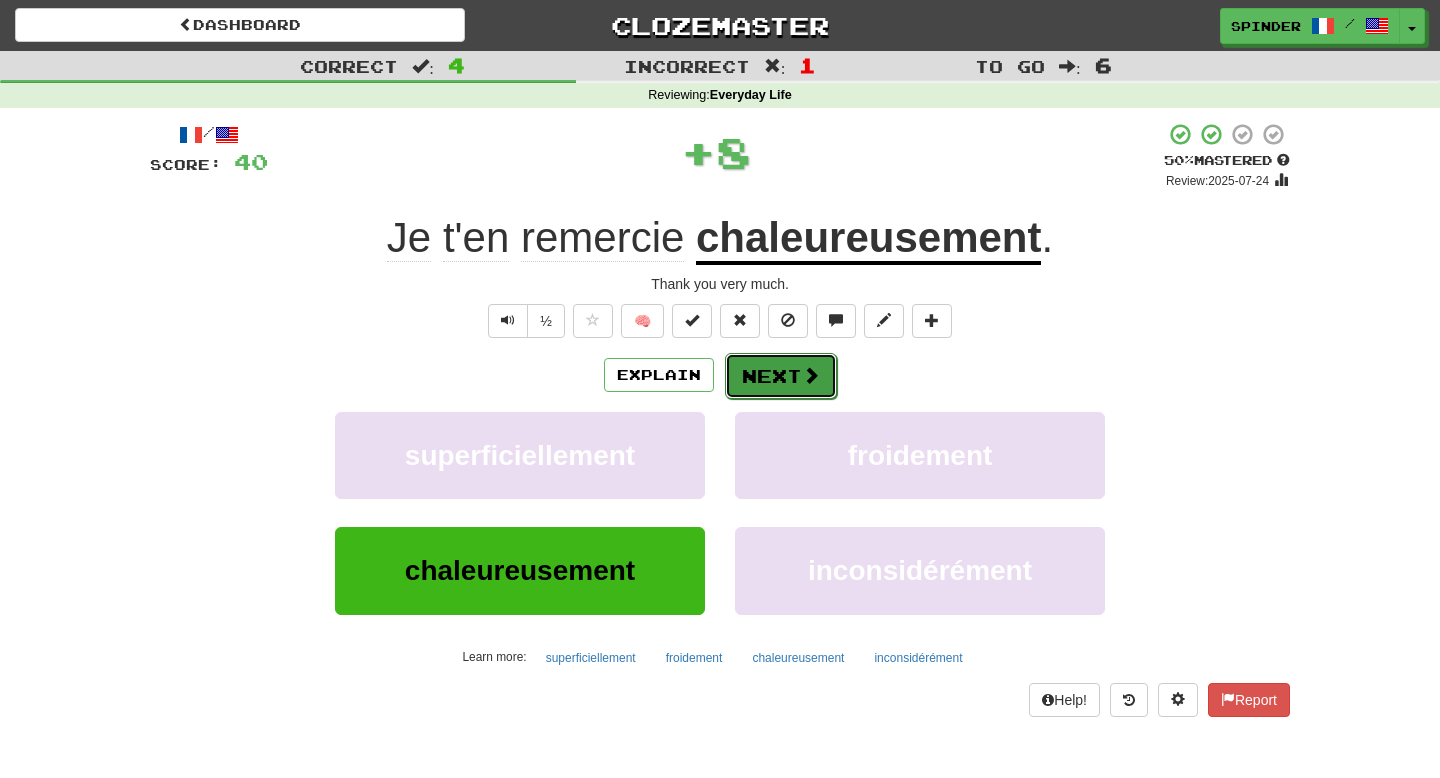 click on "Next" at bounding box center [781, 376] 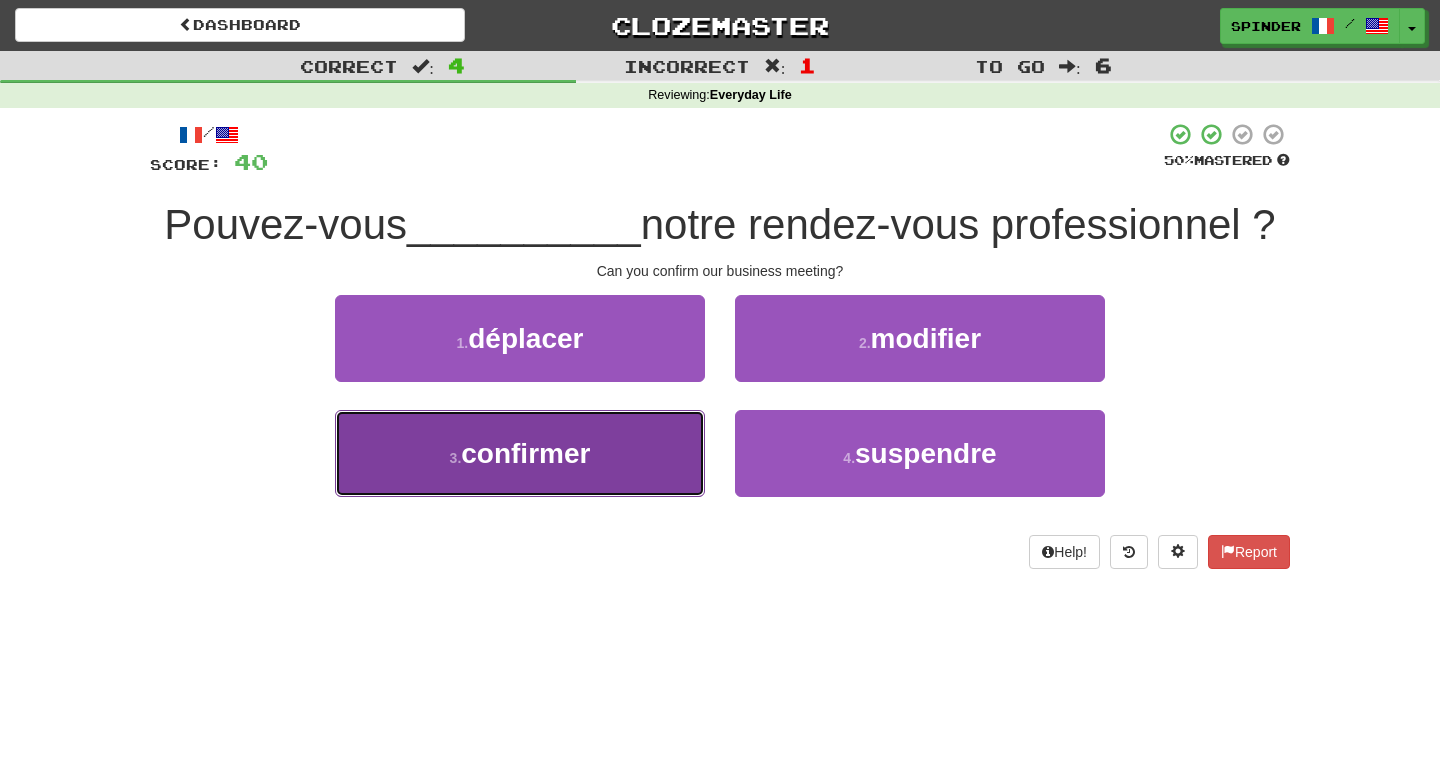 click on "3 .  confirmer" at bounding box center [520, 453] 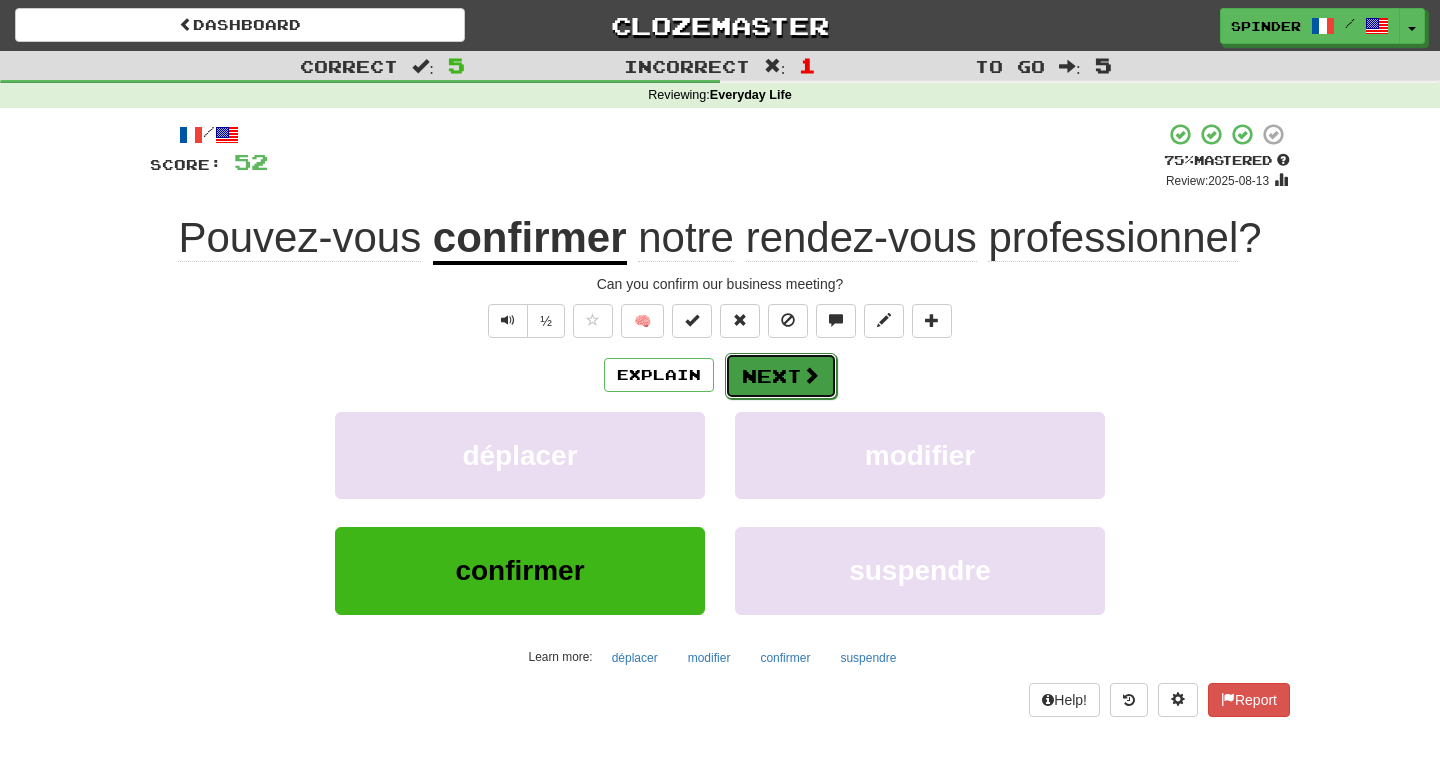 click at bounding box center (811, 375) 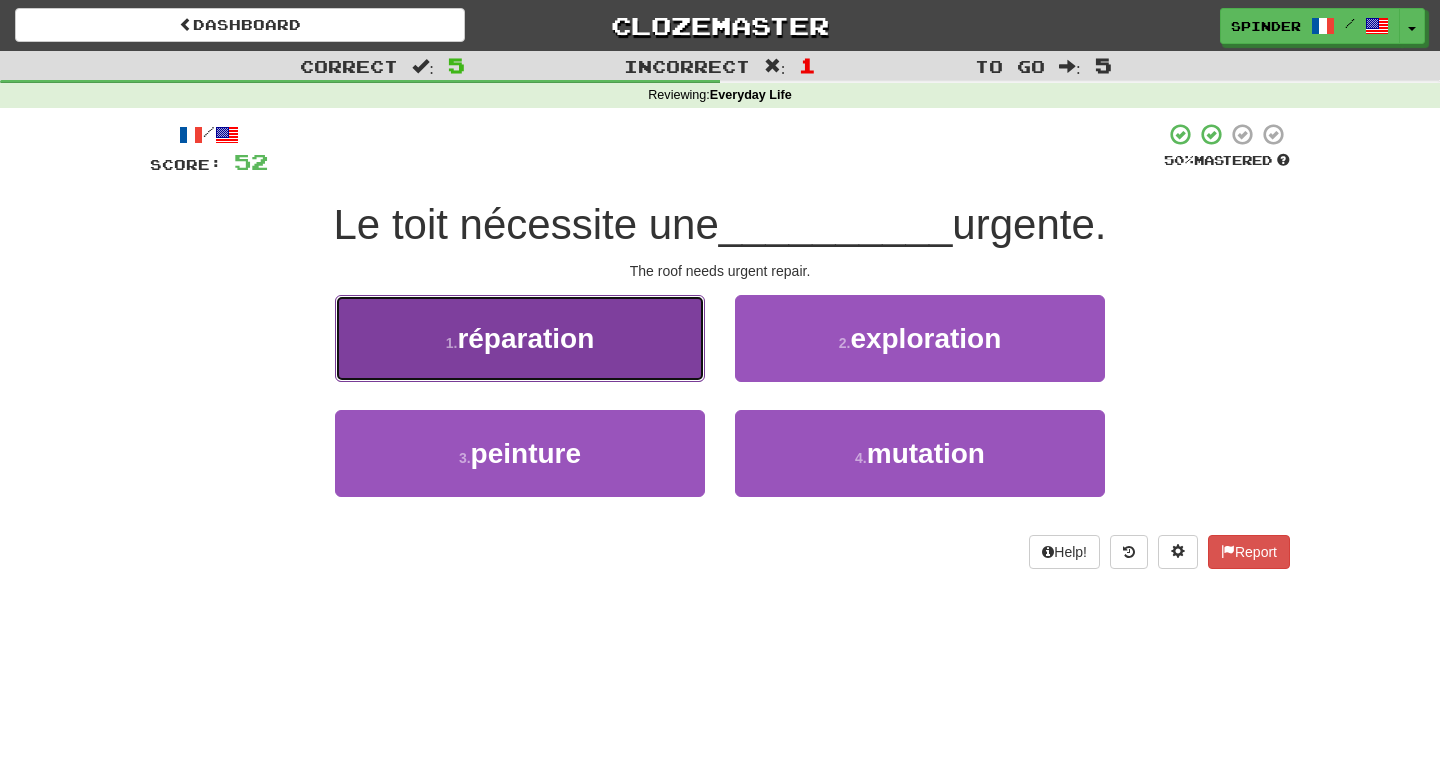 click on "1 .  réparation" at bounding box center [520, 338] 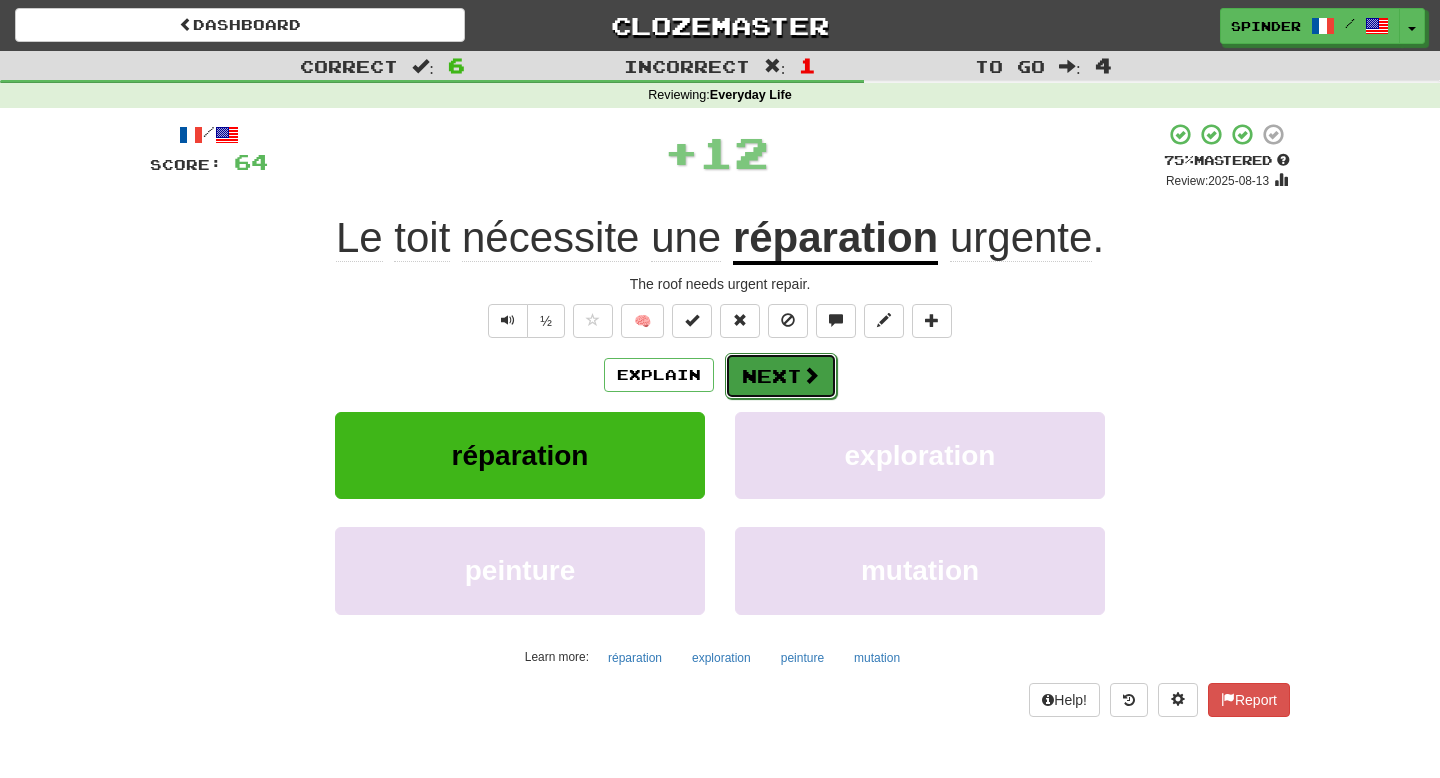 click on "Next" at bounding box center [781, 376] 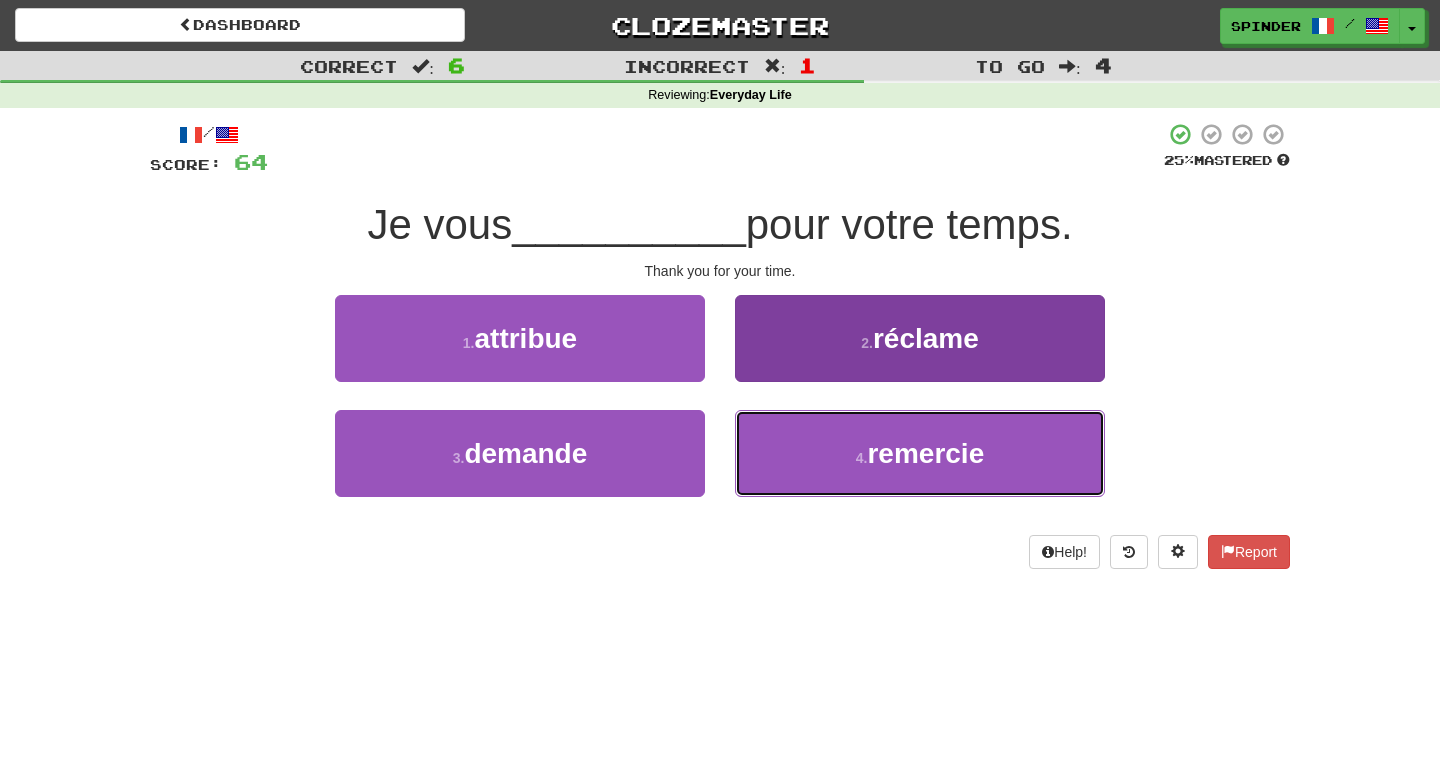 click on "4 .  remercie" at bounding box center (920, 453) 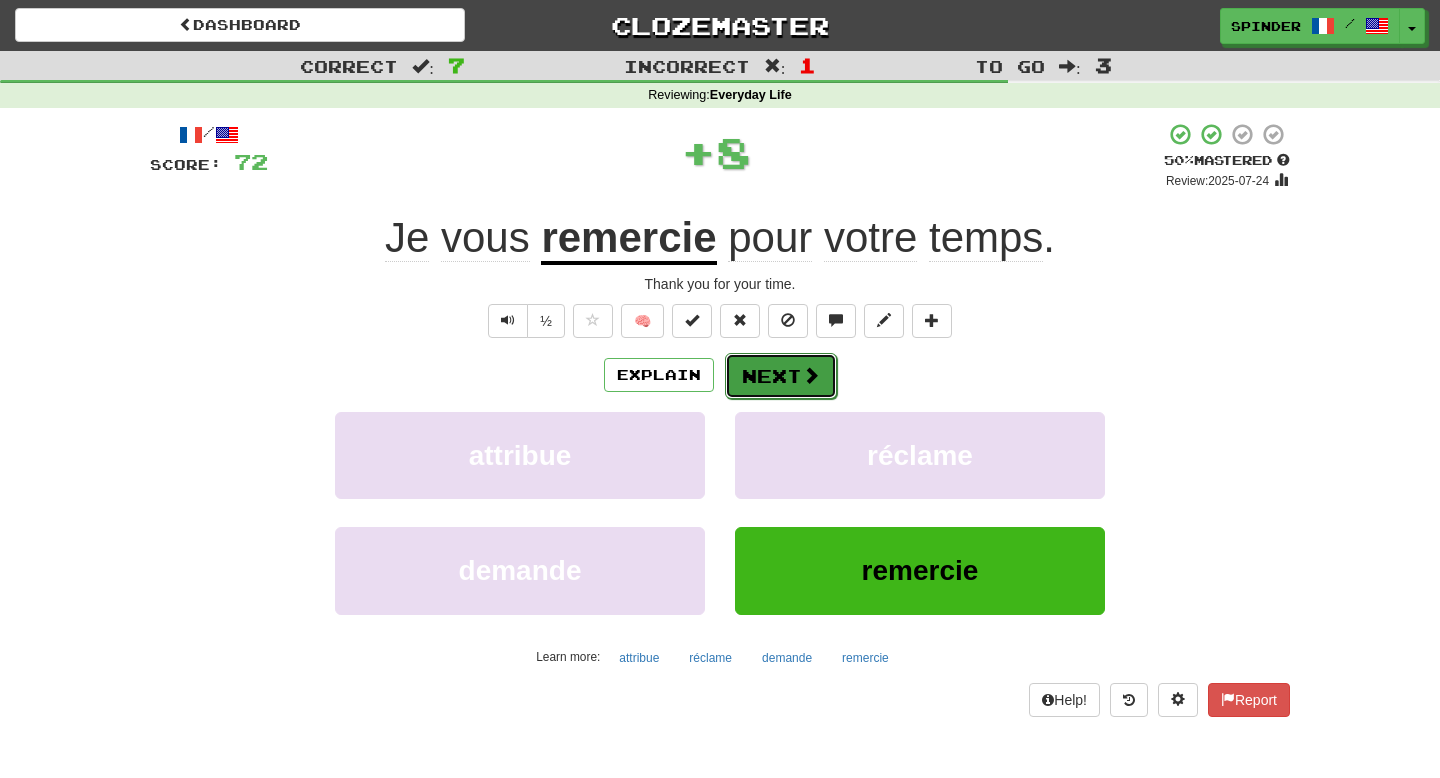 click on "Next" at bounding box center [781, 376] 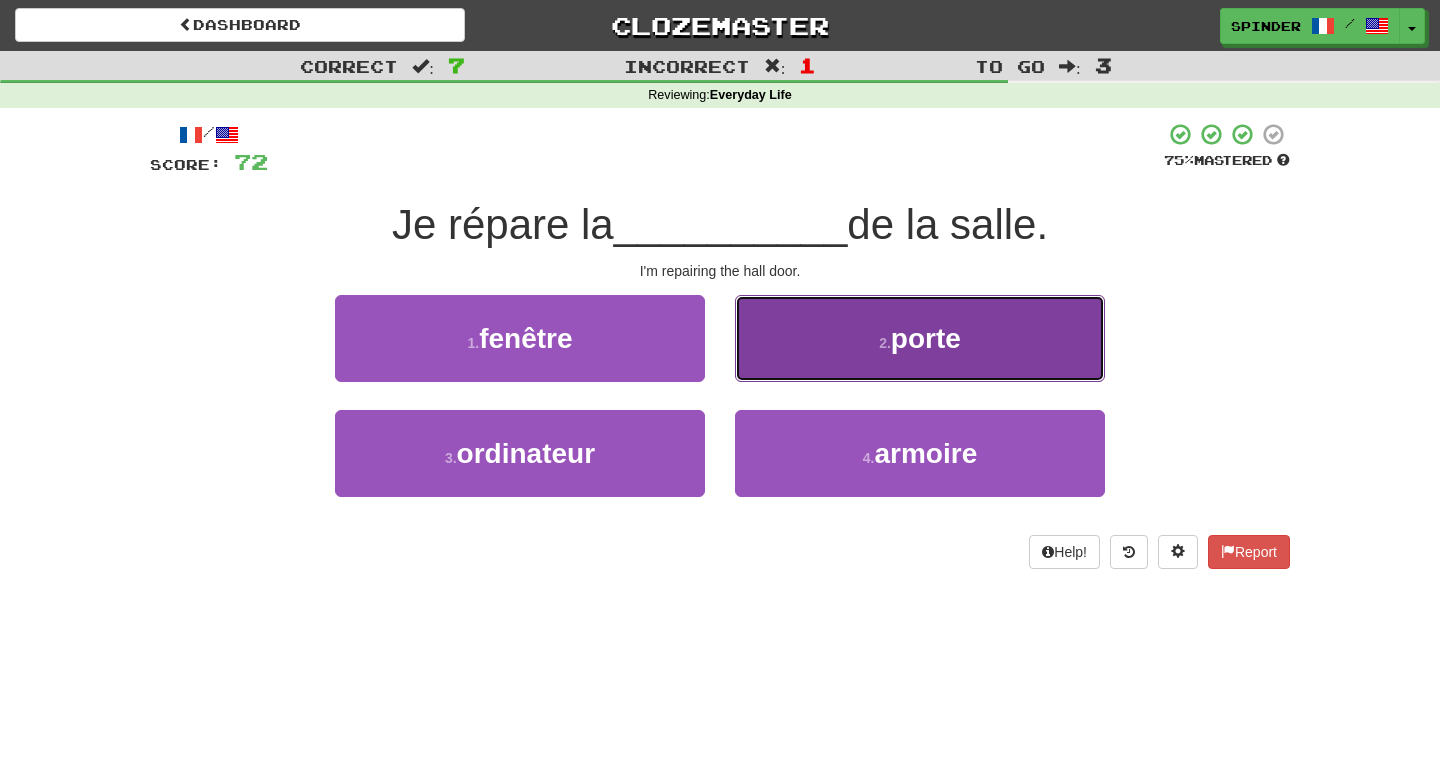 click on "2 .  porte" at bounding box center [920, 338] 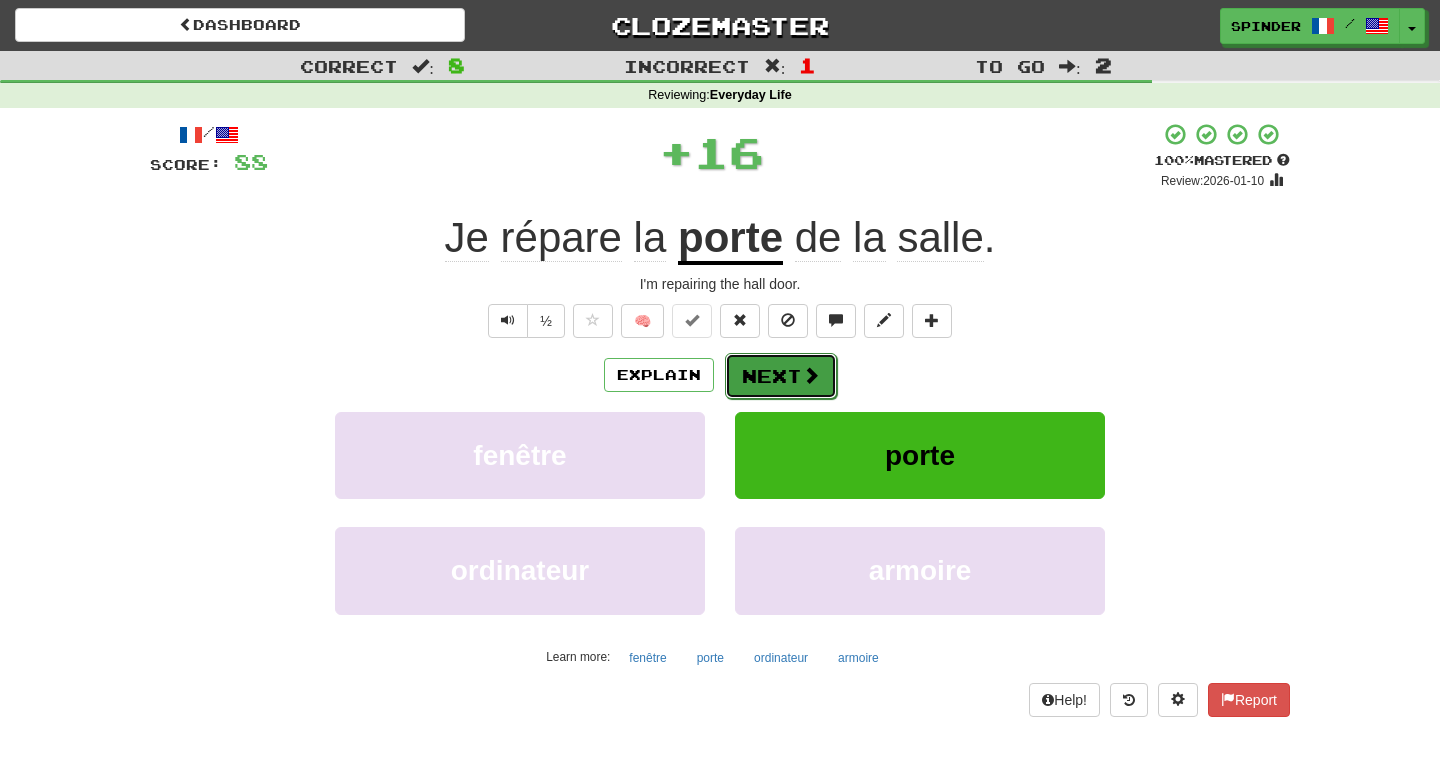 click at bounding box center (811, 375) 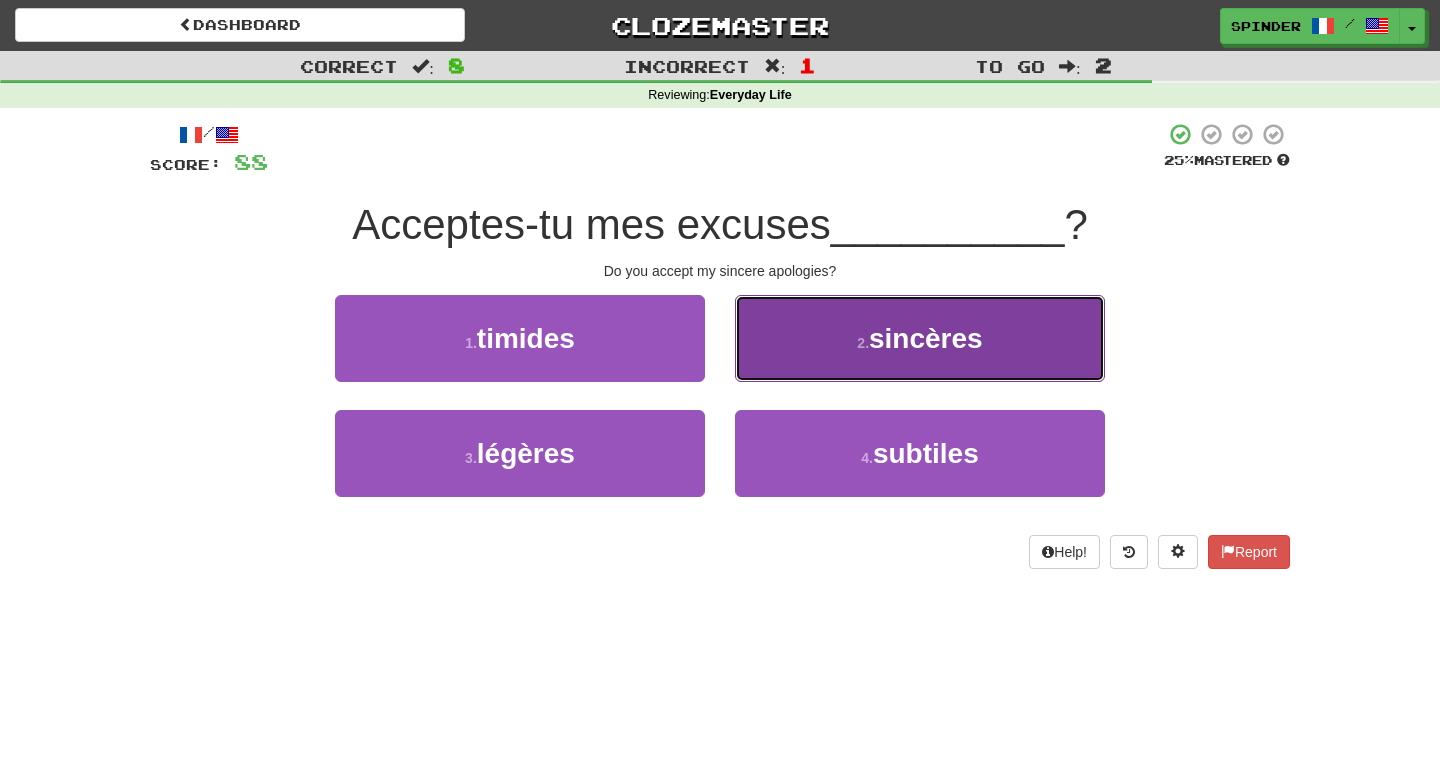 click on "2 .  sincères" at bounding box center [920, 338] 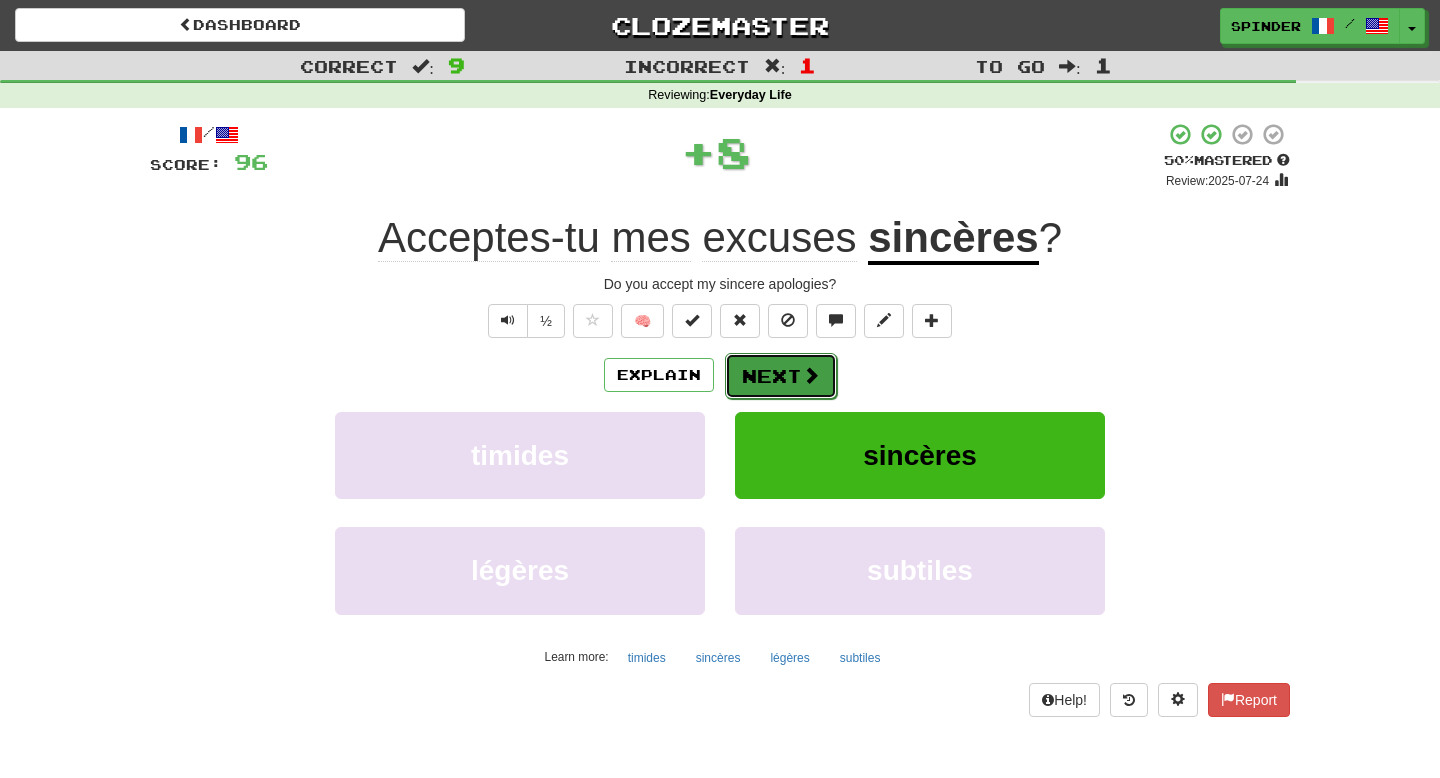 click on "Next" at bounding box center (781, 376) 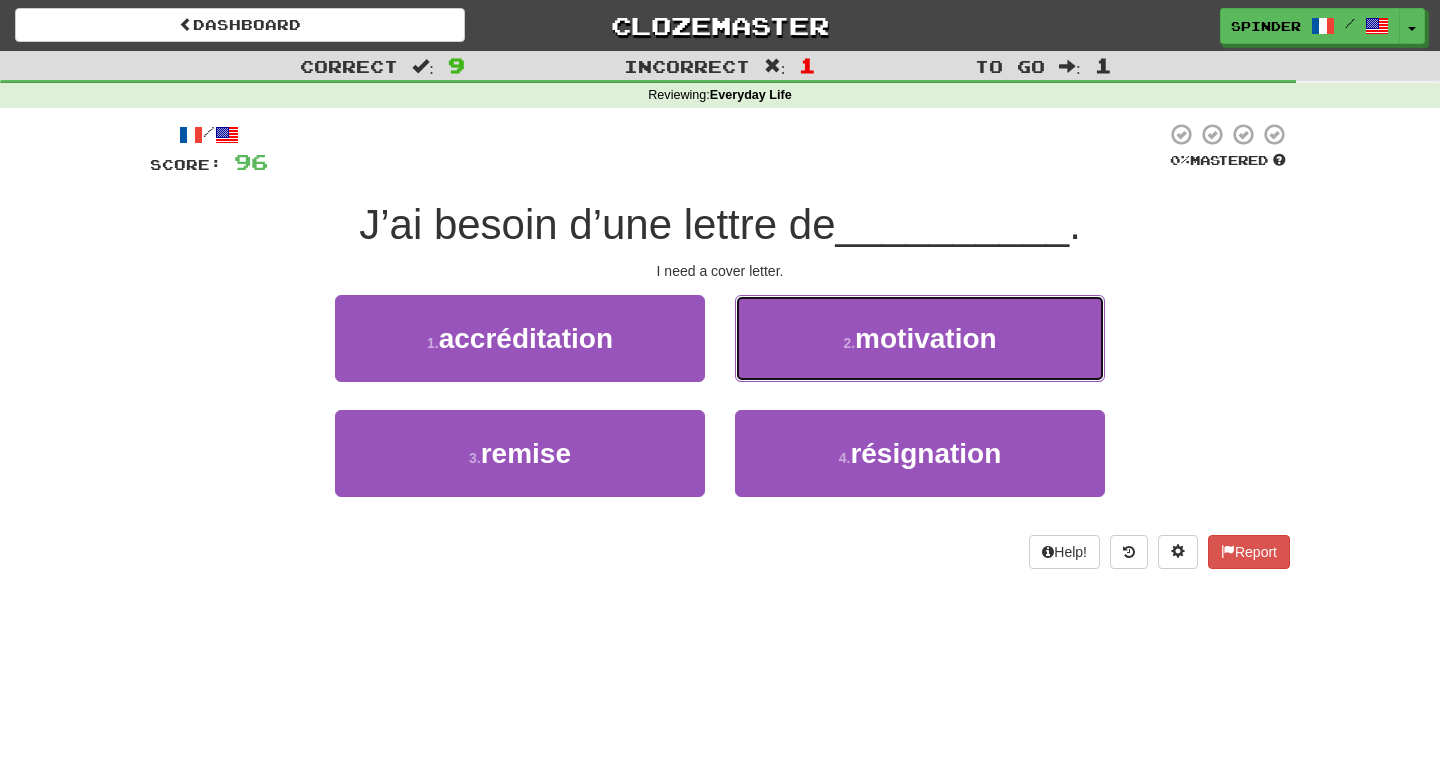 click on "2 .  motivation" at bounding box center (920, 338) 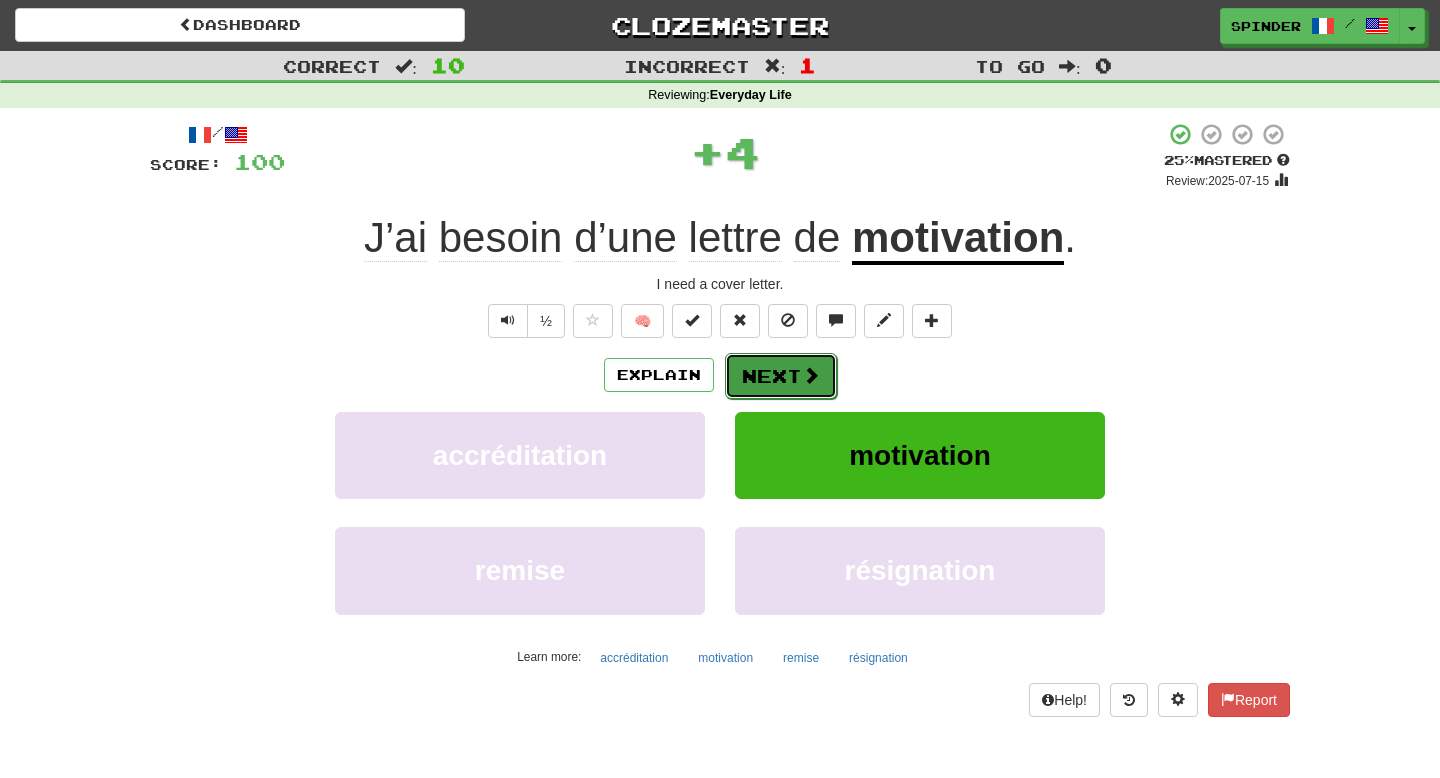 click on "Next" at bounding box center [781, 376] 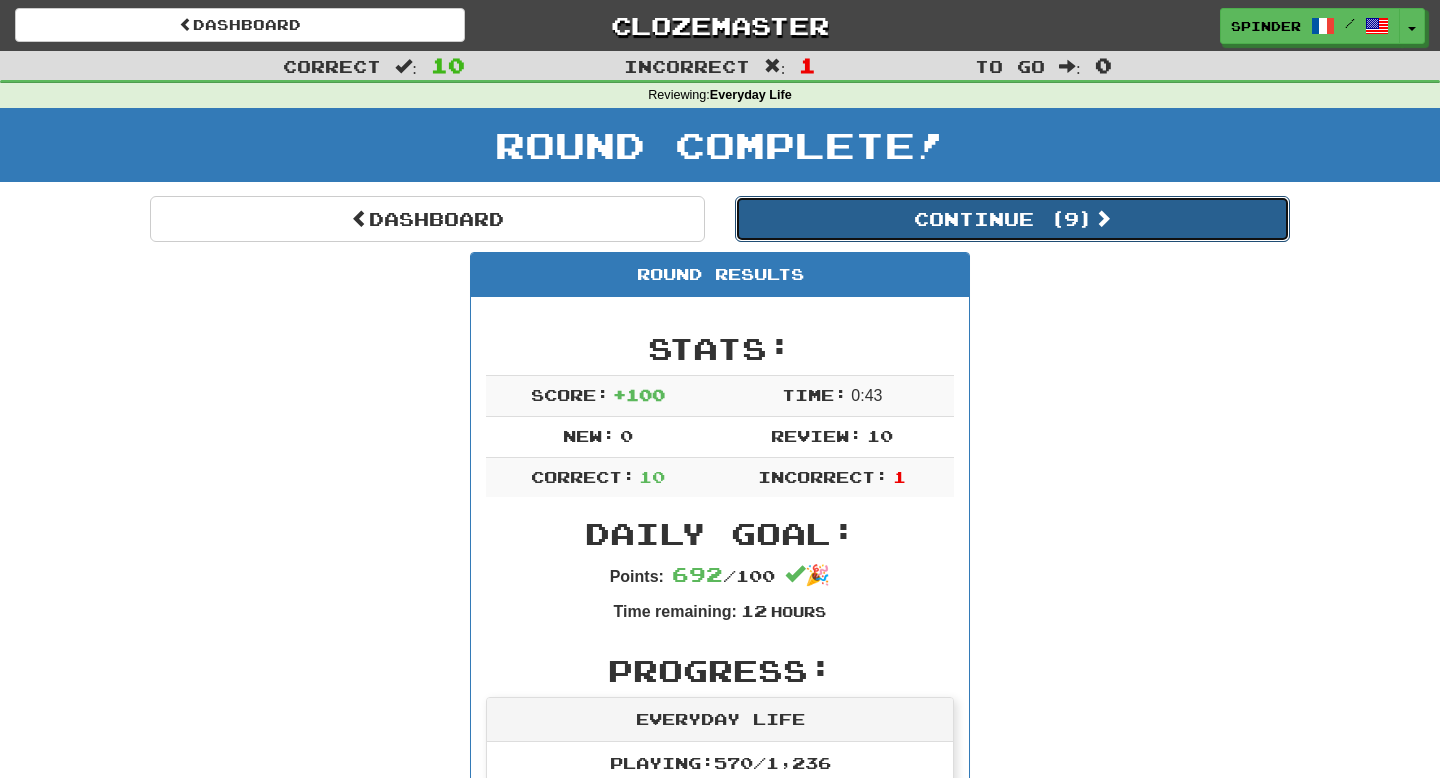 click on "Continue ( 9 )" at bounding box center (1012, 219) 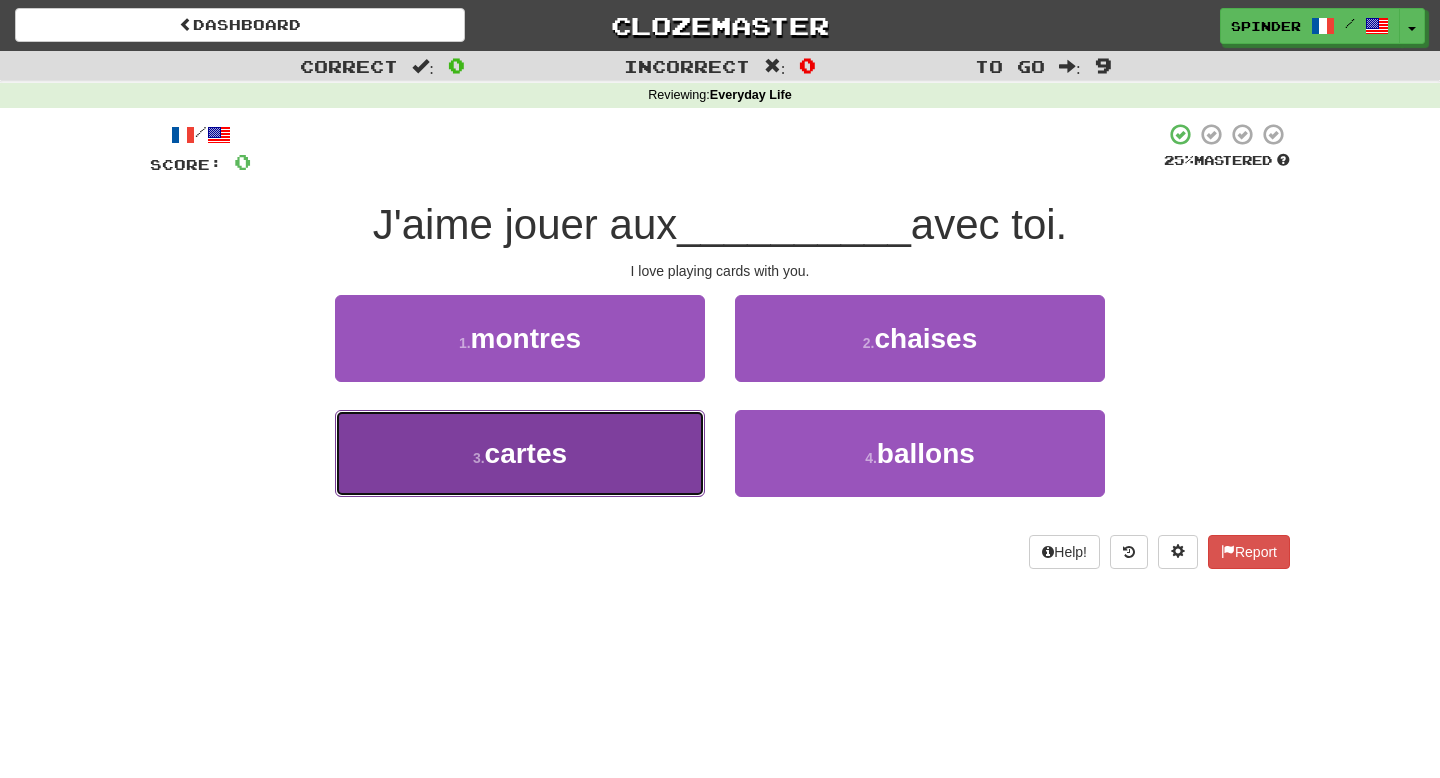 click on "3 .  cartes" at bounding box center (520, 453) 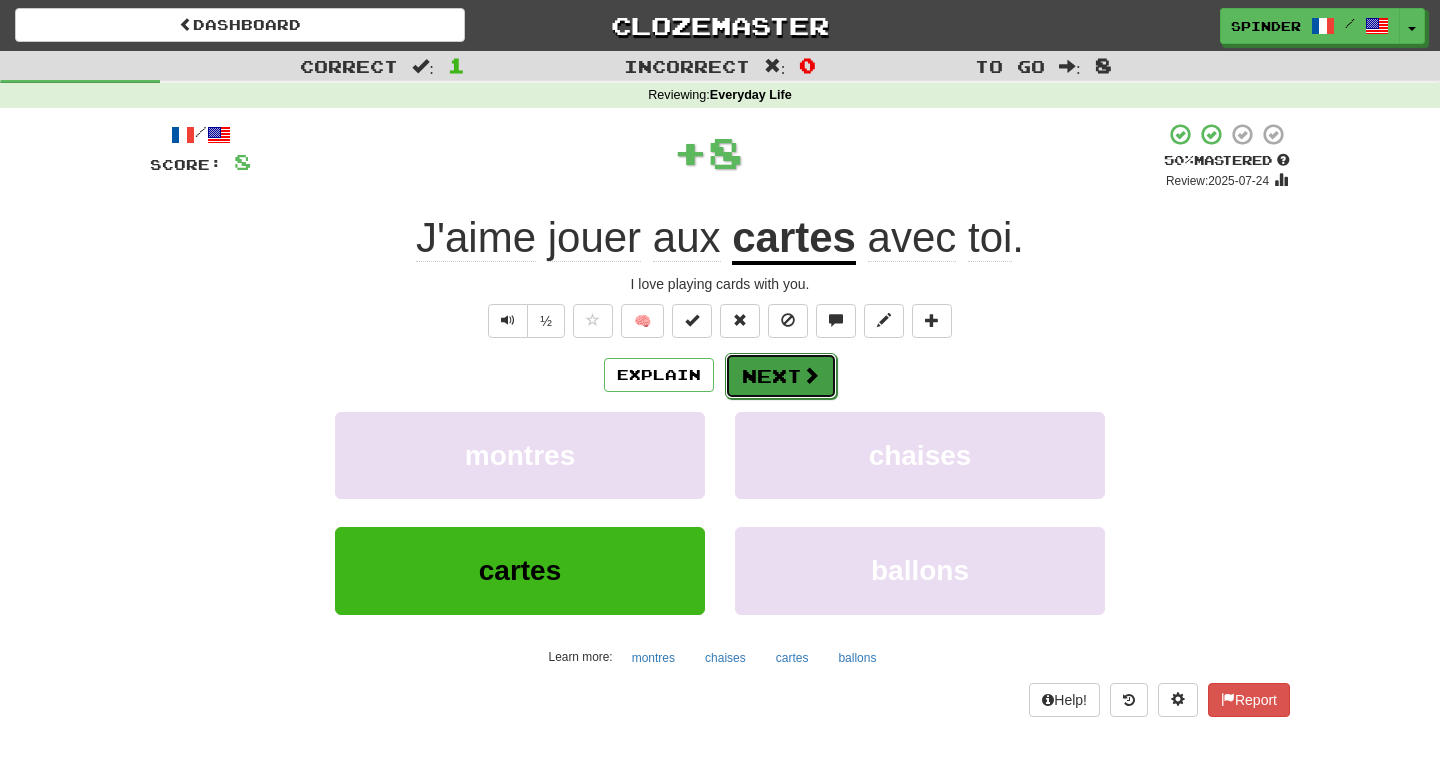 click on "Next" at bounding box center (781, 376) 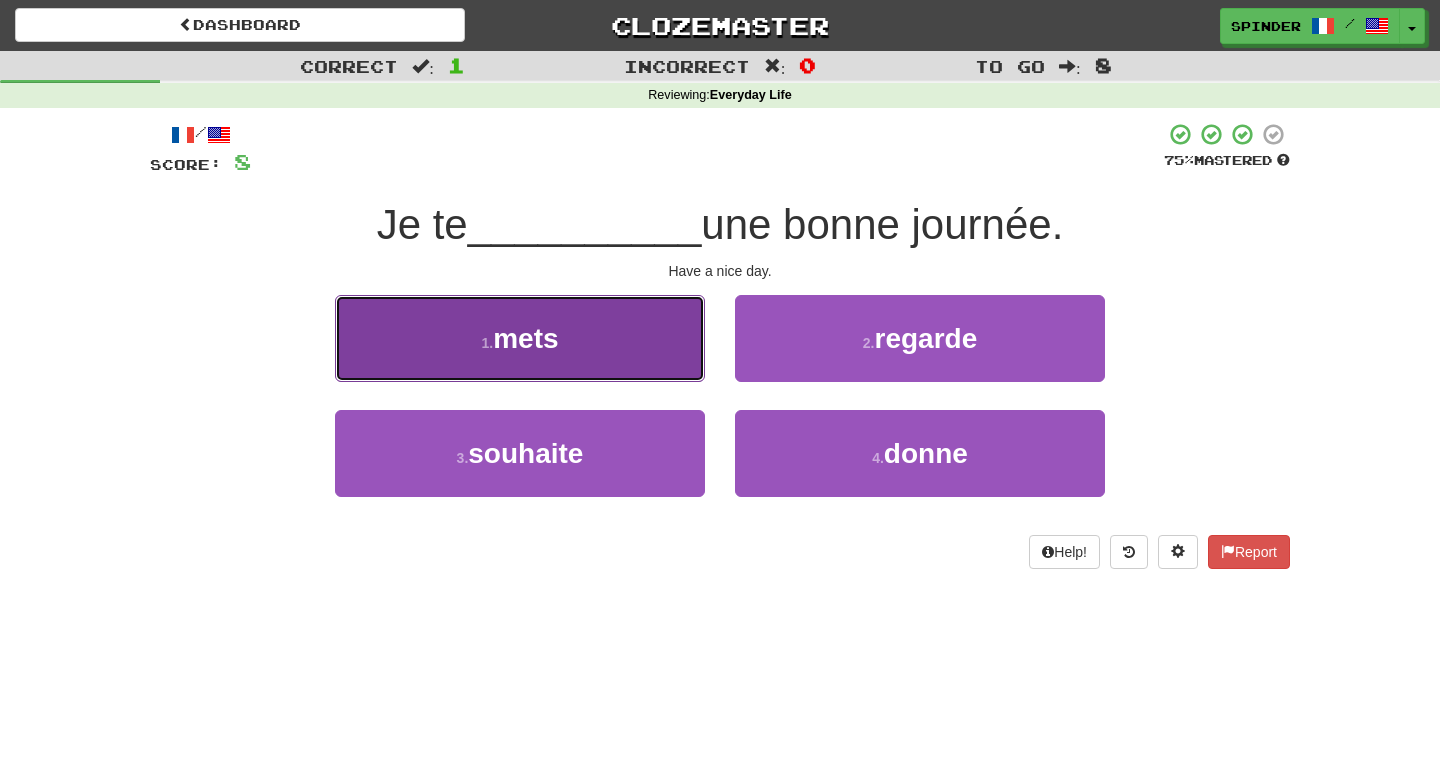 click on "1 .  mets" at bounding box center [520, 338] 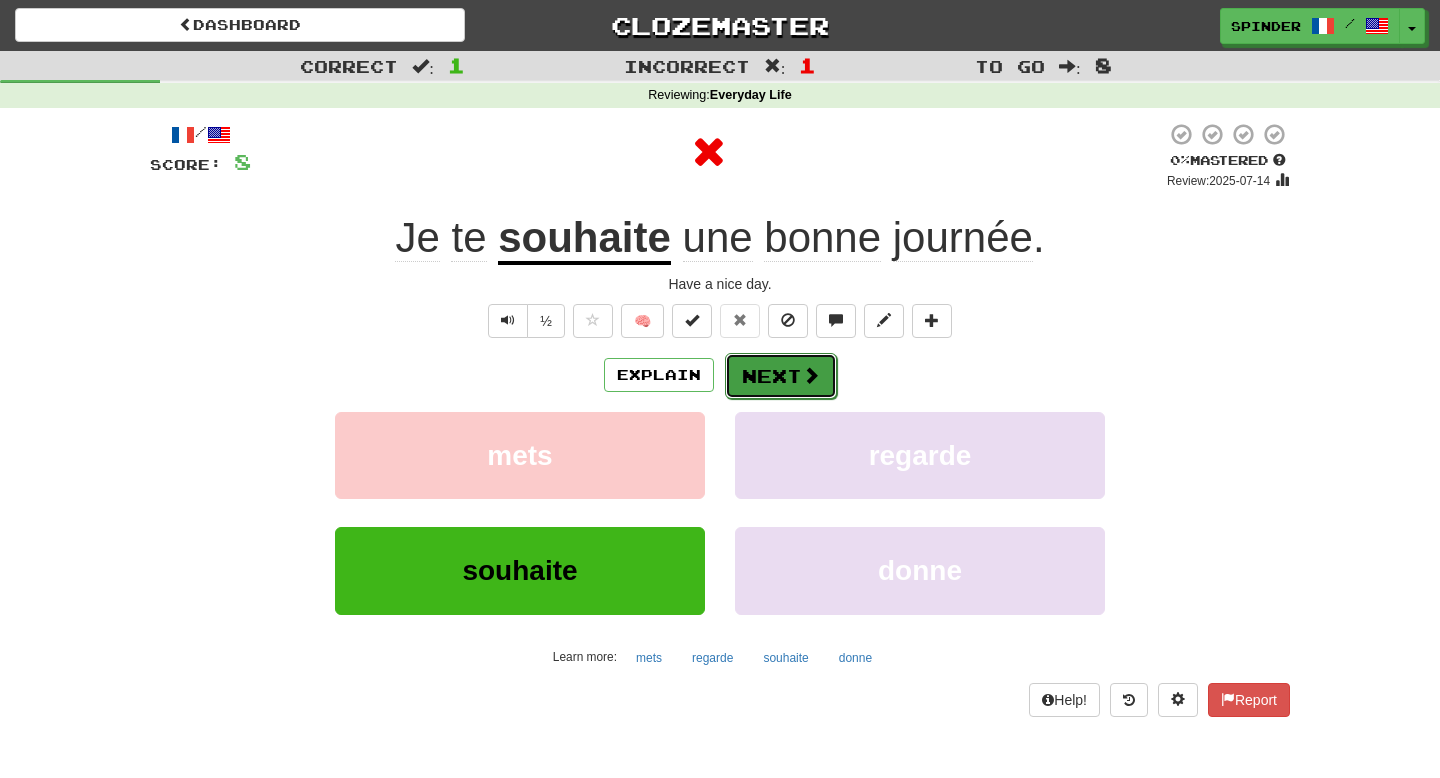 click on "Next" at bounding box center (781, 376) 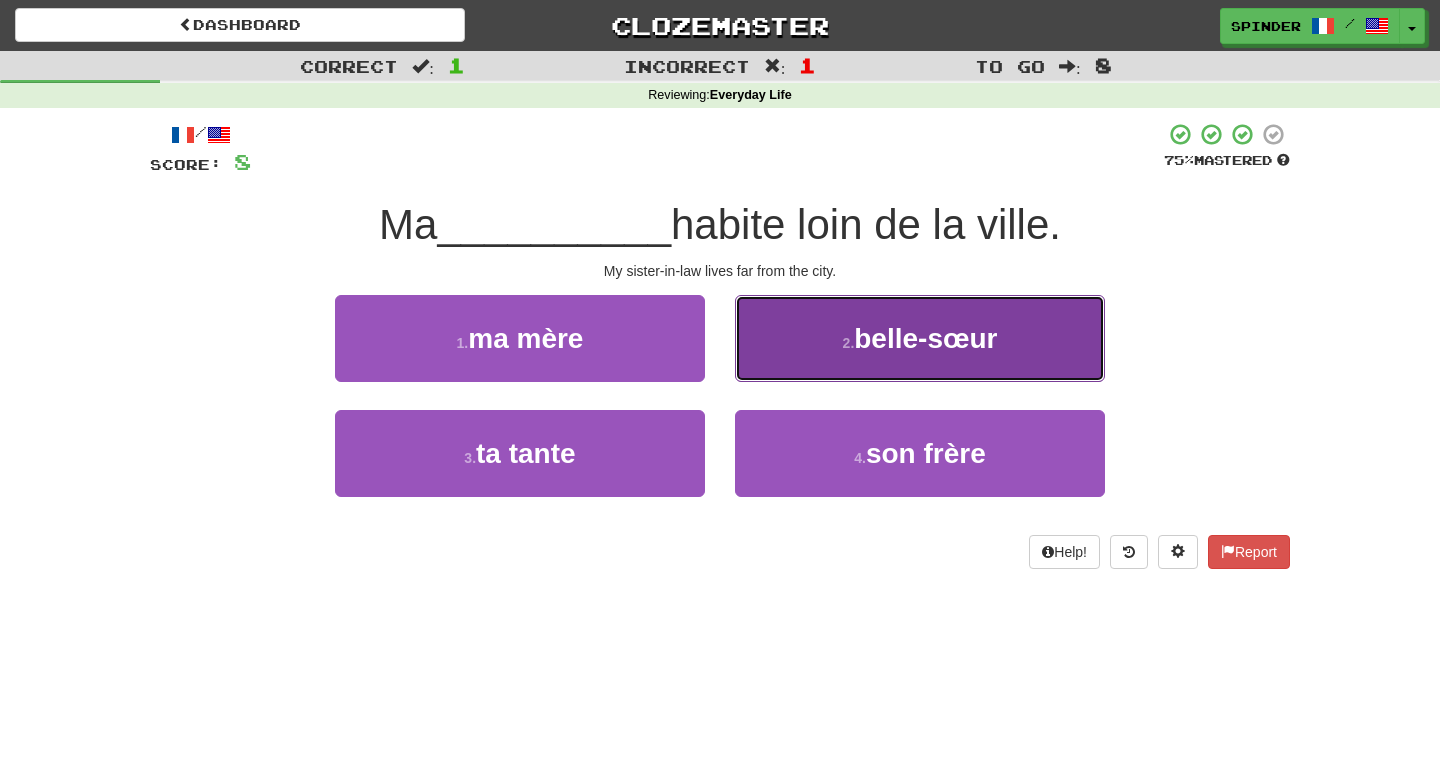 click on "2 .  belle-sœur" at bounding box center [920, 338] 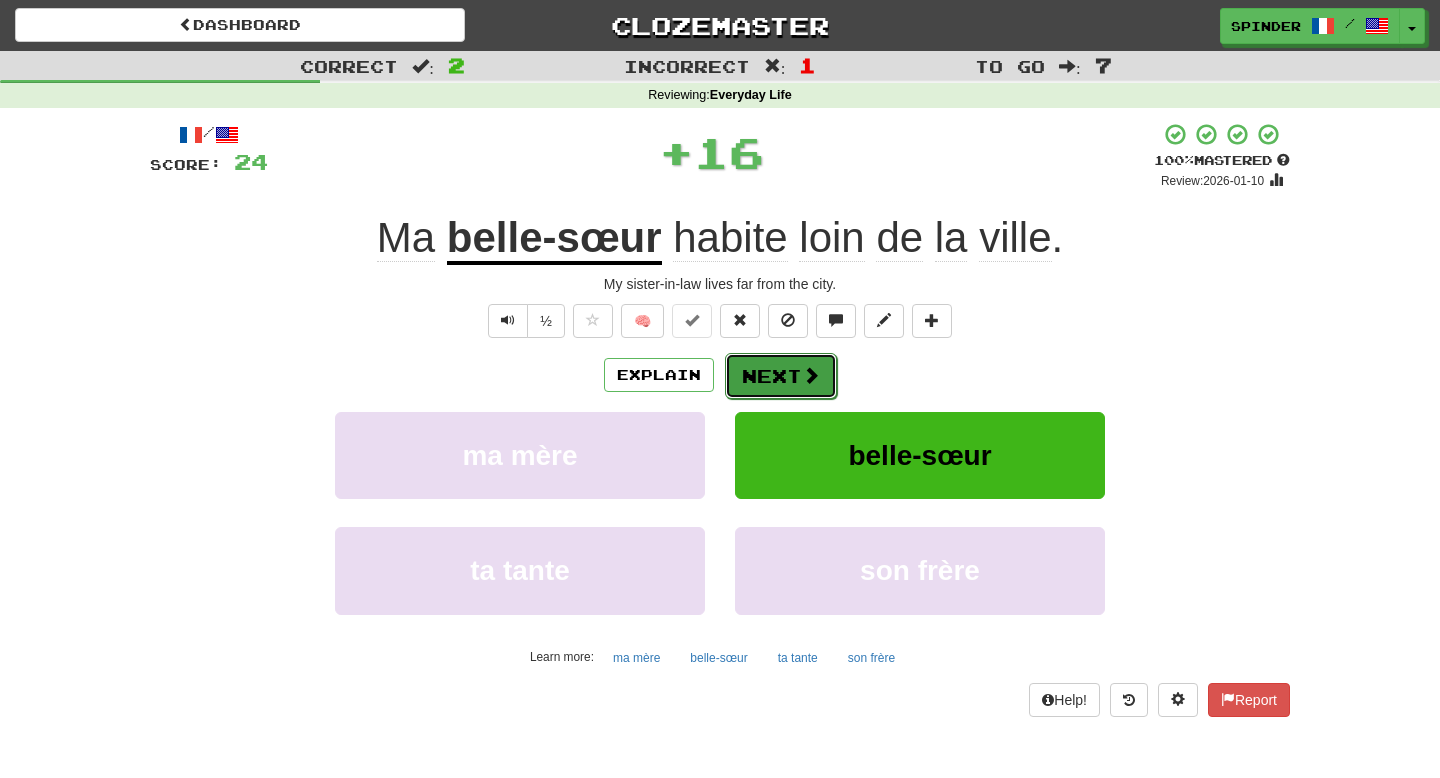 click on "Next" at bounding box center [781, 376] 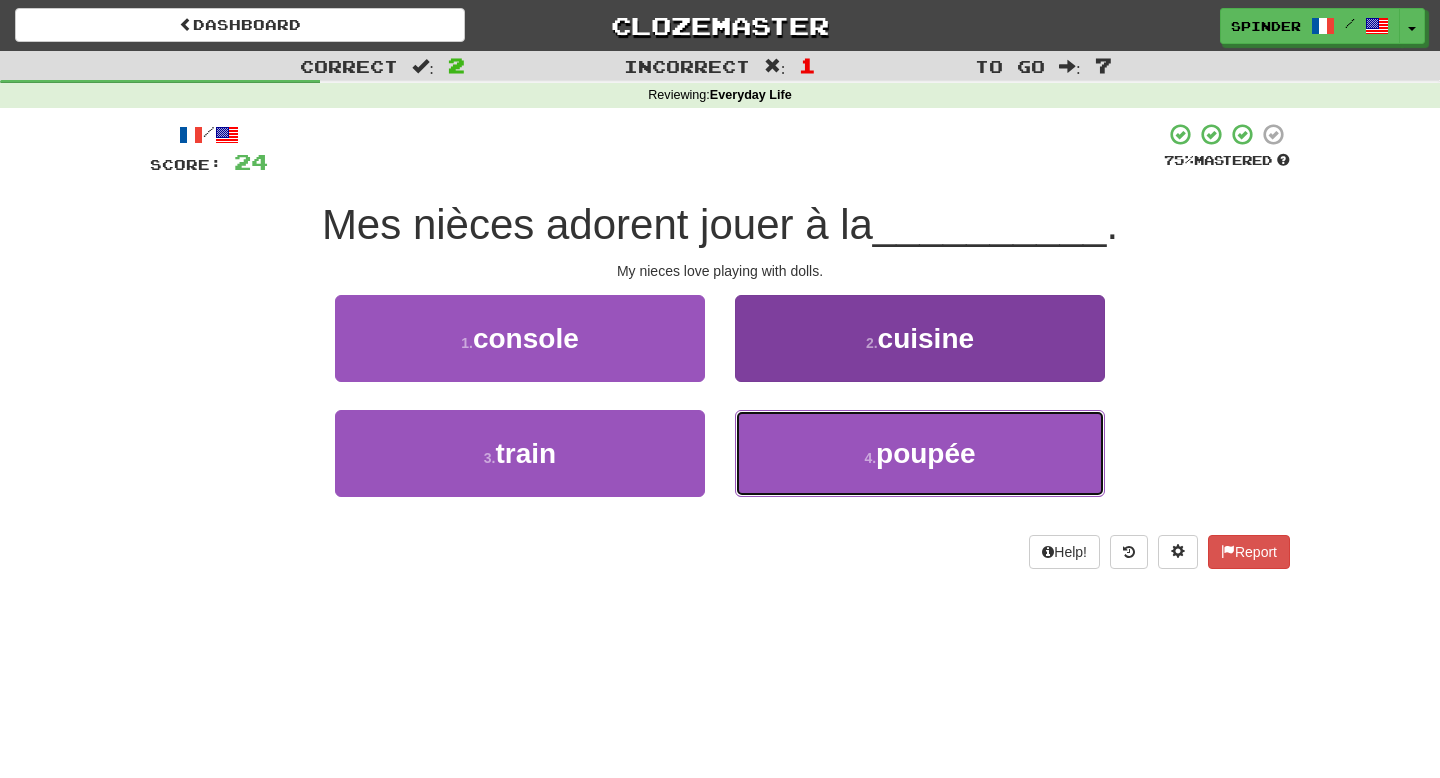 click on "4 .  poupée" at bounding box center [920, 453] 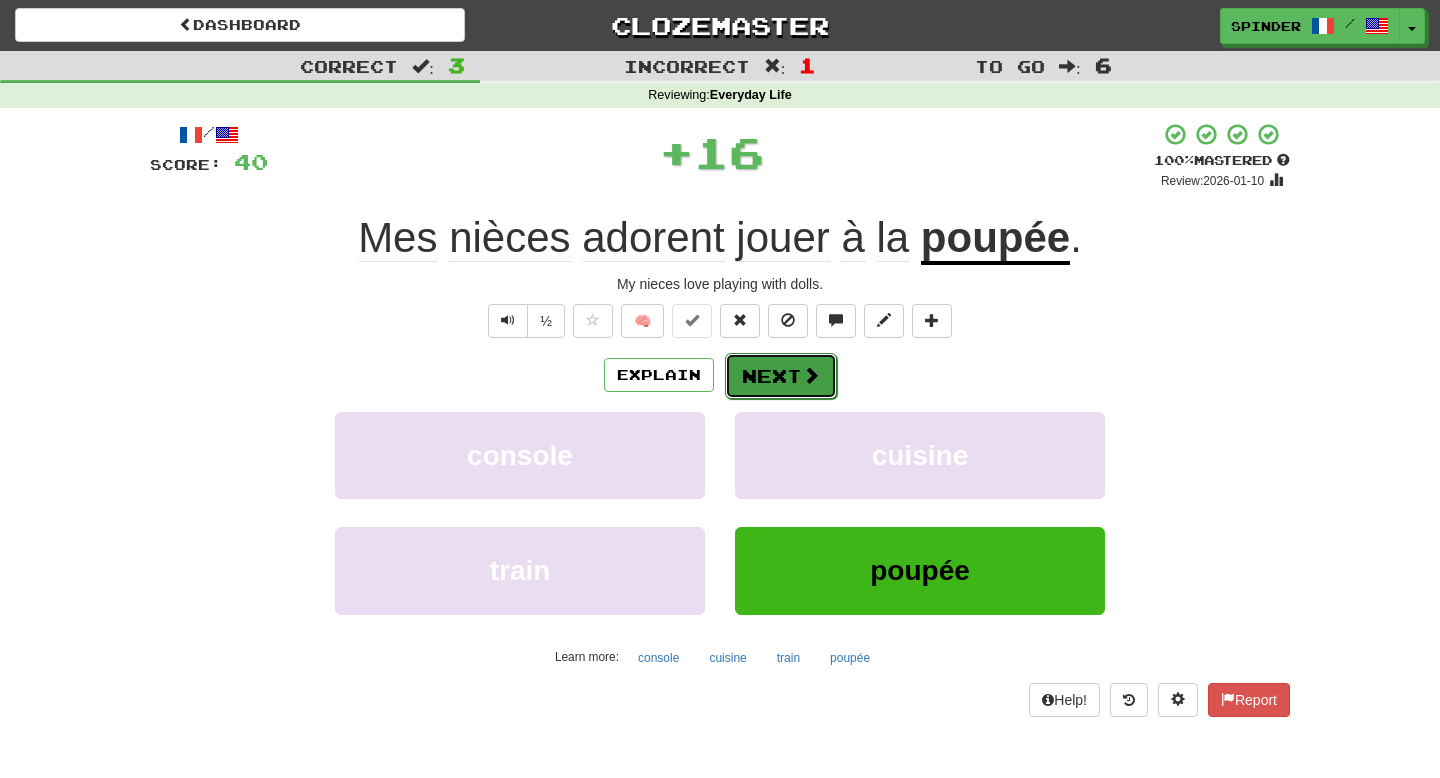 click at bounding box center (811, 375) 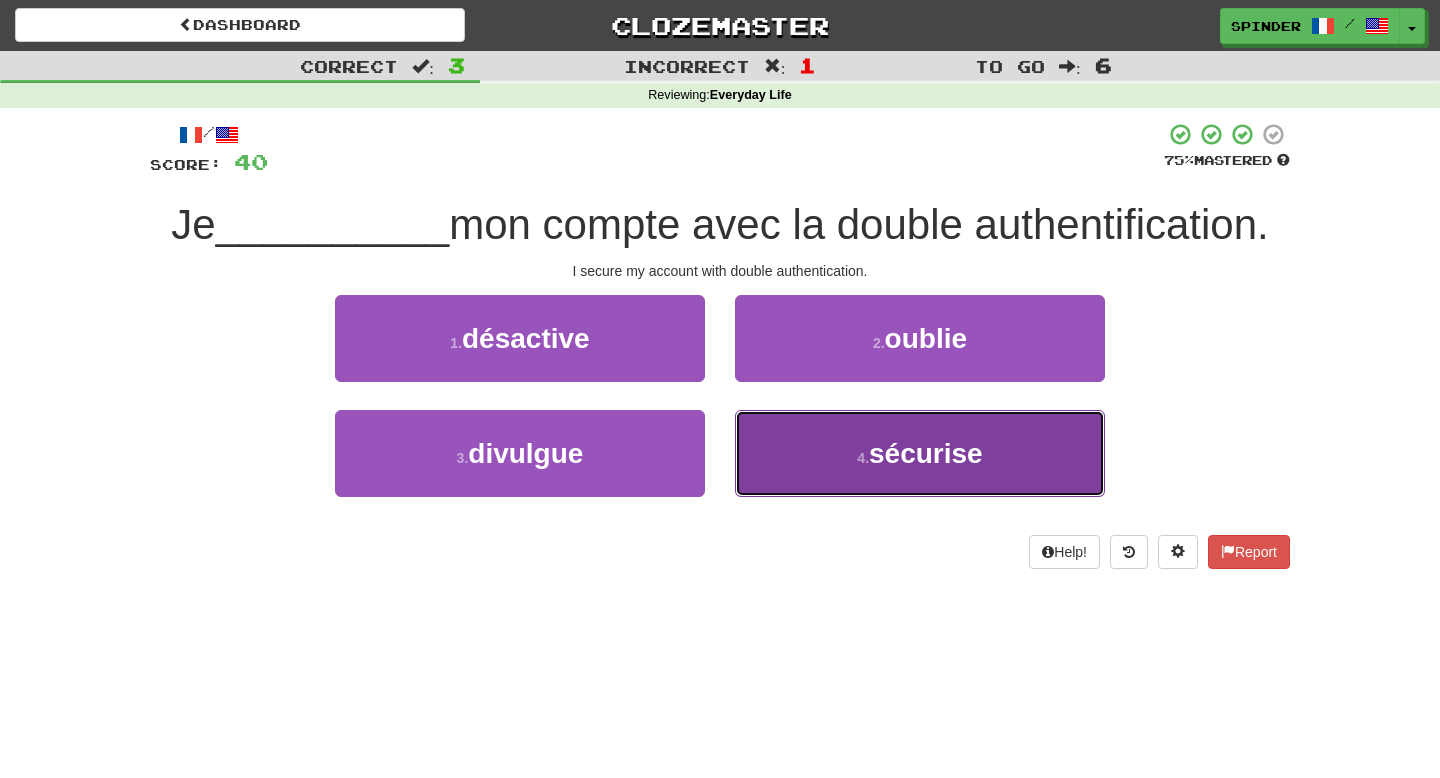 click on "4 .  sécurise" at bounding box center [920, 453] 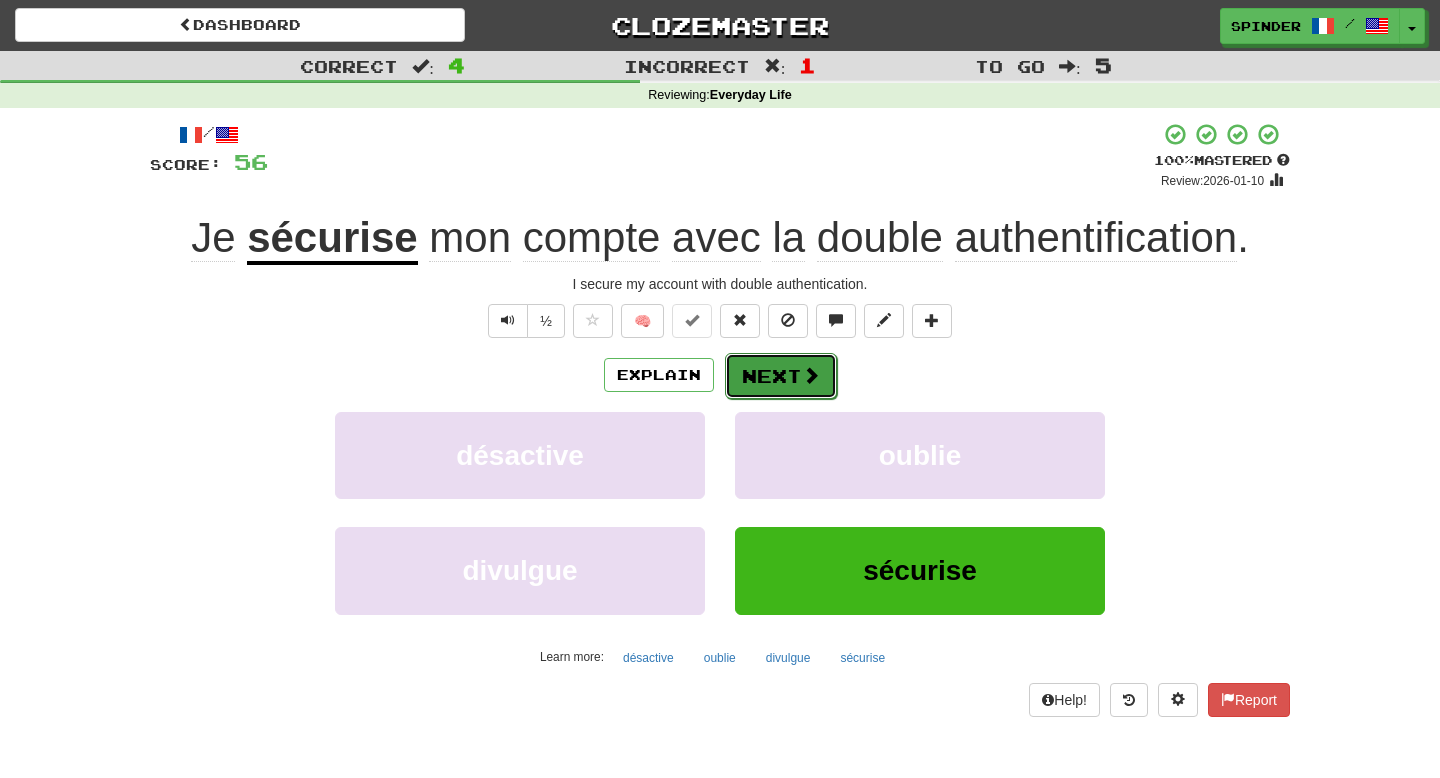 click on "Next" at bounding box center [781, 376] 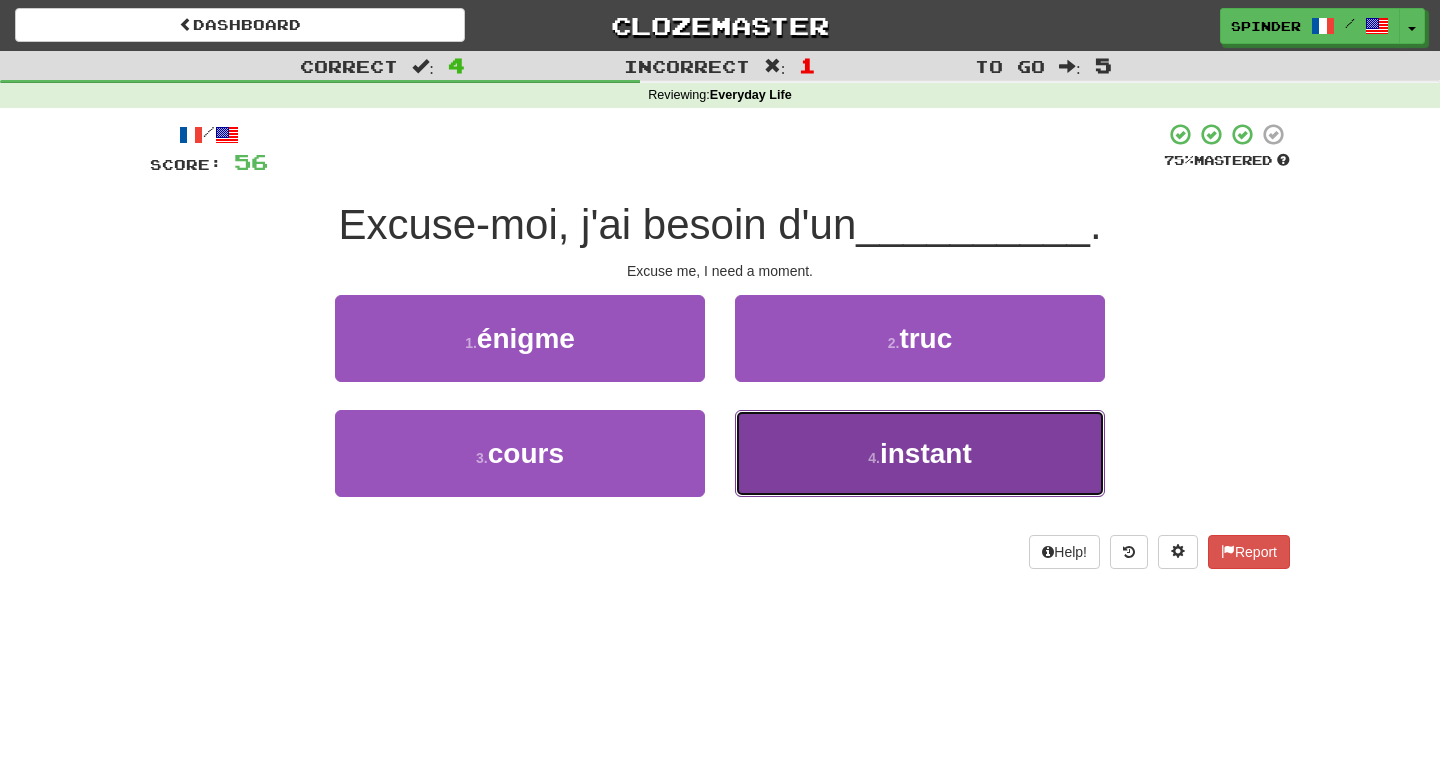 click on "4 .  instant" at bounding box center (920, 453) 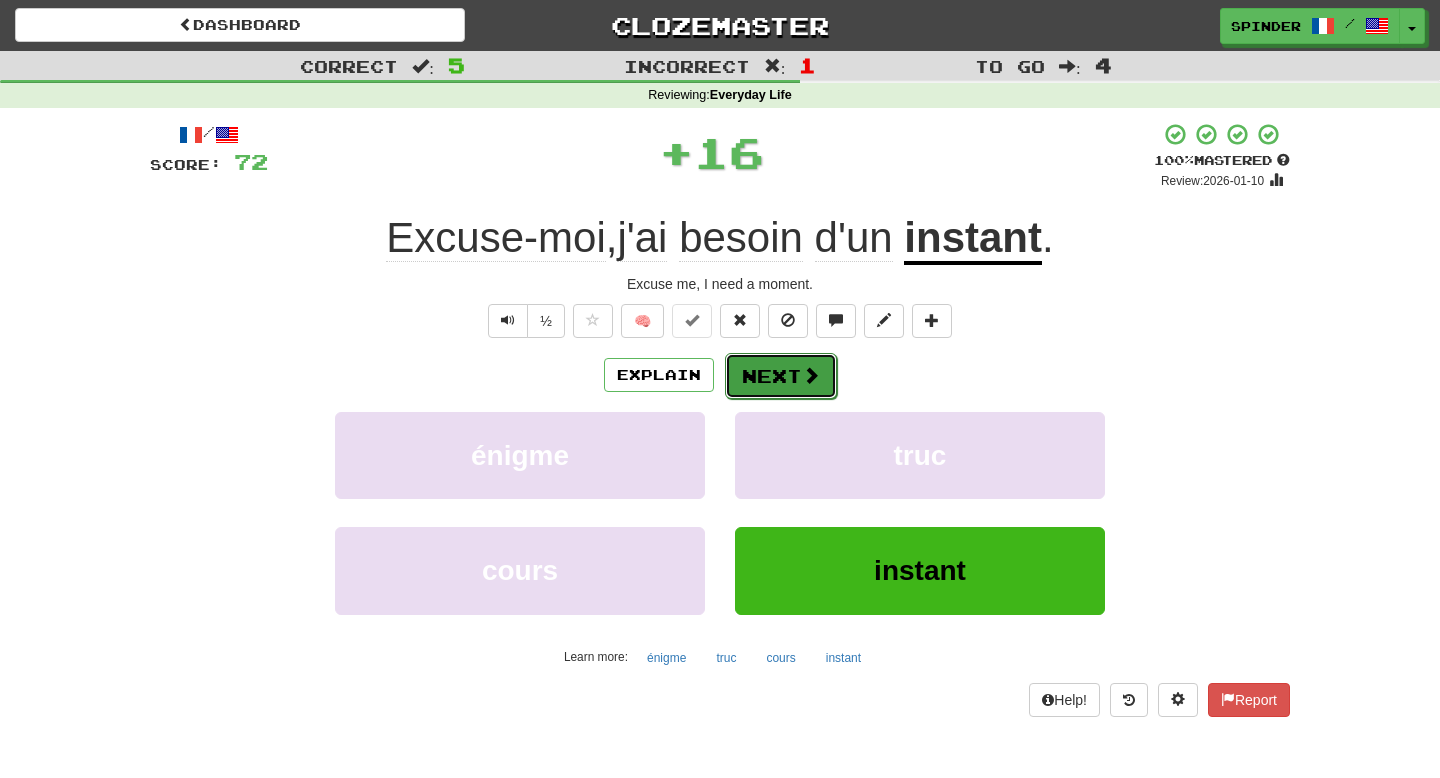 click on "Next" at bounding box center [781, 376] 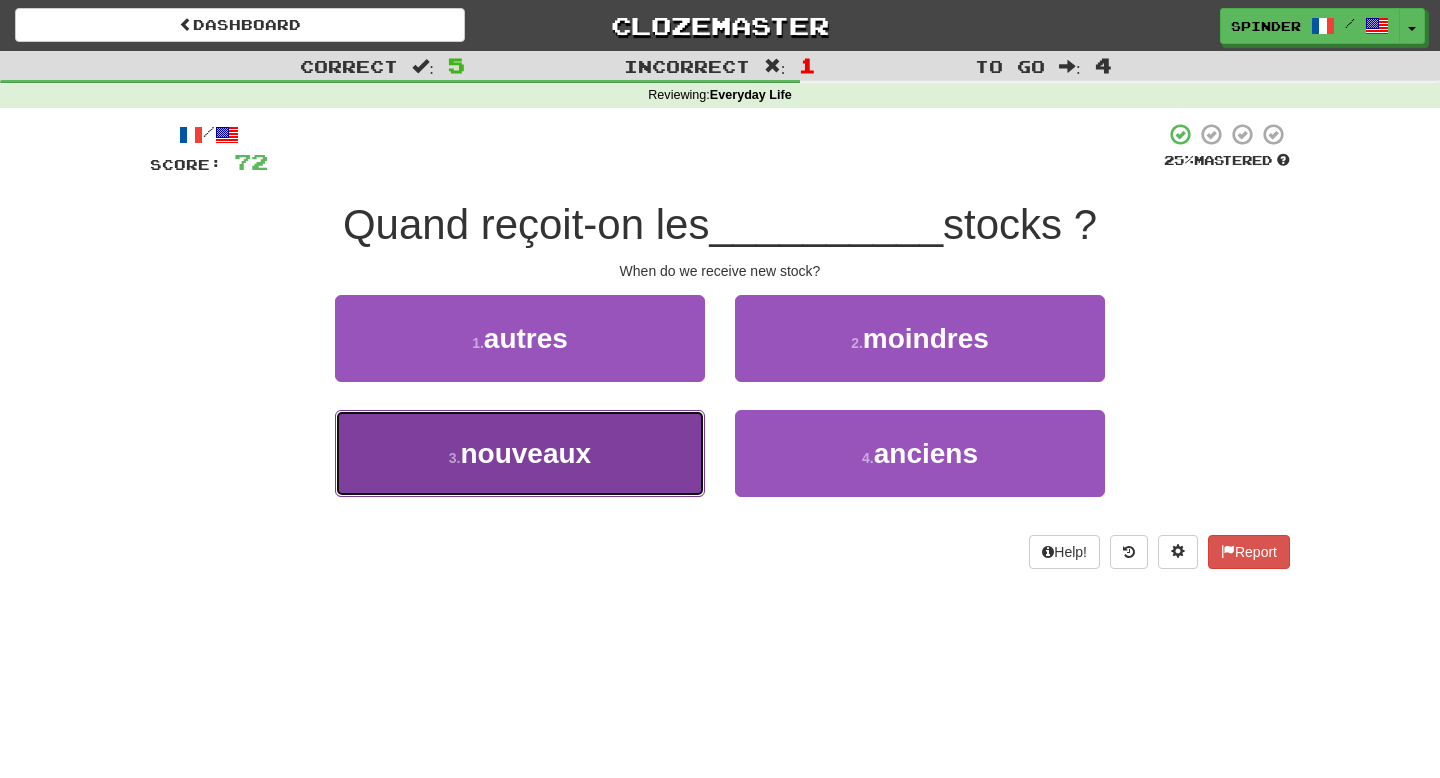 click on "nouveaux" at bounding box center [525, 453] 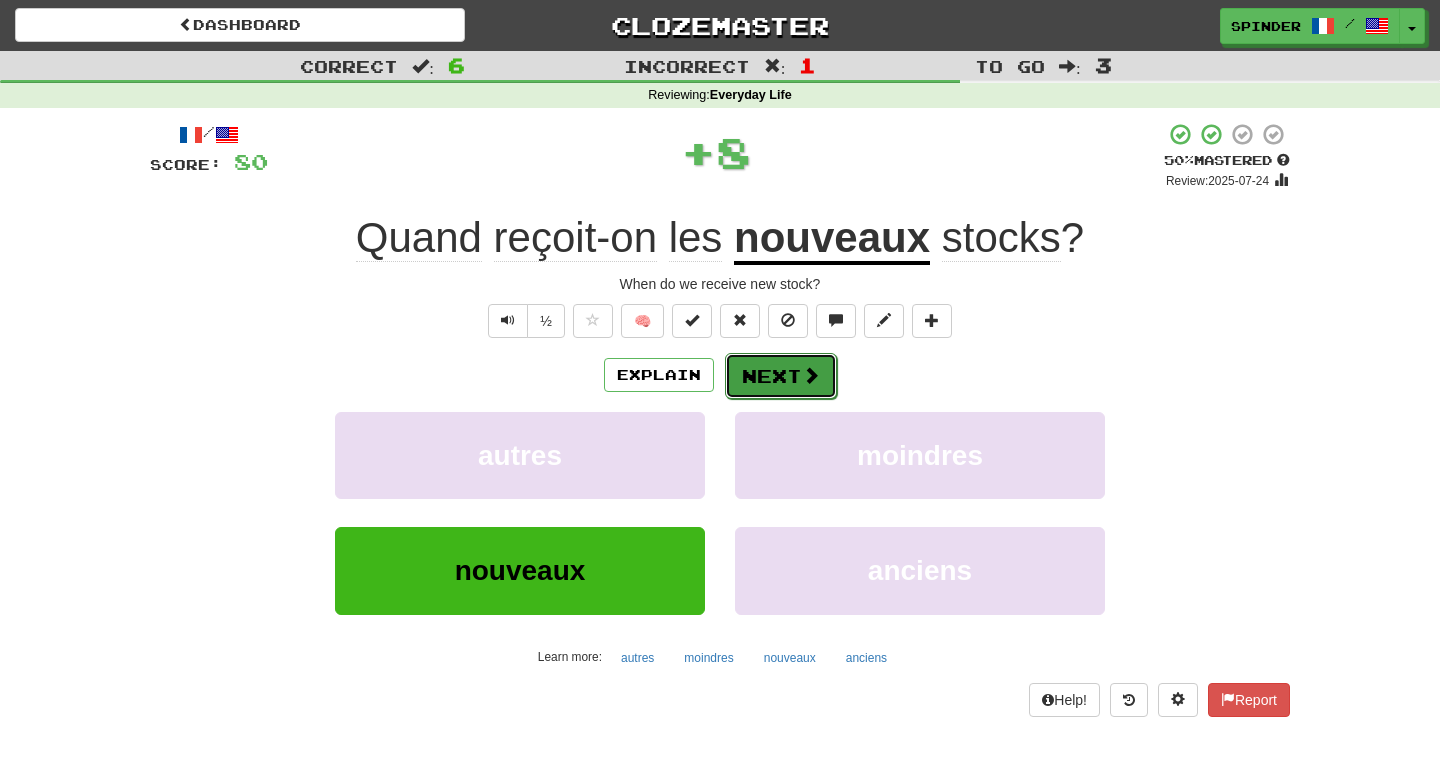 click at bounding box center [811, 375] 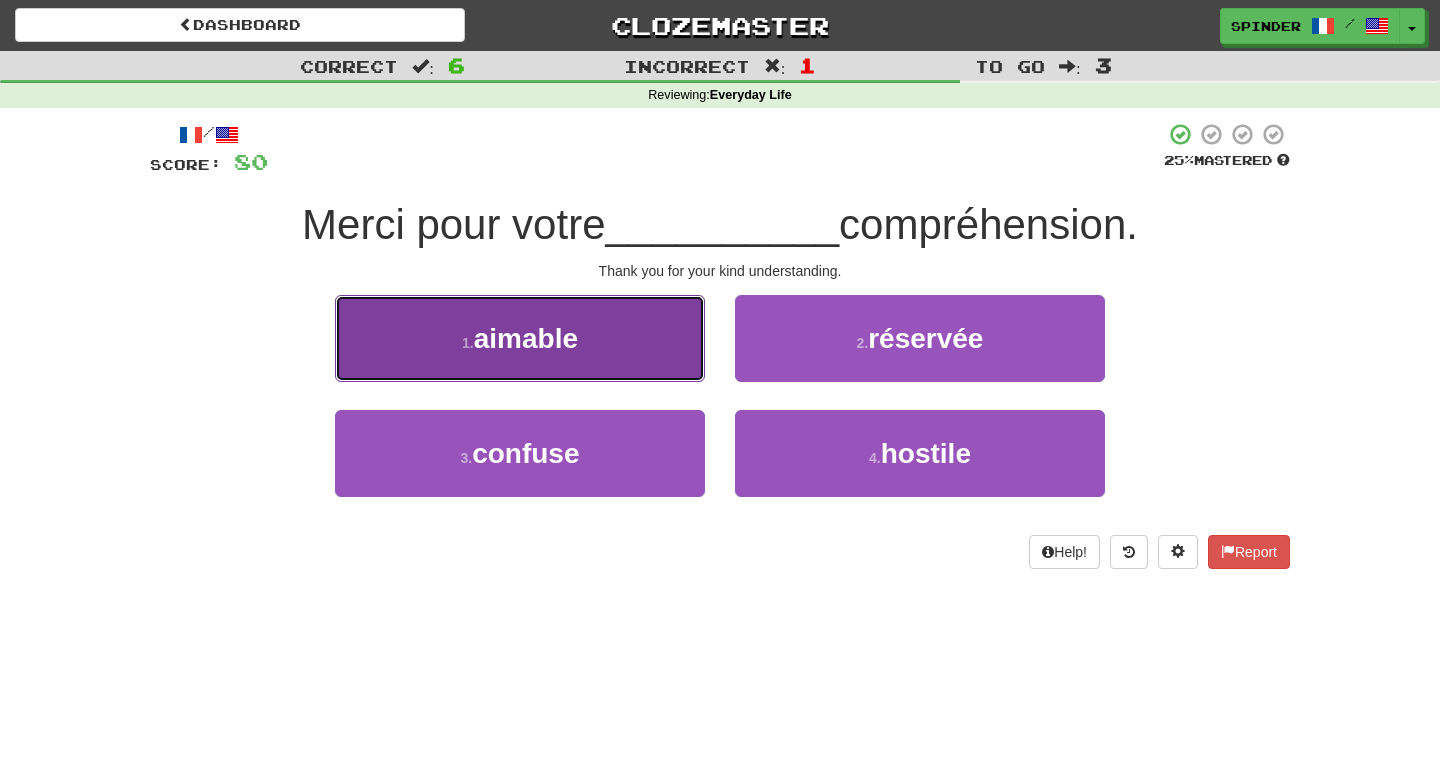 click on "1 .  aimable" at bounding box center (520, 338) 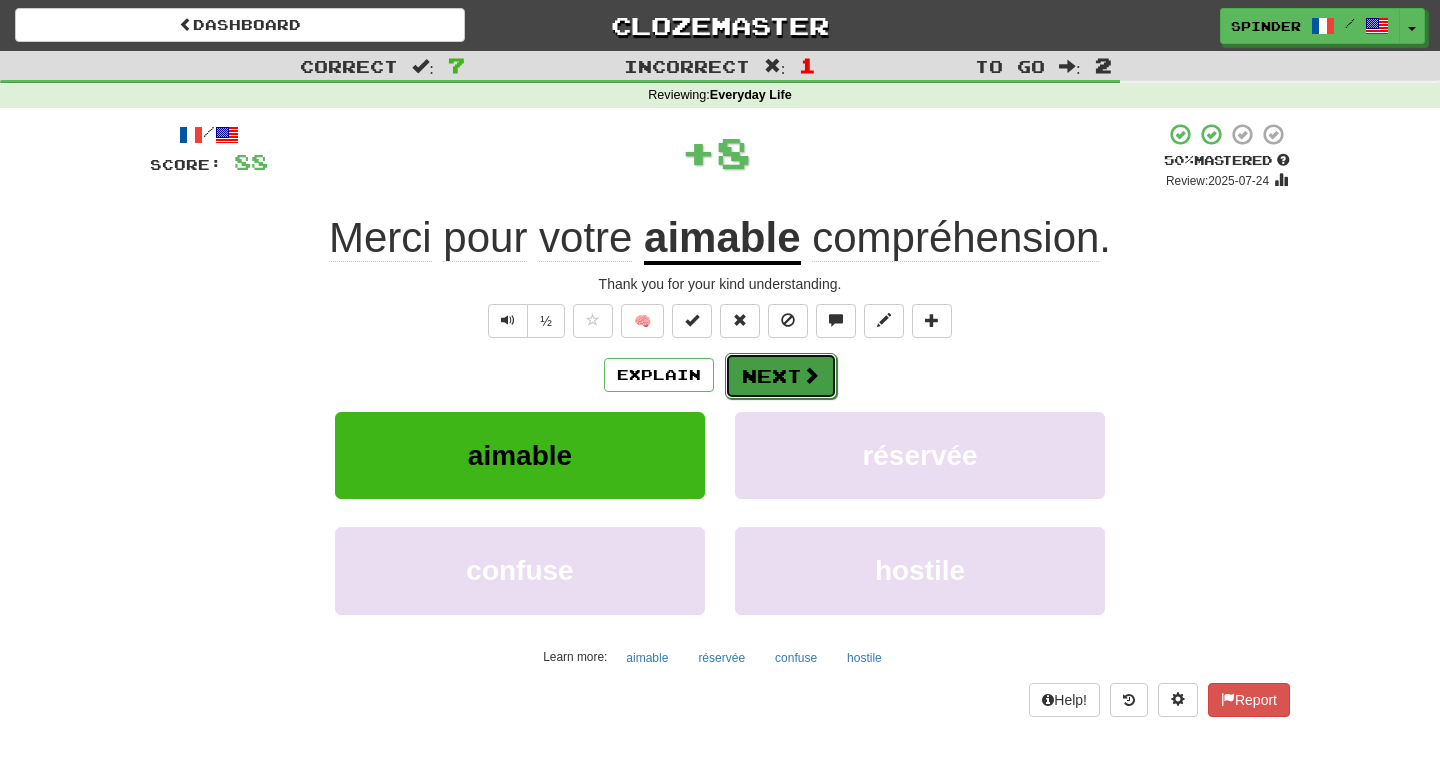 click on "Next" at bounding box center [781, 376] 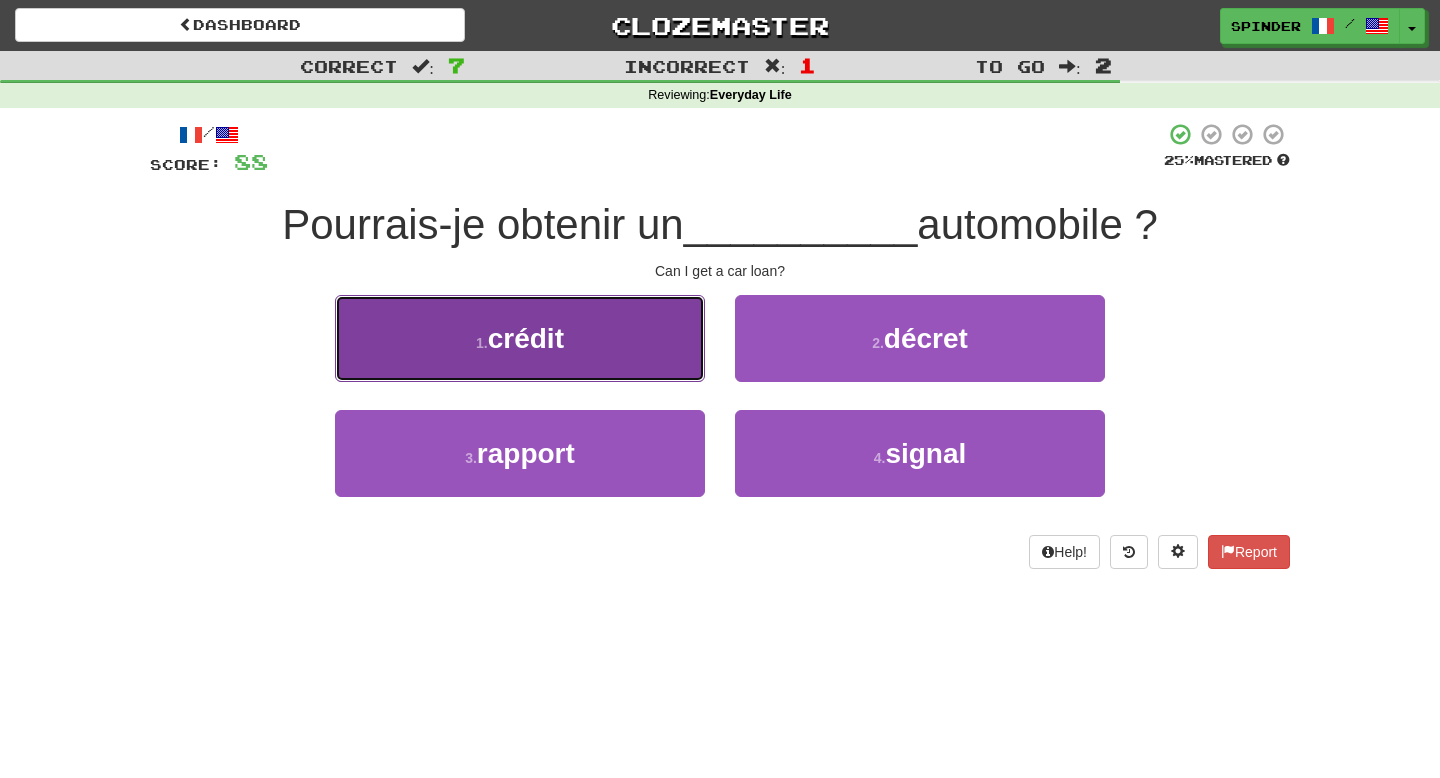 click on "1 .  crédit" at bounding box center [520, 338] 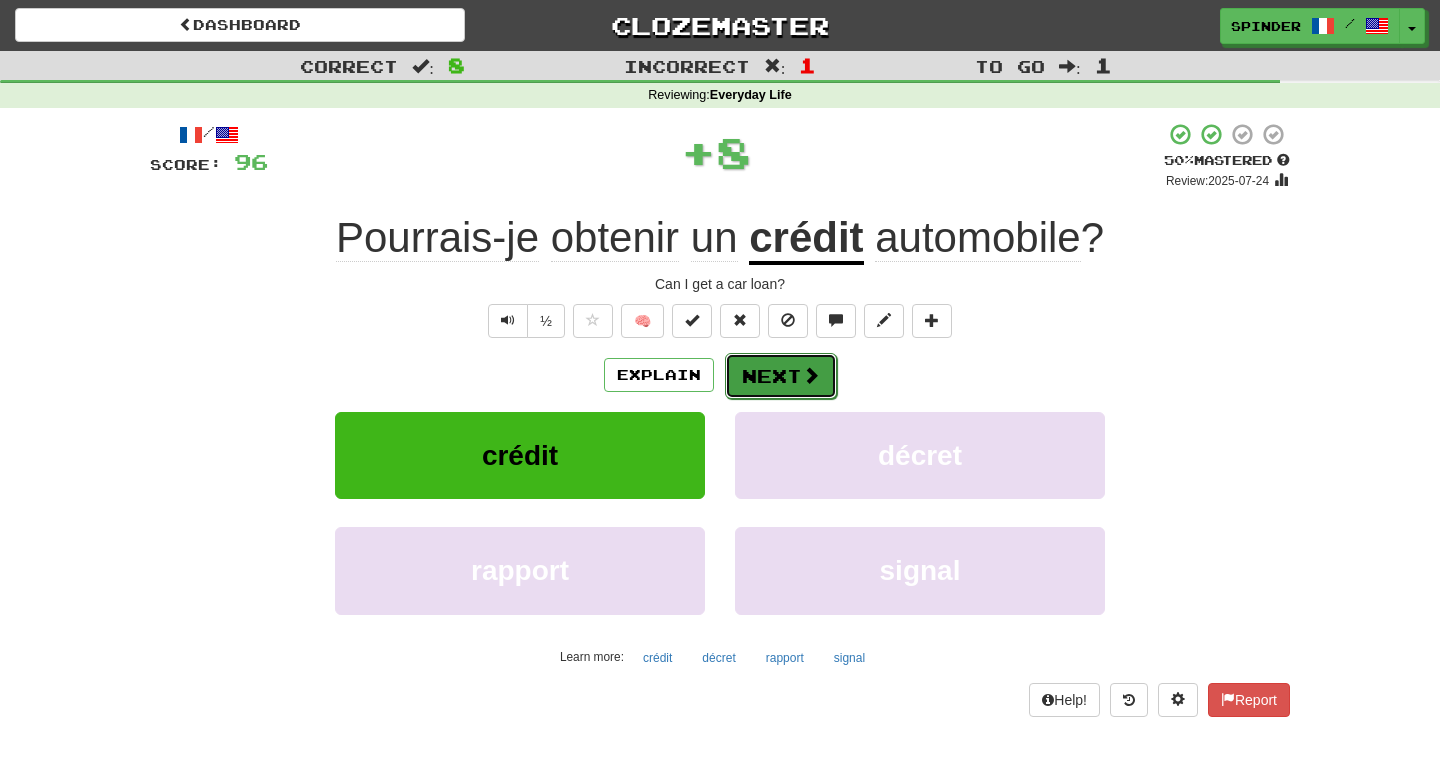 click on "Next" at bounding box center (781, 376) 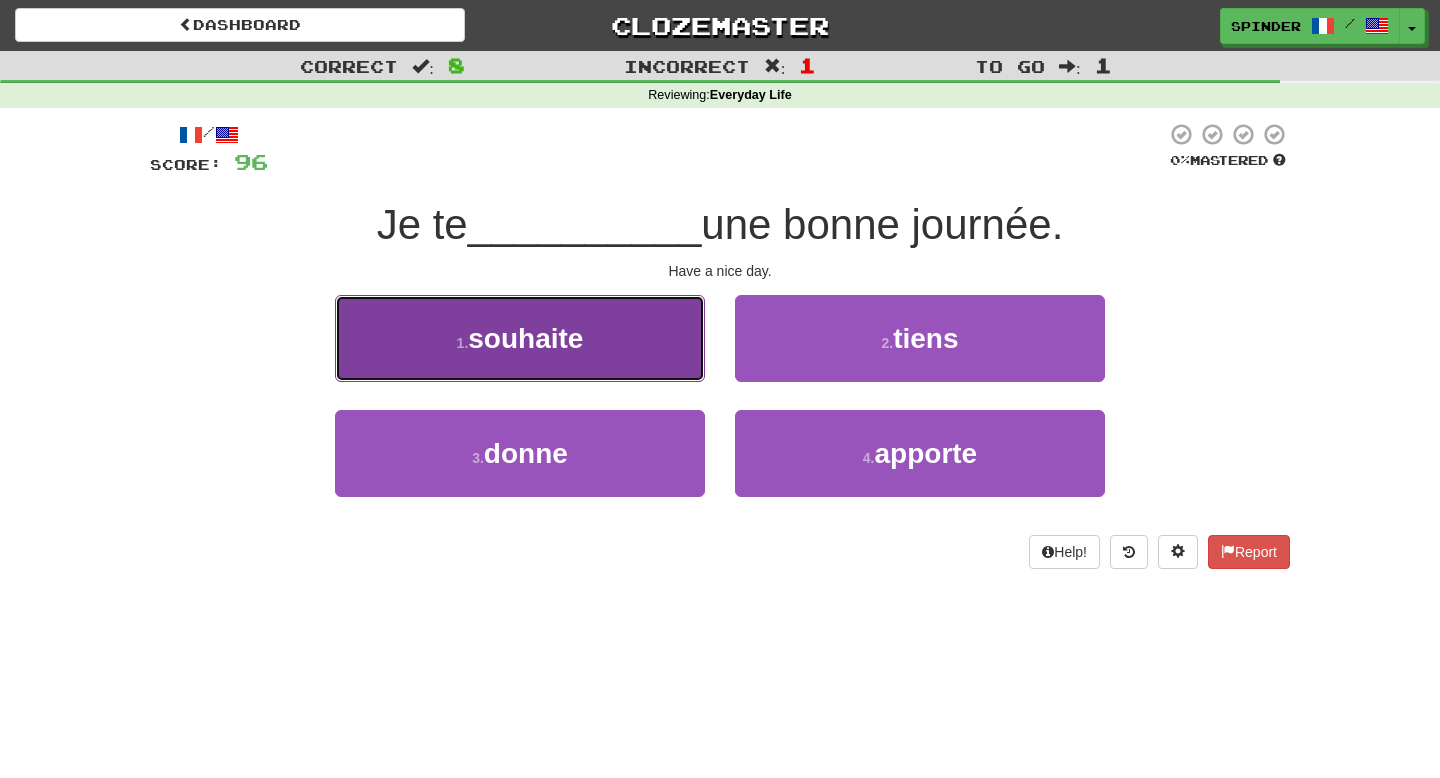 click on "1 .  souhaite" at bounding box center [520, 338] 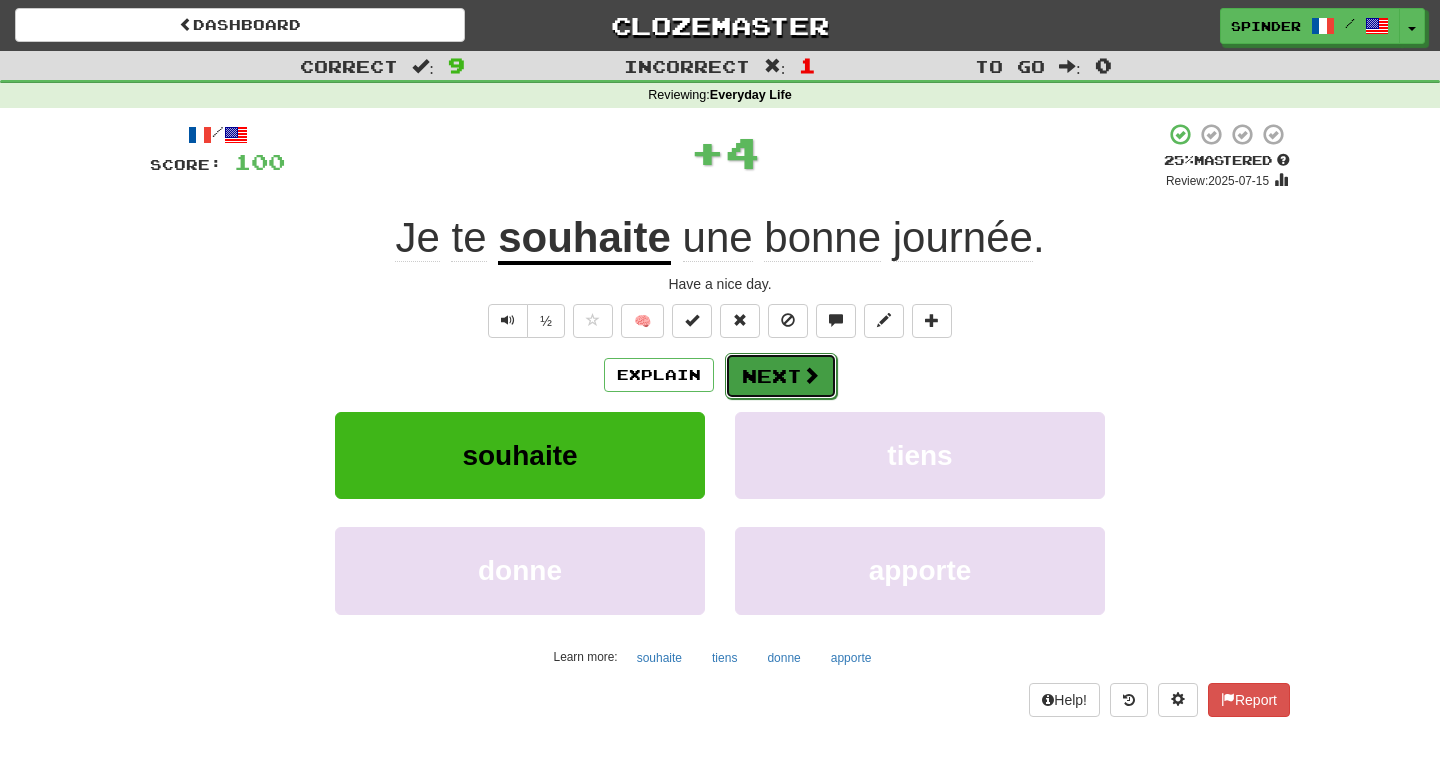 click at bounding box center [811, 375] 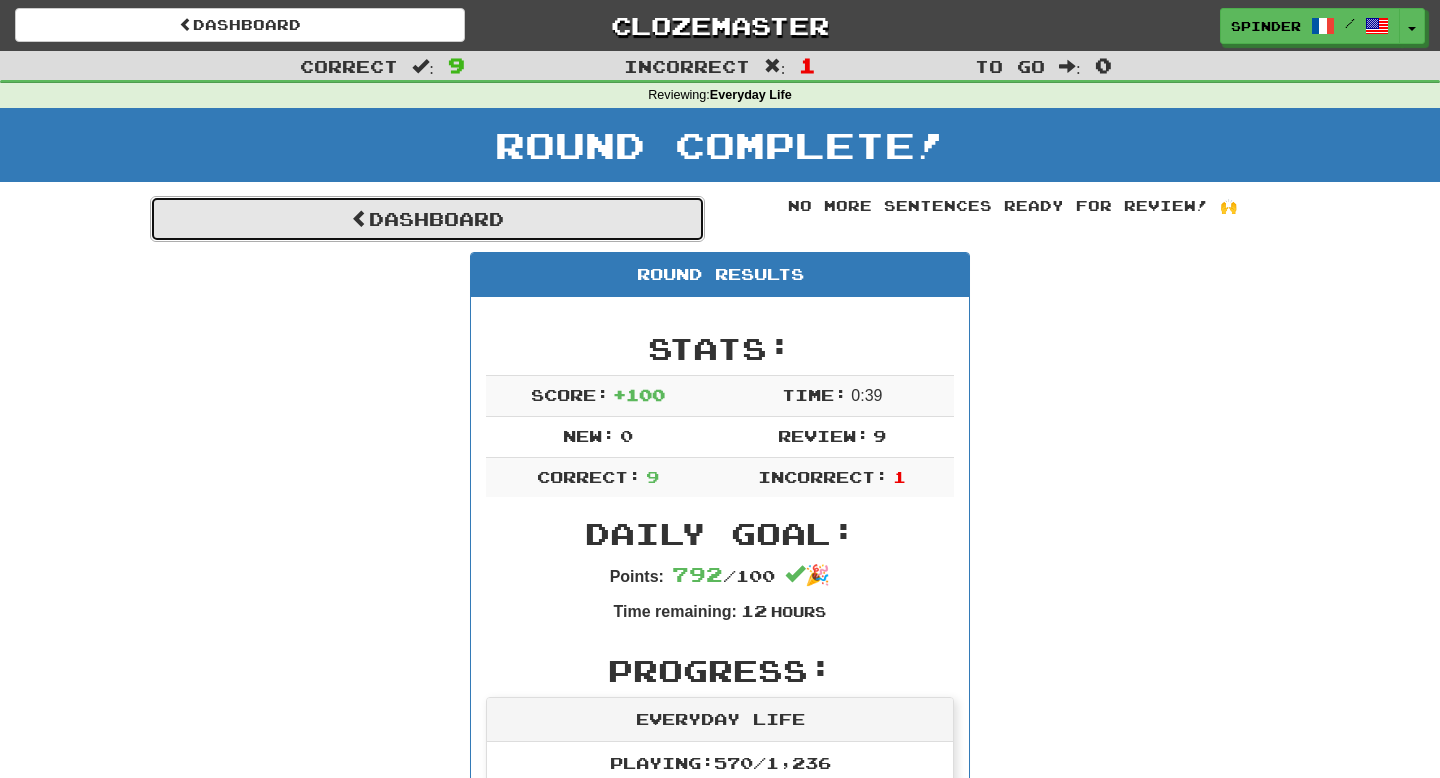 click on "Dashboard" at bounding box center [427, 219] 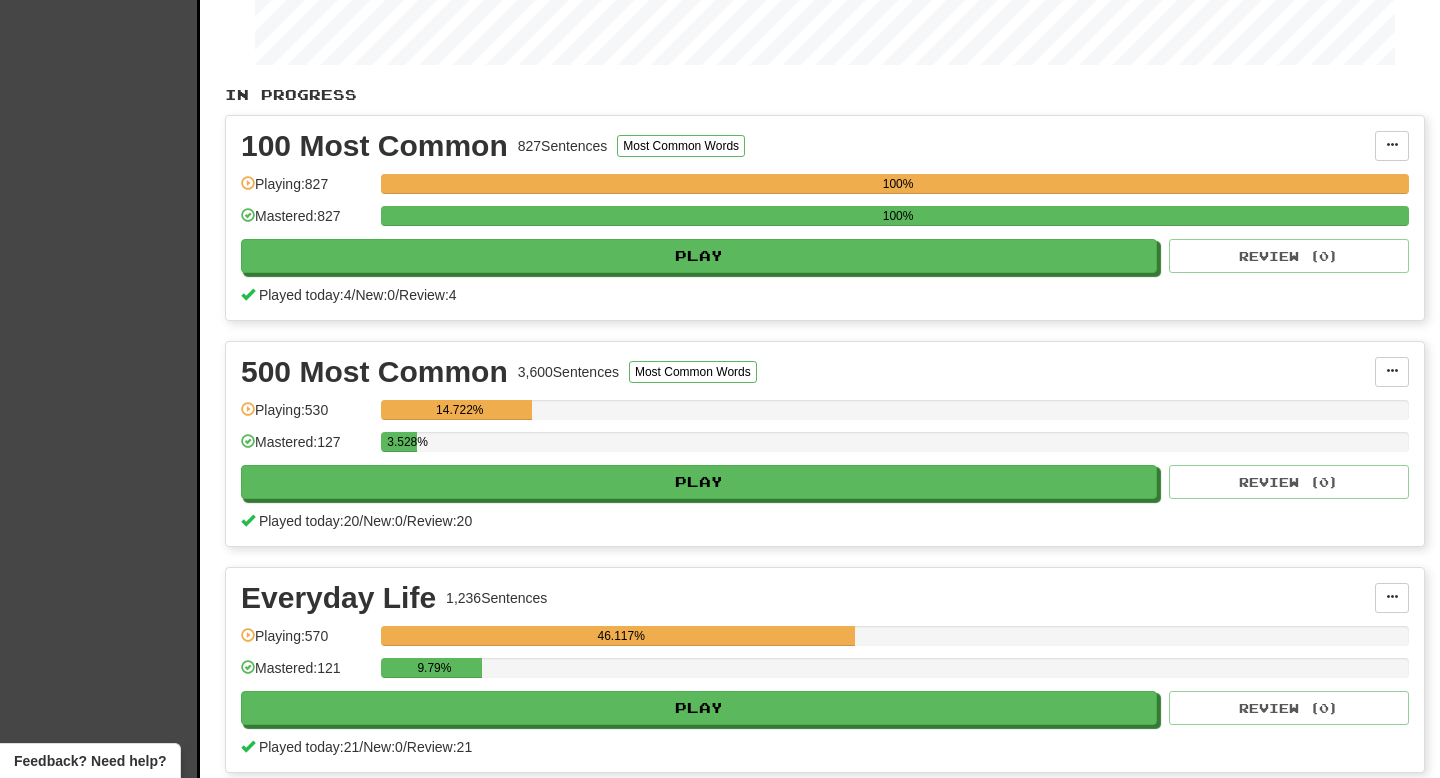 scroll, scrollTop: 345, scrollLeft: 0, axis: vertical 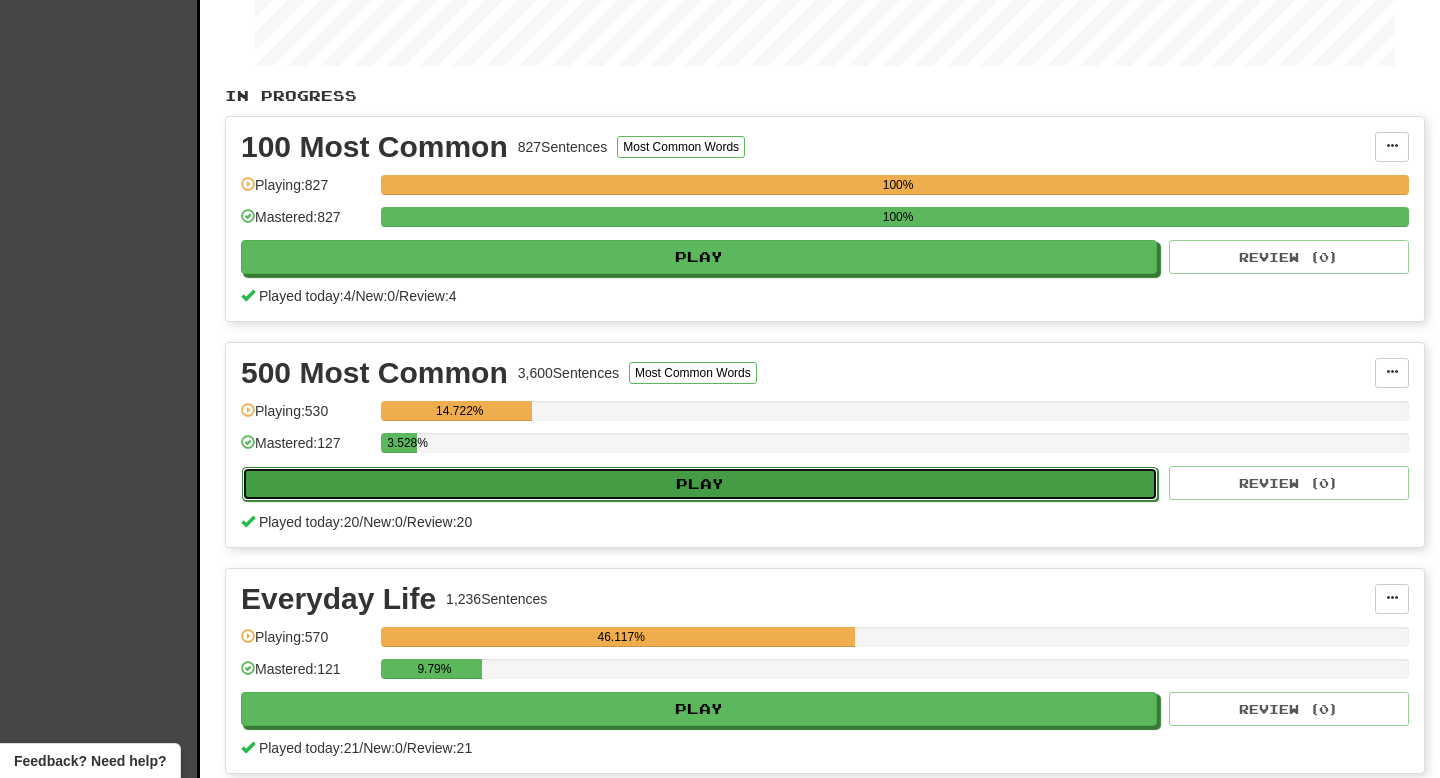 click on "Play" at bounding box center [700, 484] 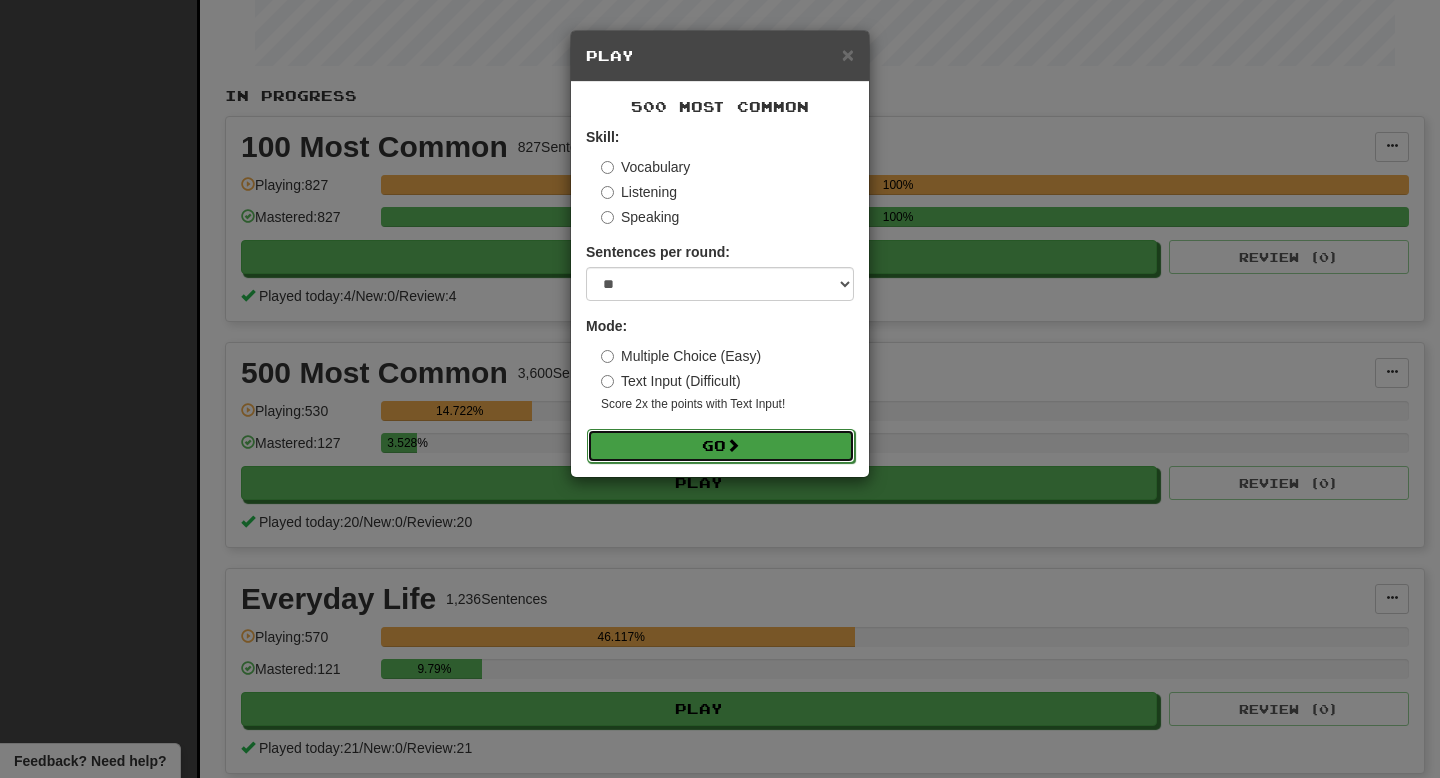 click at bounding box center (733, 445) 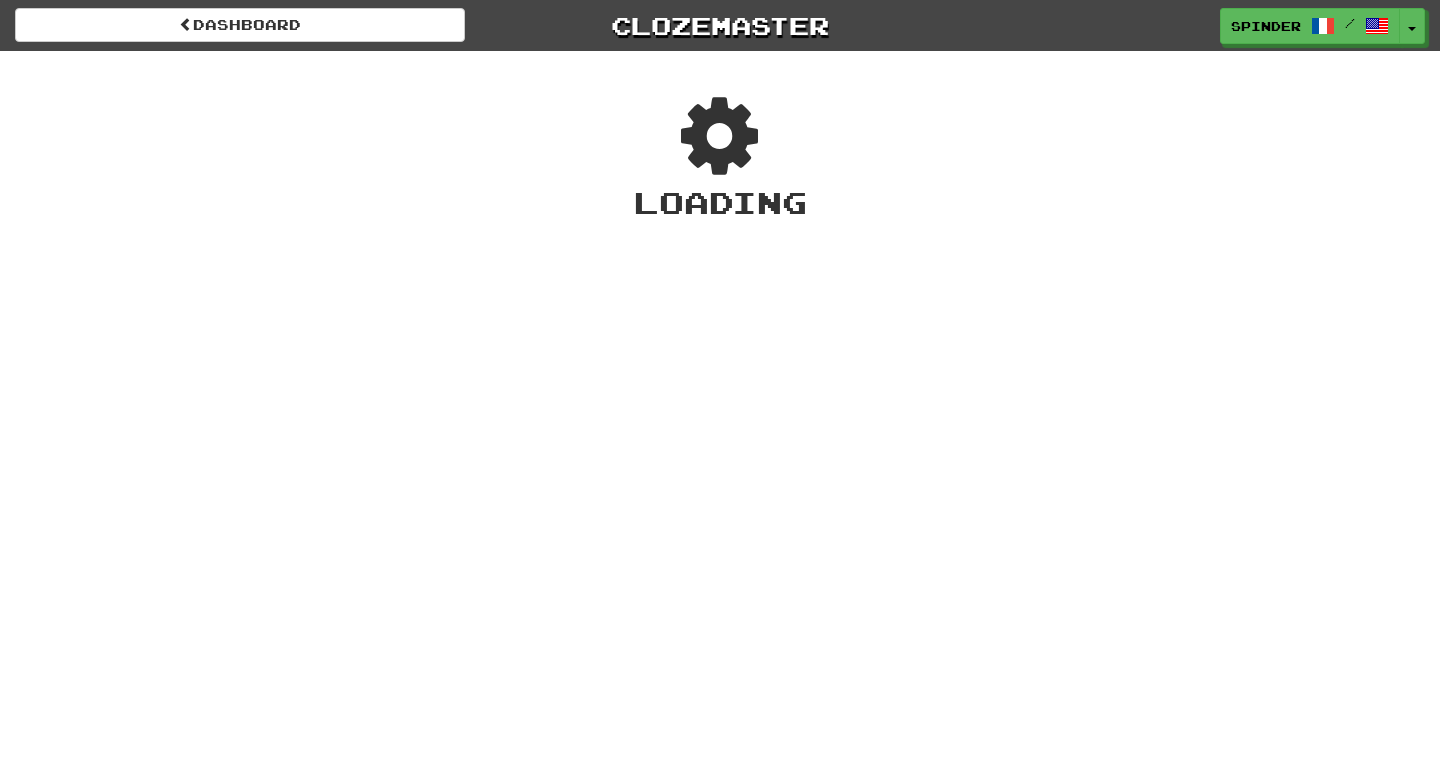 scroll, scrollTop: 0, scrollLeft: 0, axis: both 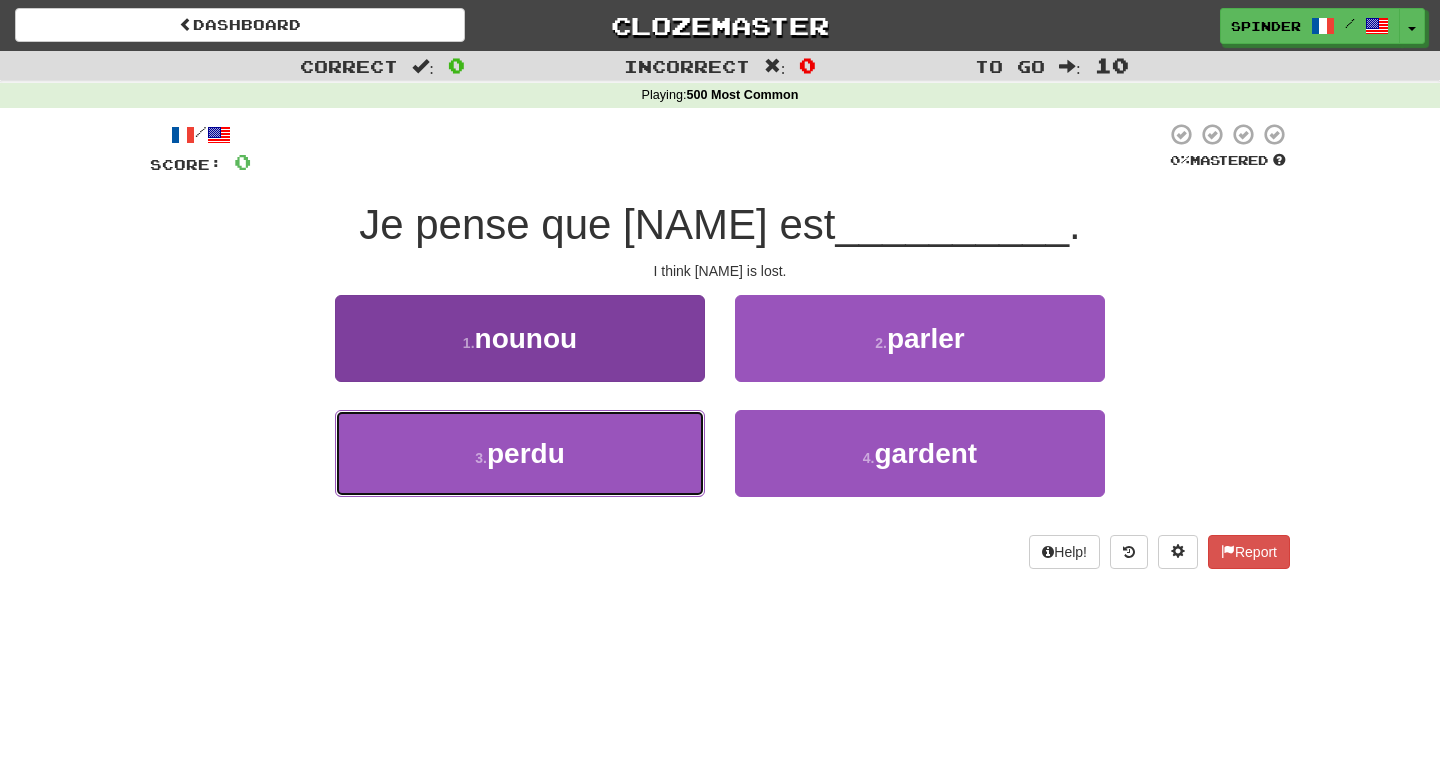 click on "3 .  perdu" at bounding box center (520, 453) 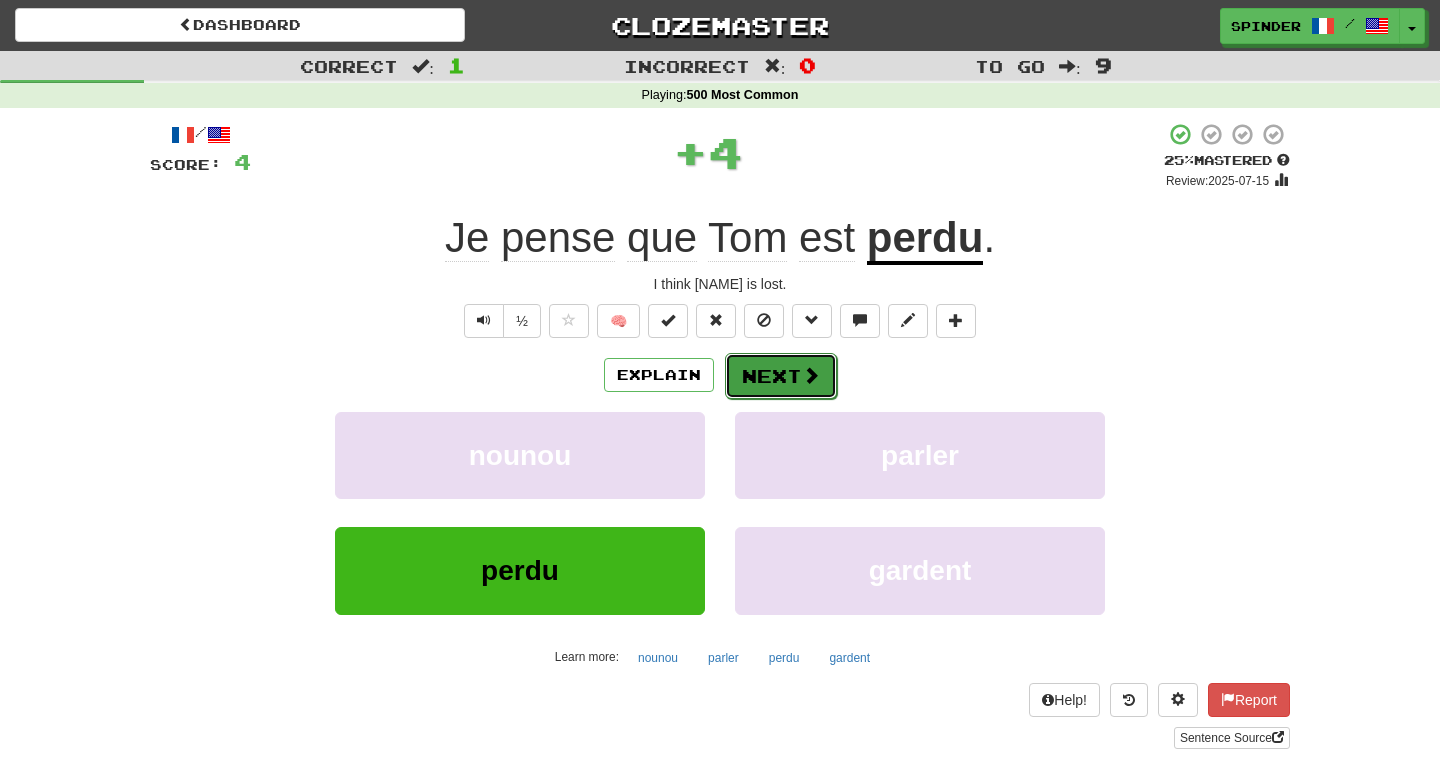 click on "Next" at bounding box center [781, 376] 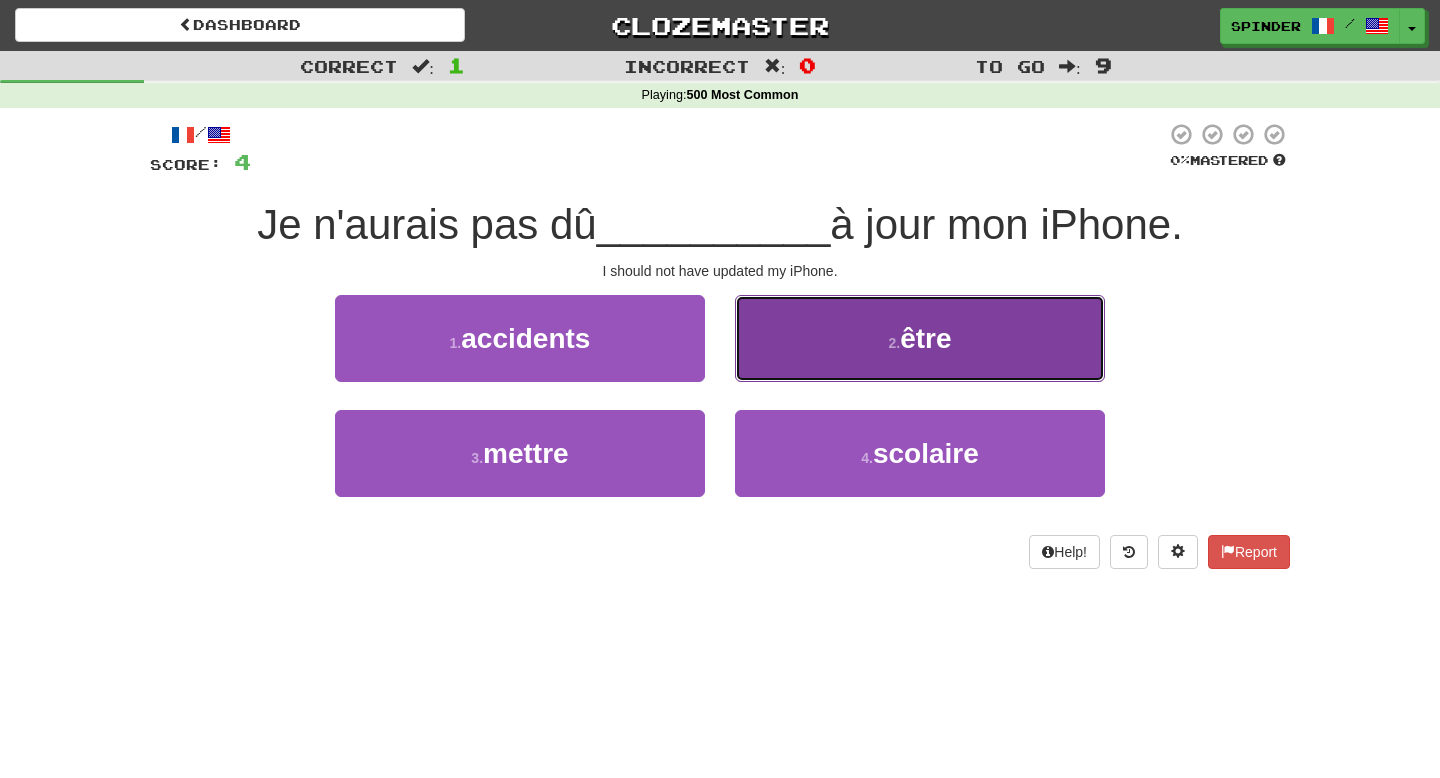 click on "2 .  être" at bounding box center (920, 338) 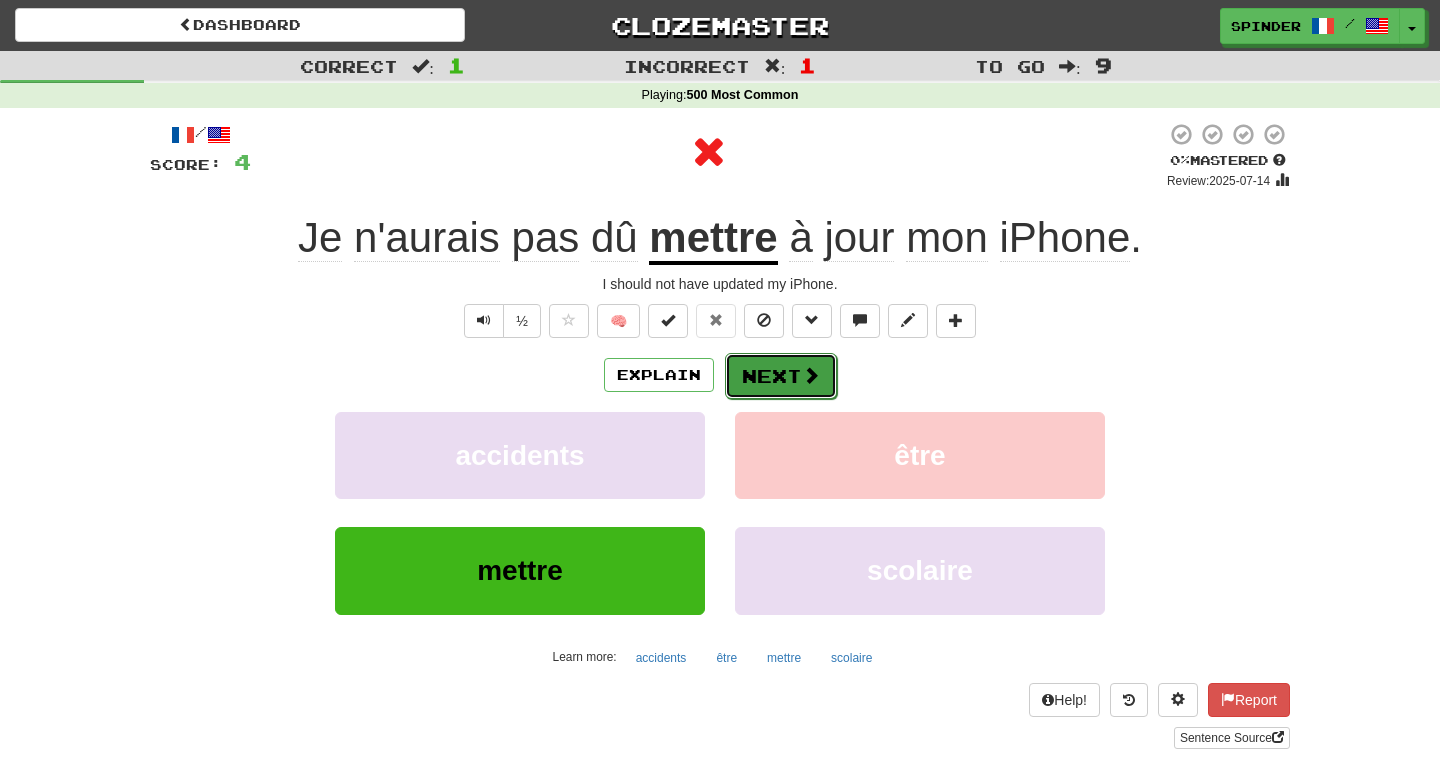 click on "Next" at bounding box center [781, 376] 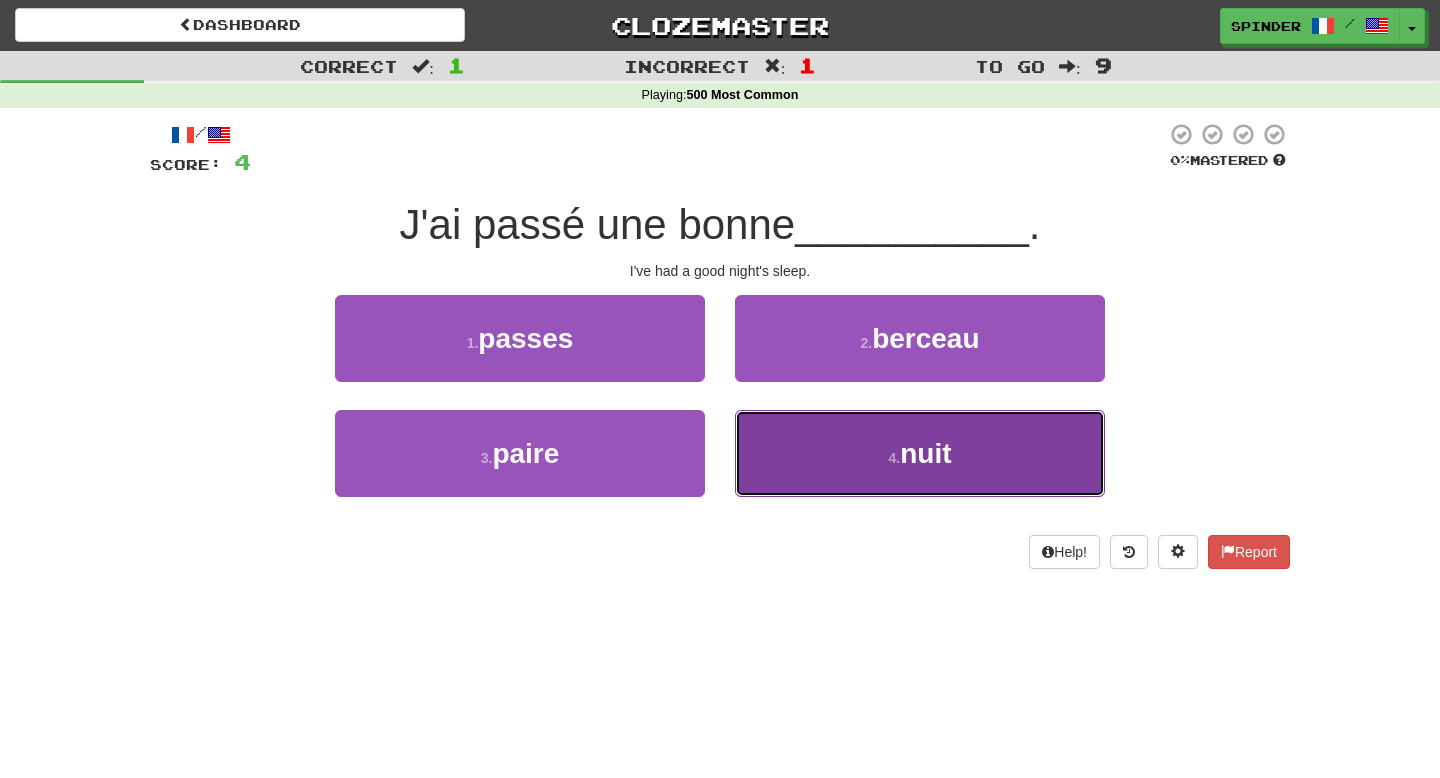 click on "4 .  nuit" at bounding box center (920, 453) 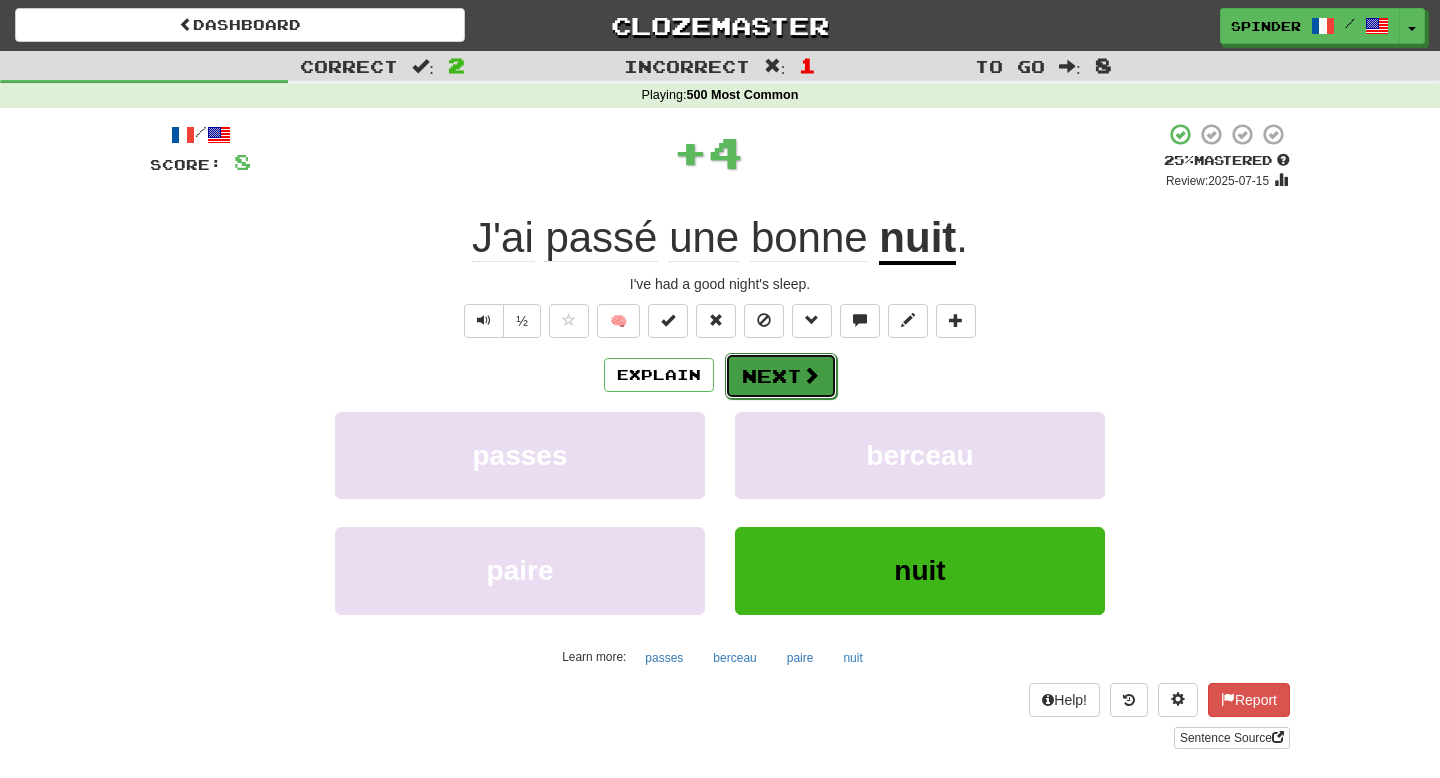click on "Next" at bounding box center (781, 376) 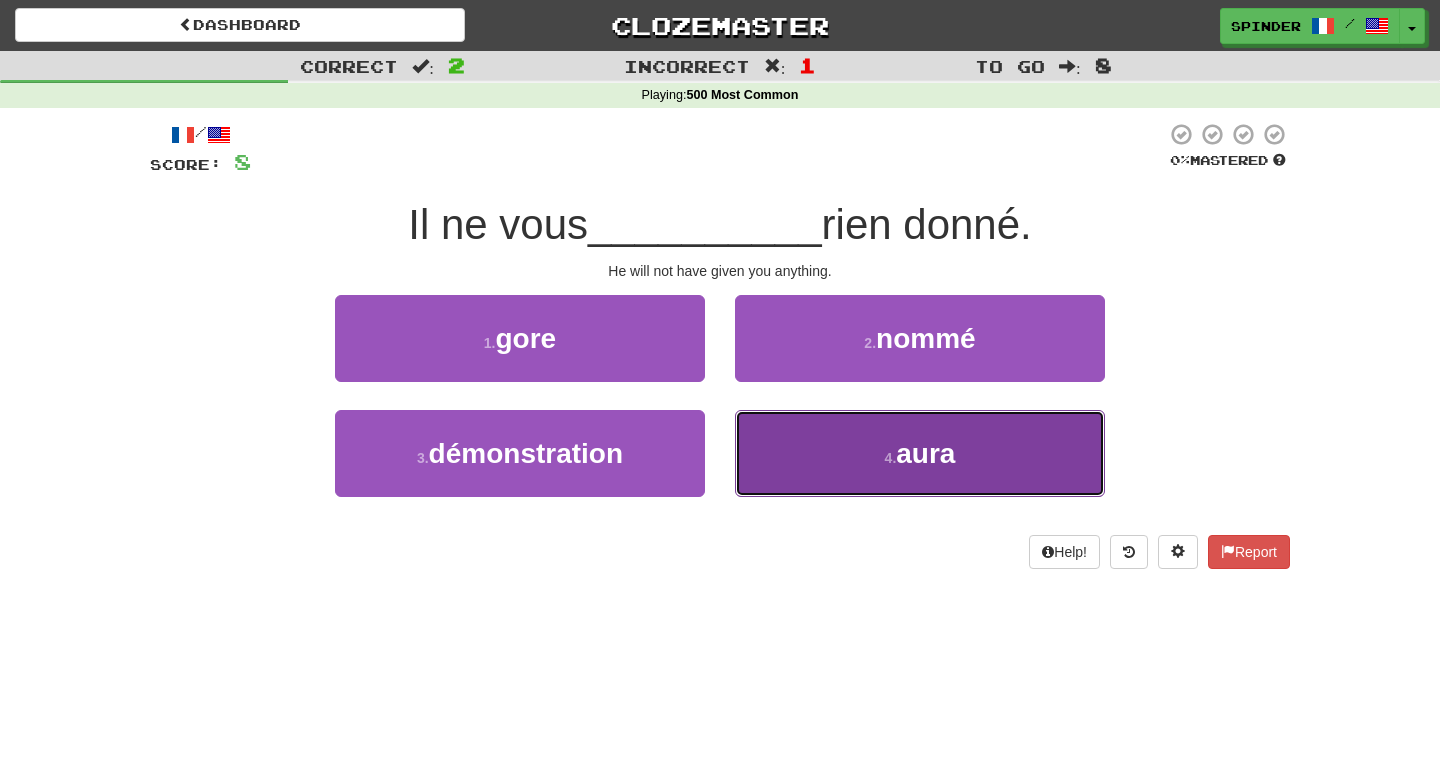 click on "4 .  aura" at bounding box center (920, 453) 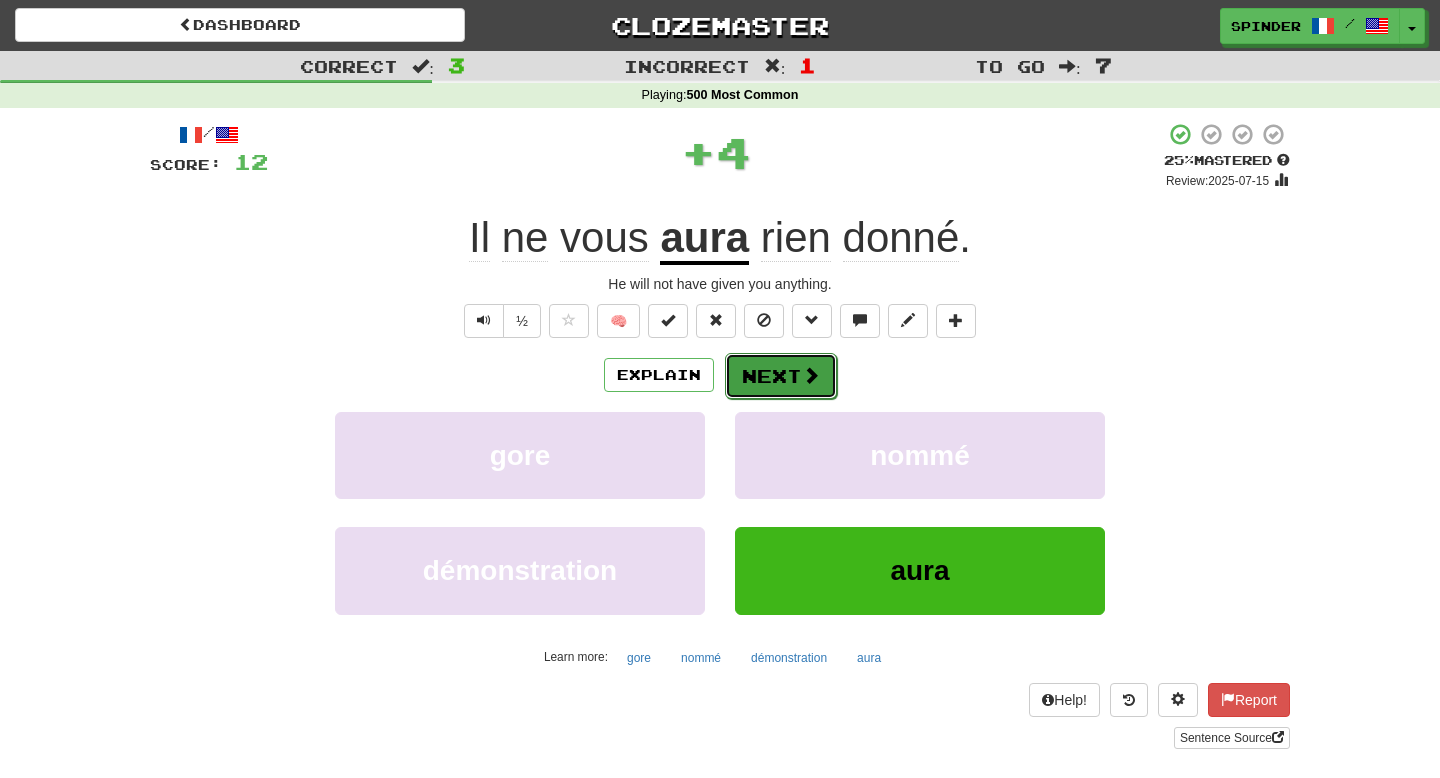 click on "Next" at bounding box center (781, 376) 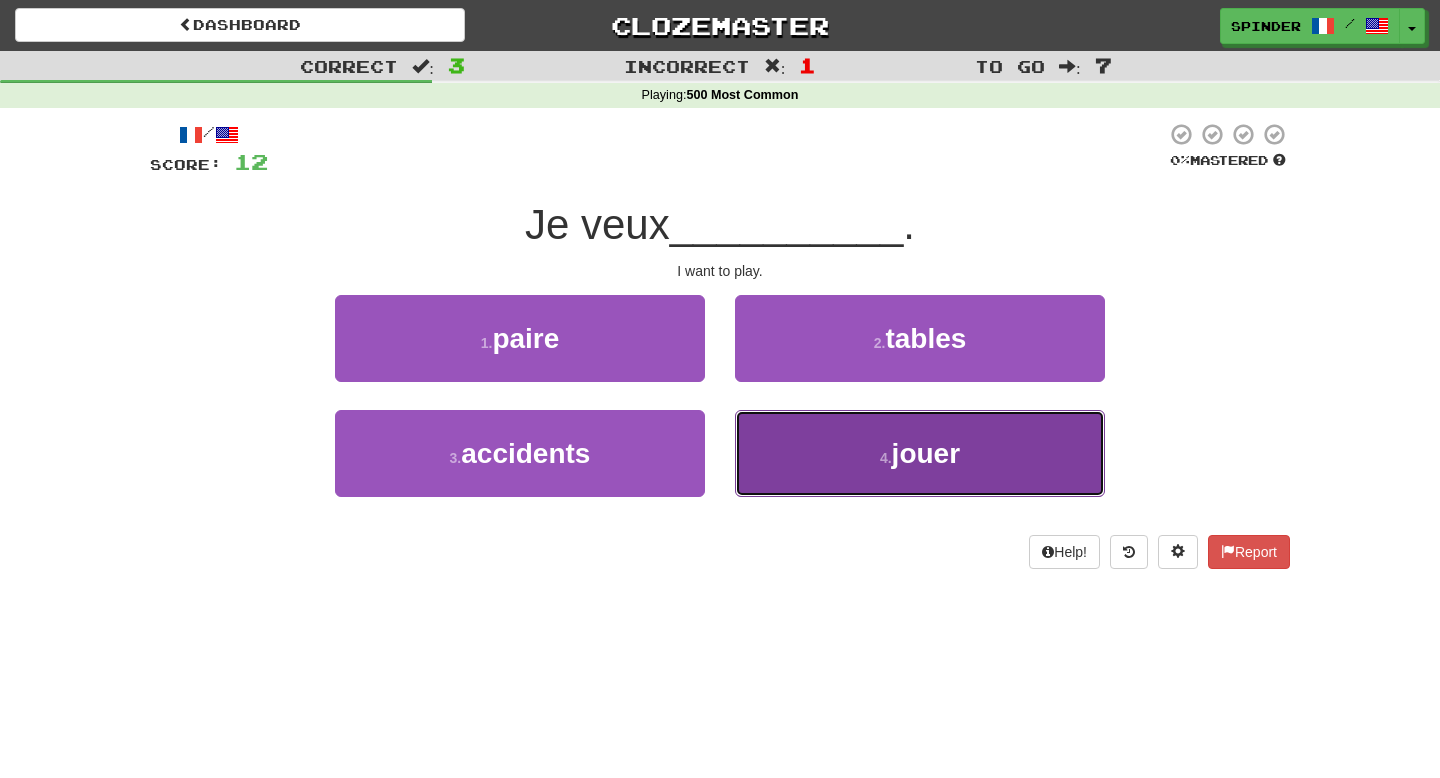 click on "4 .  jouer" at bounding box center [920, 453] 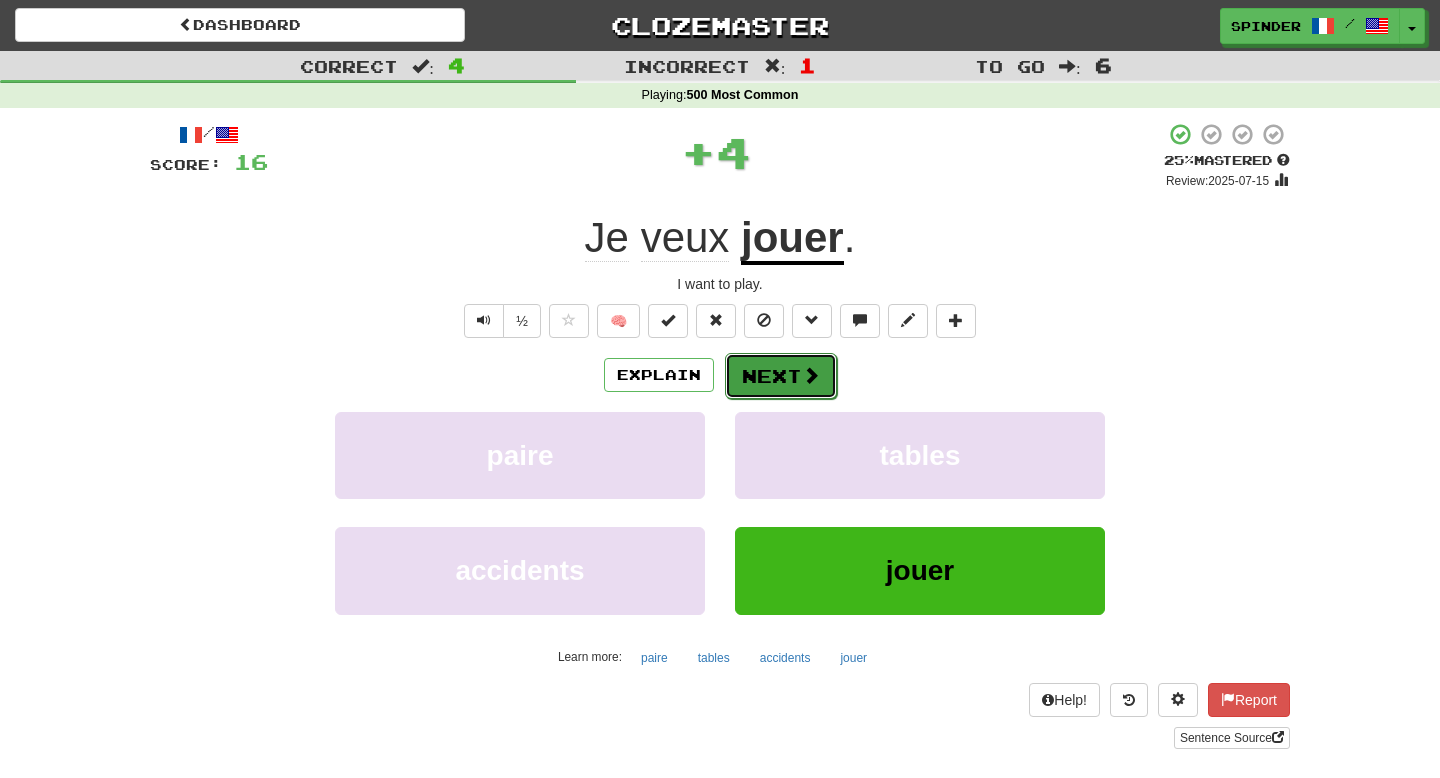 click on "Next" at bounding box center [781, 376] 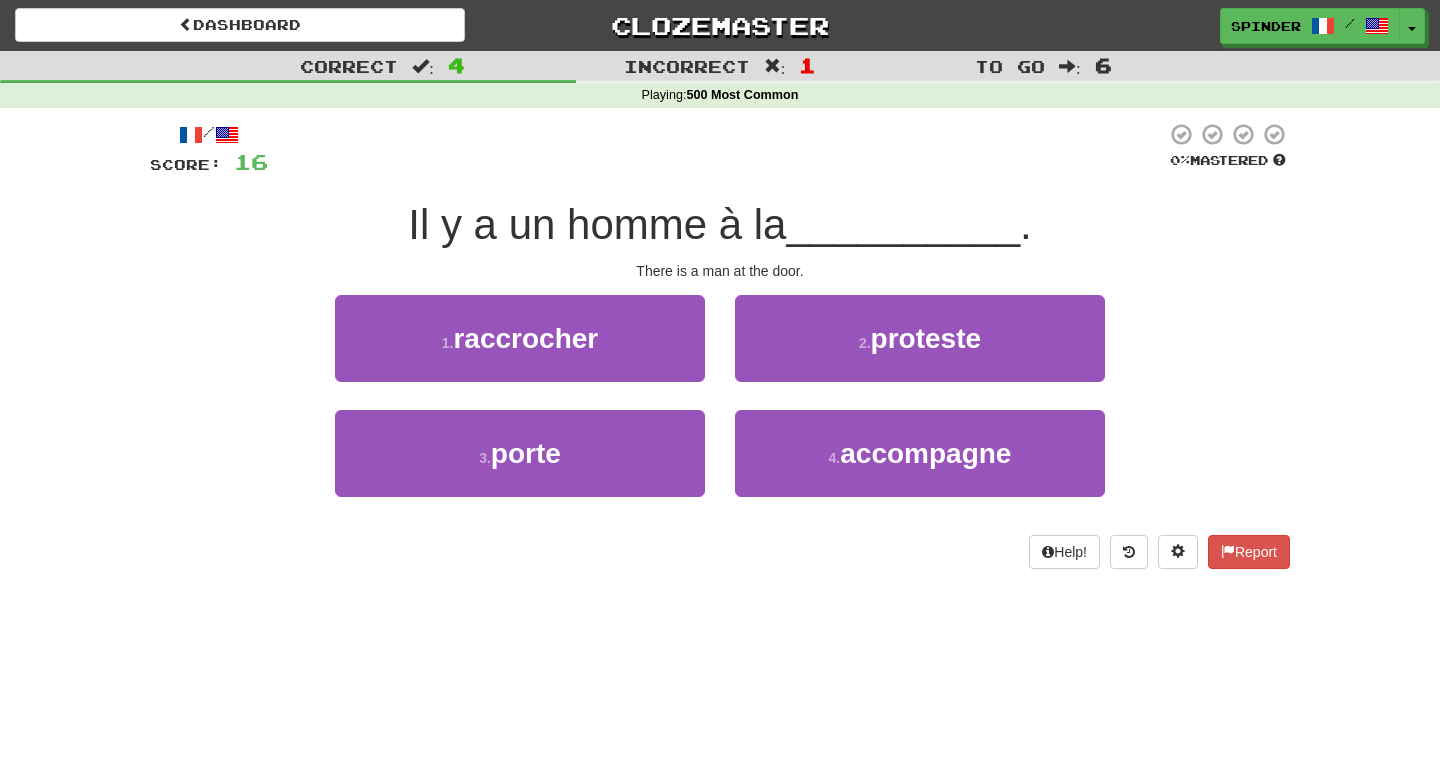 click on "3 .  porte" at bounding box center [520, 467] 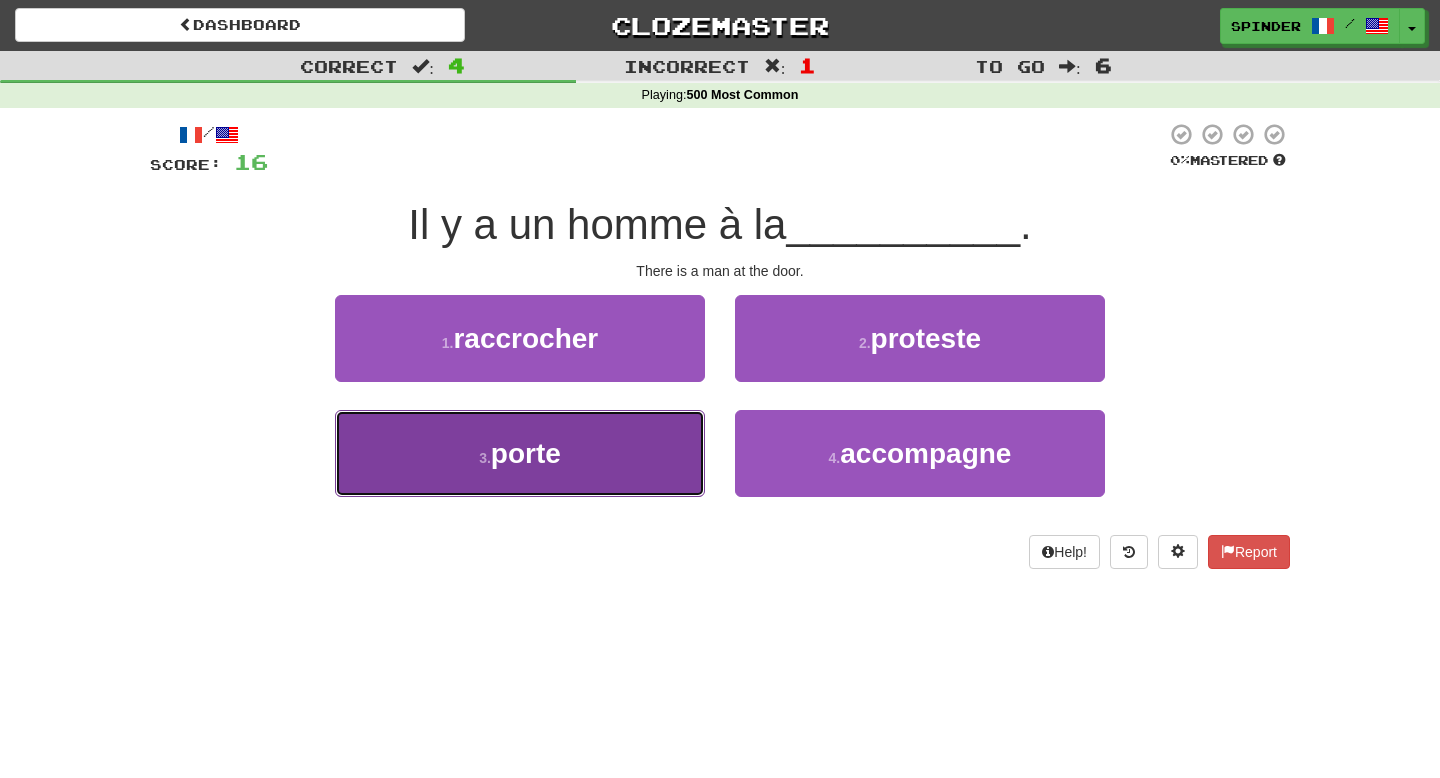 click on "3 .  porte" at bounding box center [520, 453] 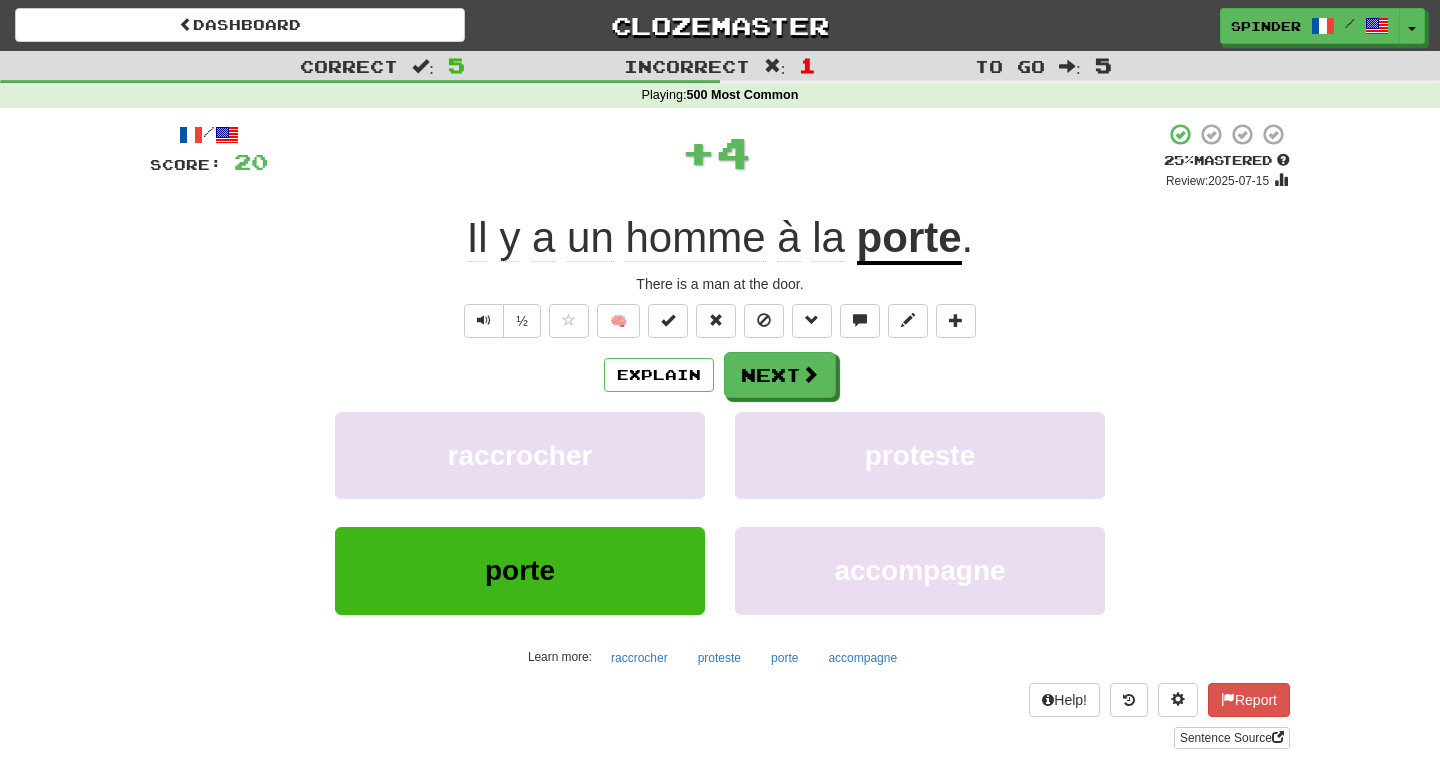 click on "Explain Next raccrocher proteste porte accompagne Learn more: raccrocher proteste porte accompagne" at bounding box center [720, 512] 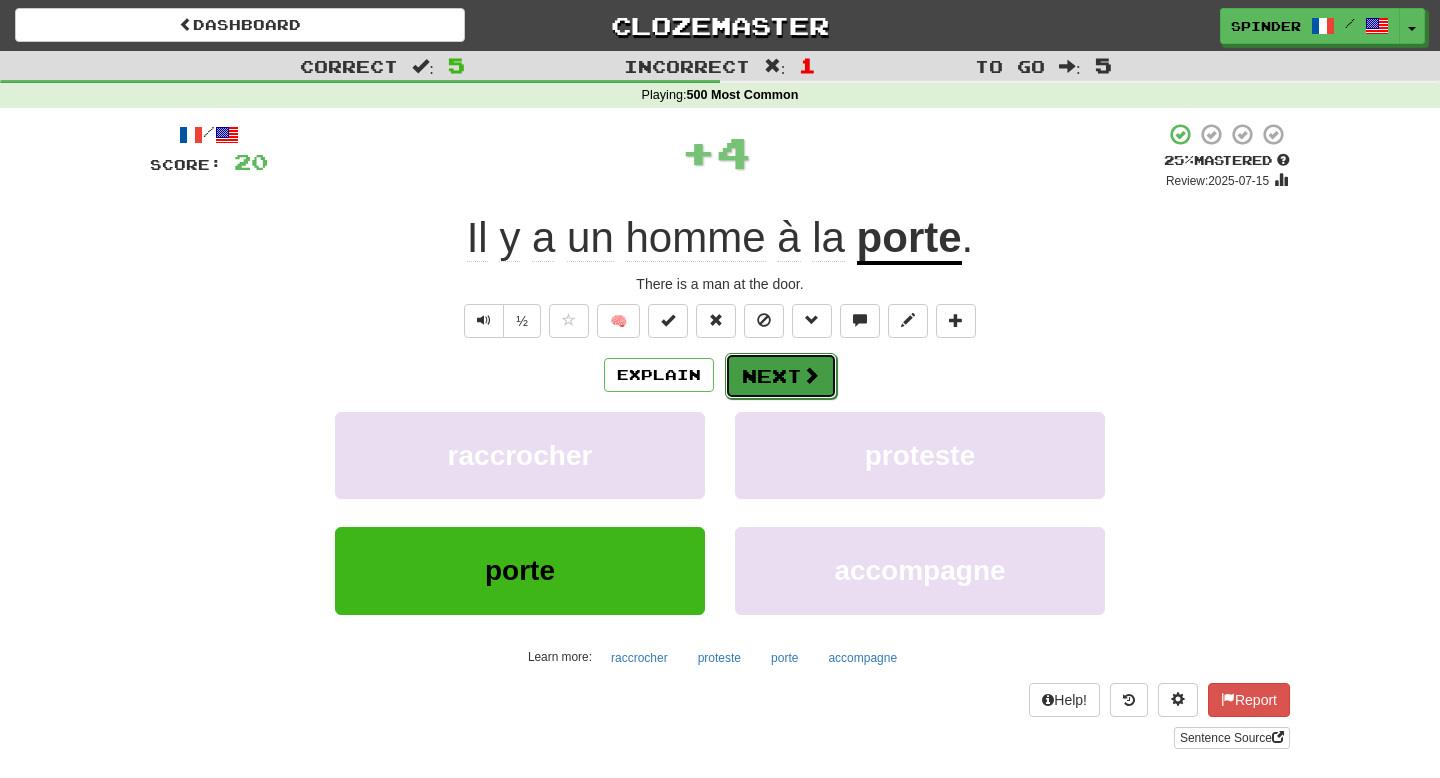 click on "Next" at bounding box center [781, 376] 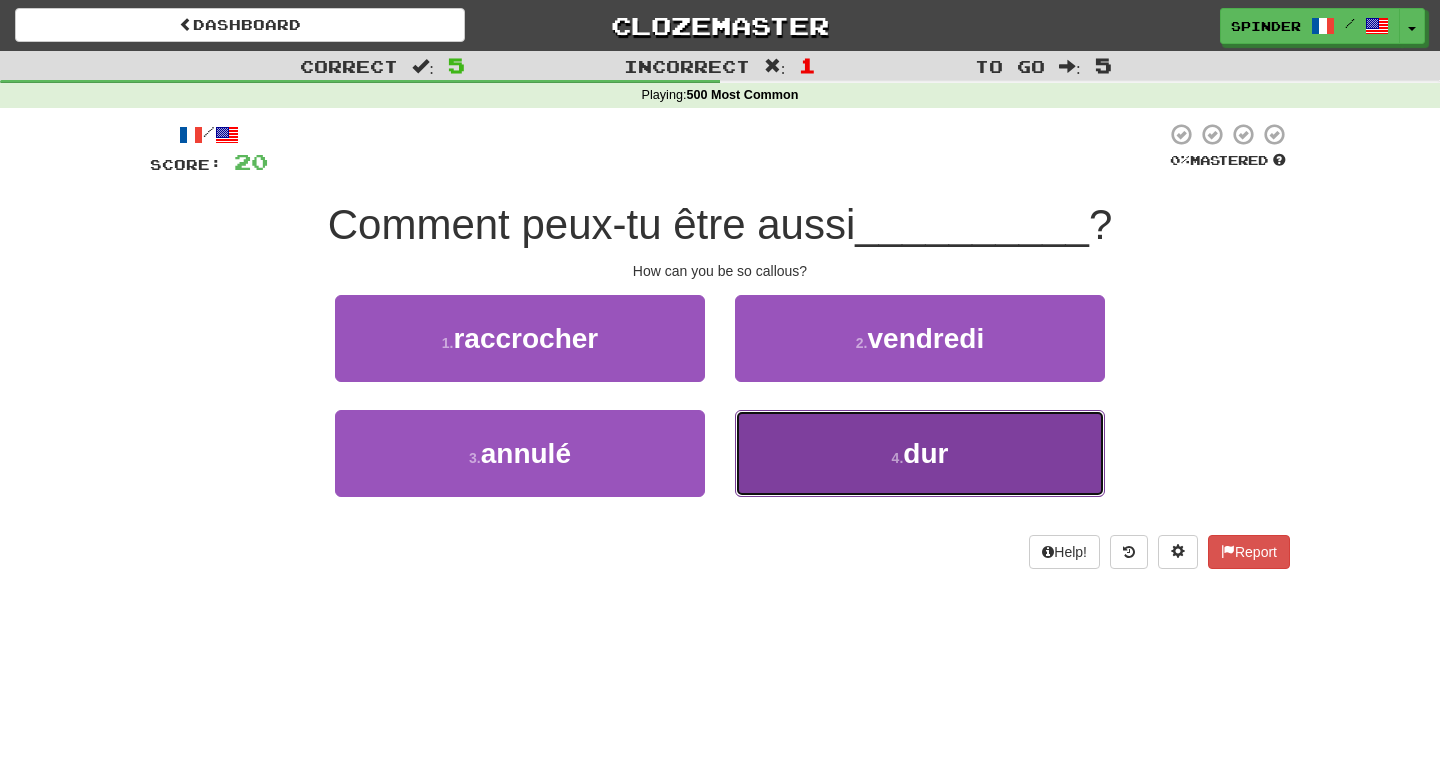 click on "4 .  dur" at bounding box center (920, 453) 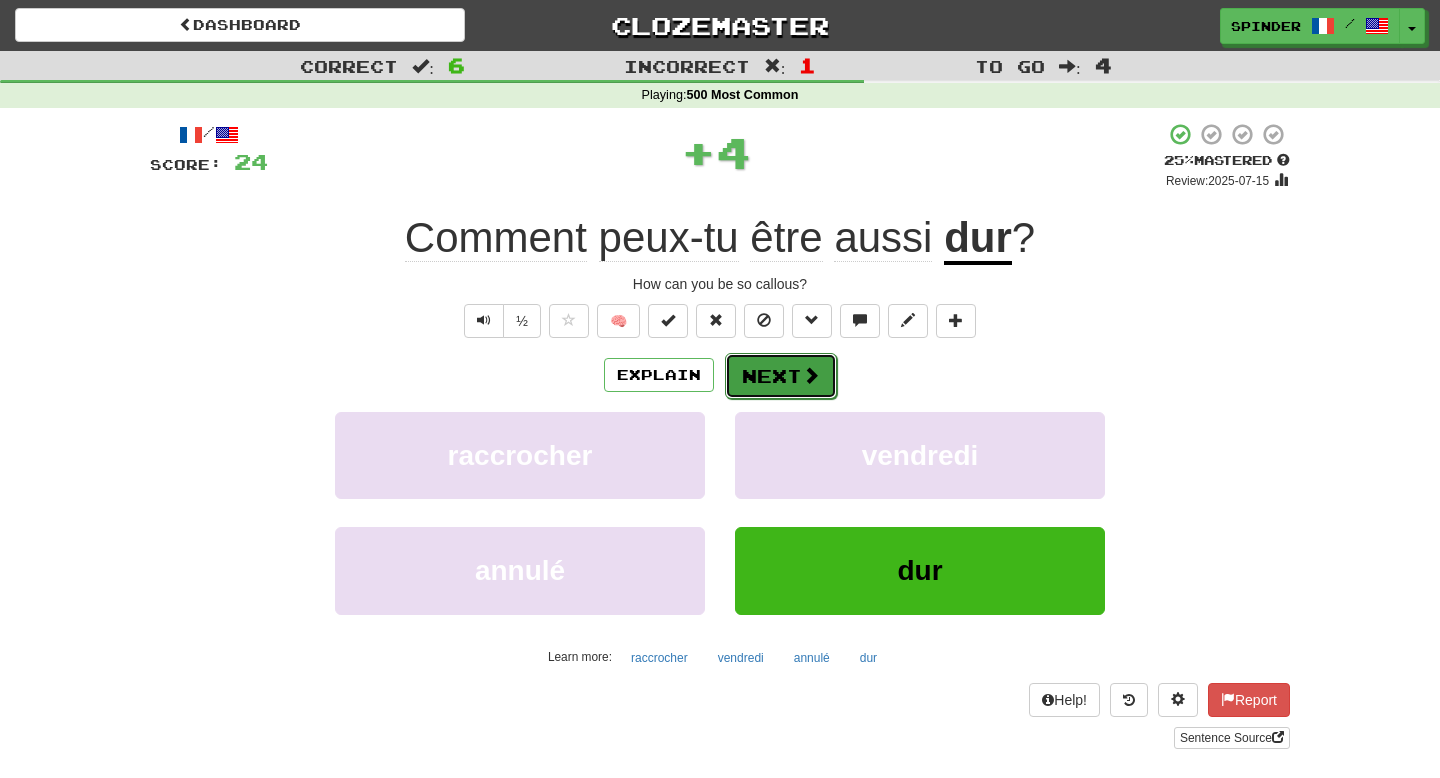 click on "Next" at bounding box center (781, 376) 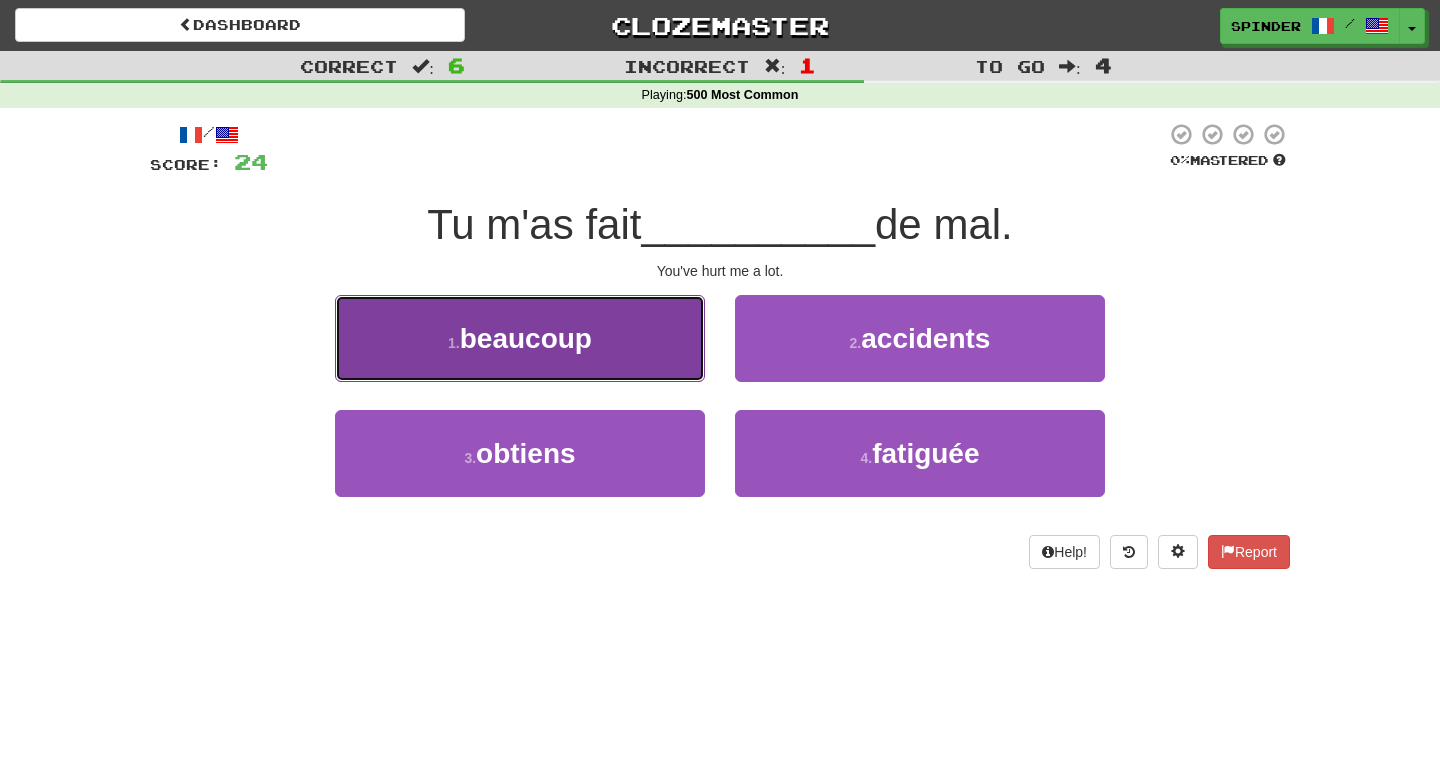 click on "1 .  beaucoup" at bounding box center (520, 338) 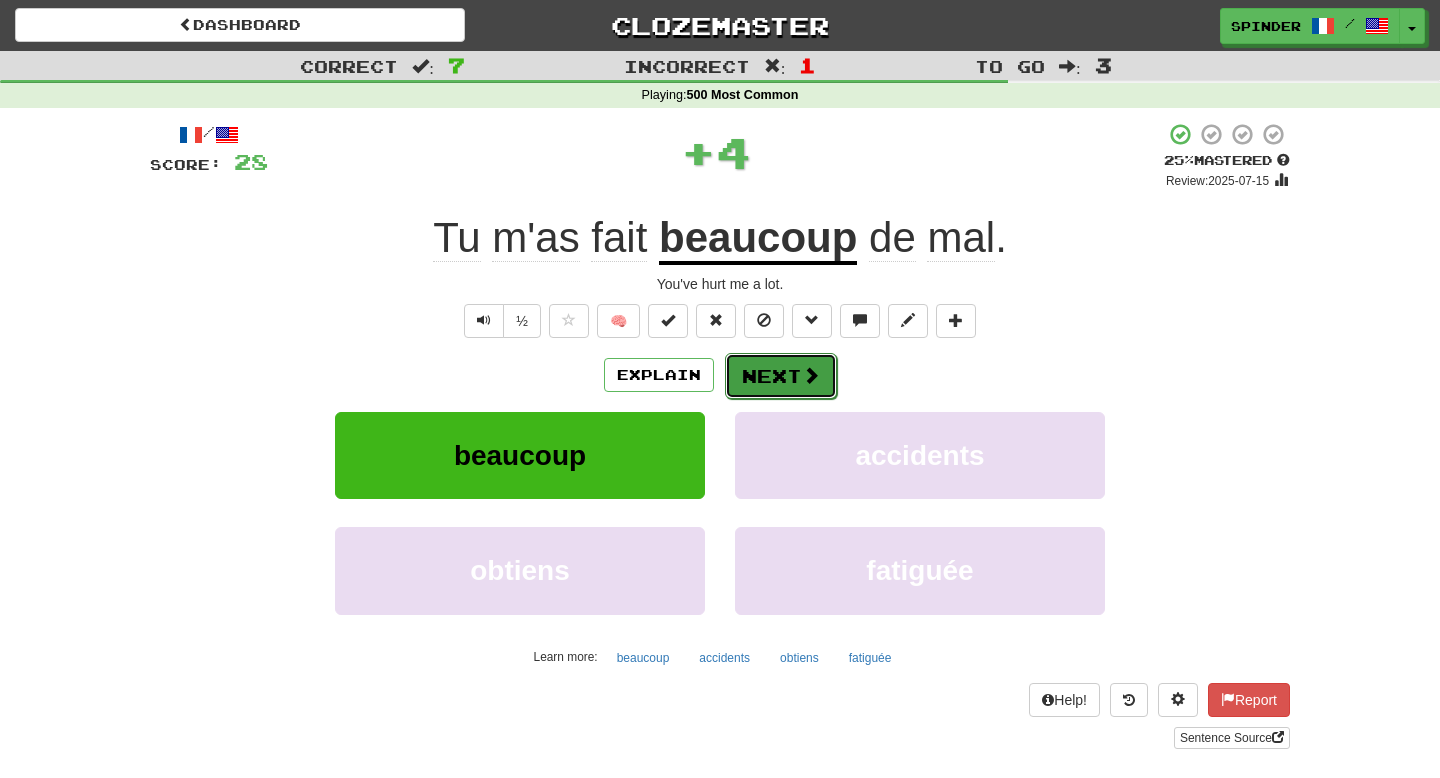 click on "Next" at bounding box center [781, 376] 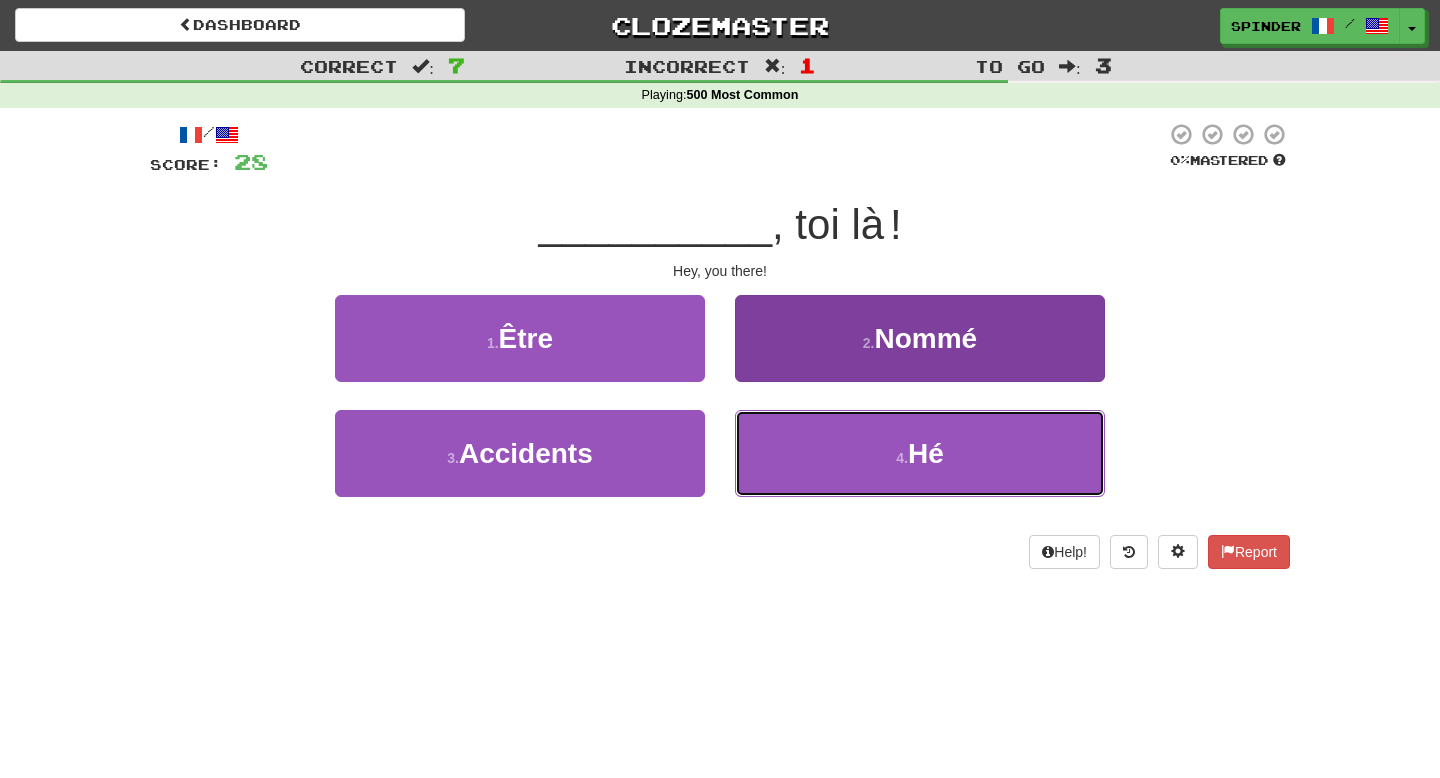 click on "4 .  Hé" at bounding box center (920, 453) 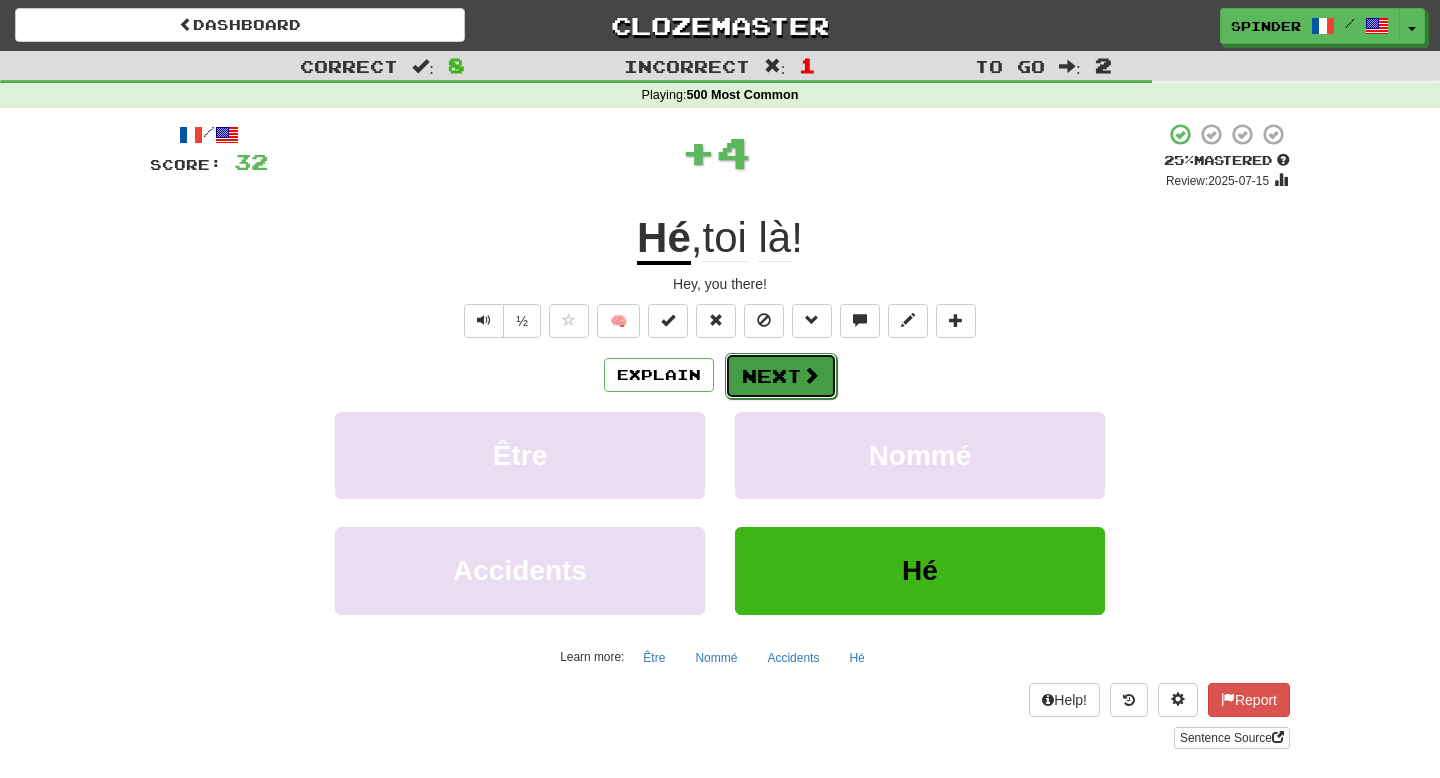 click on "Next" at bounding box center [781, 376] 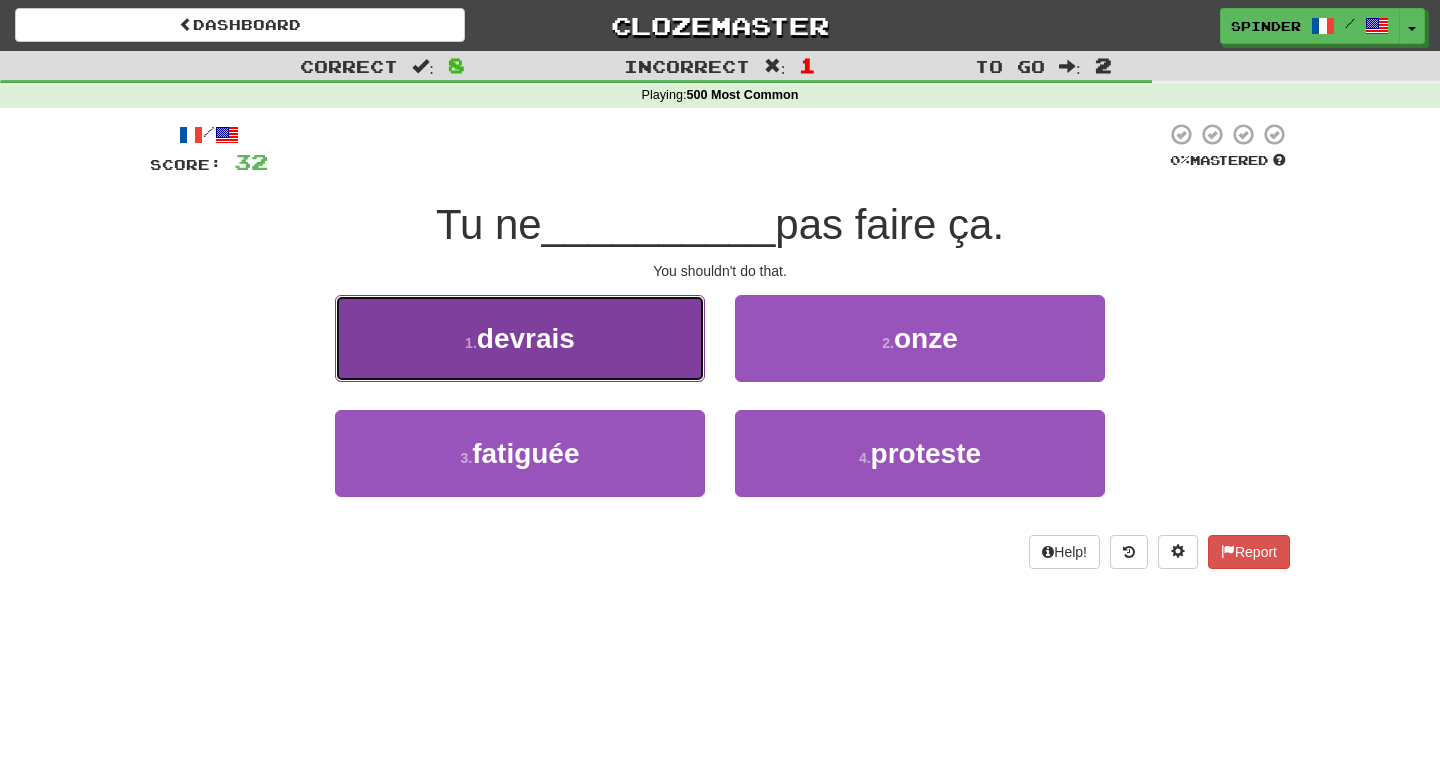 click on "1 .  devrais" at bounding box center [520, 338] 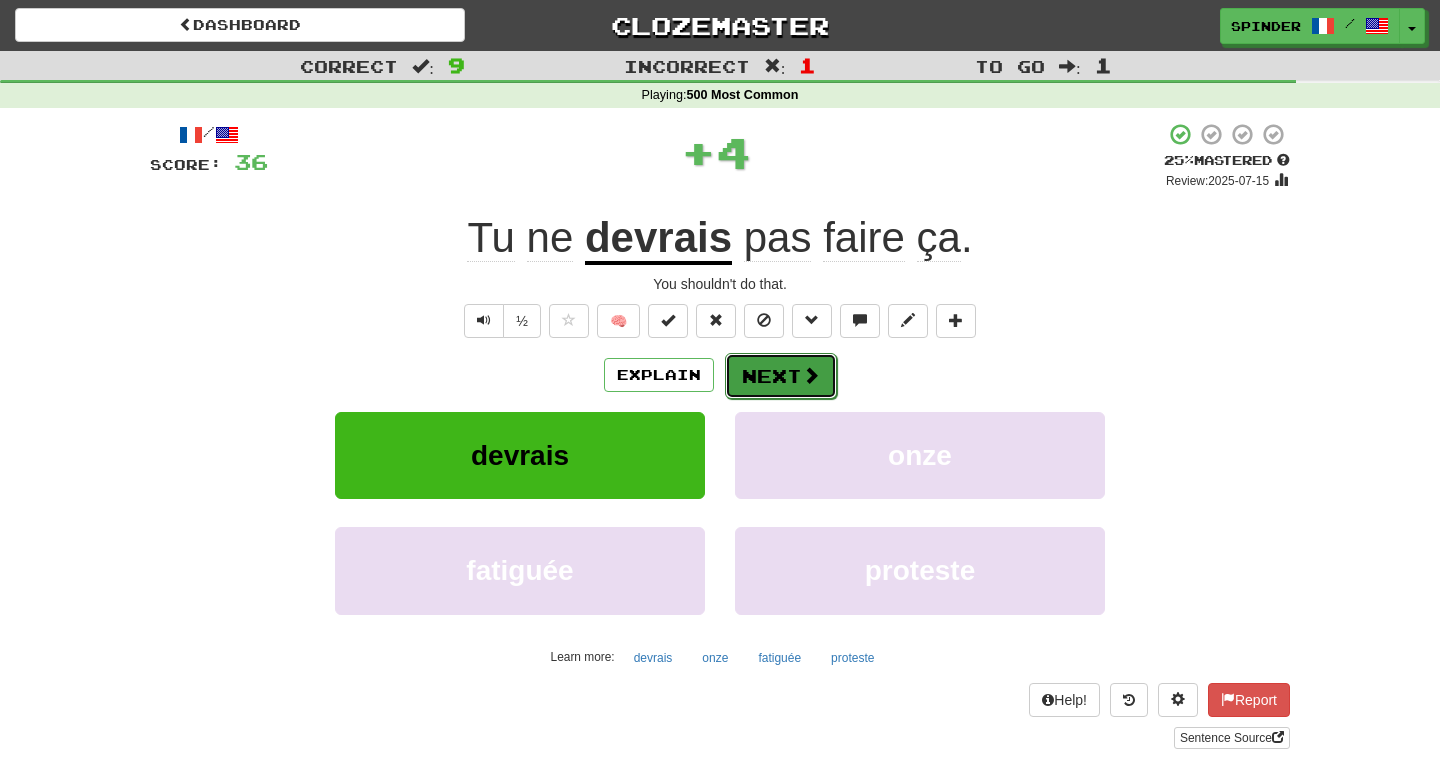 click on "Next" at bounding box center [781, 376] 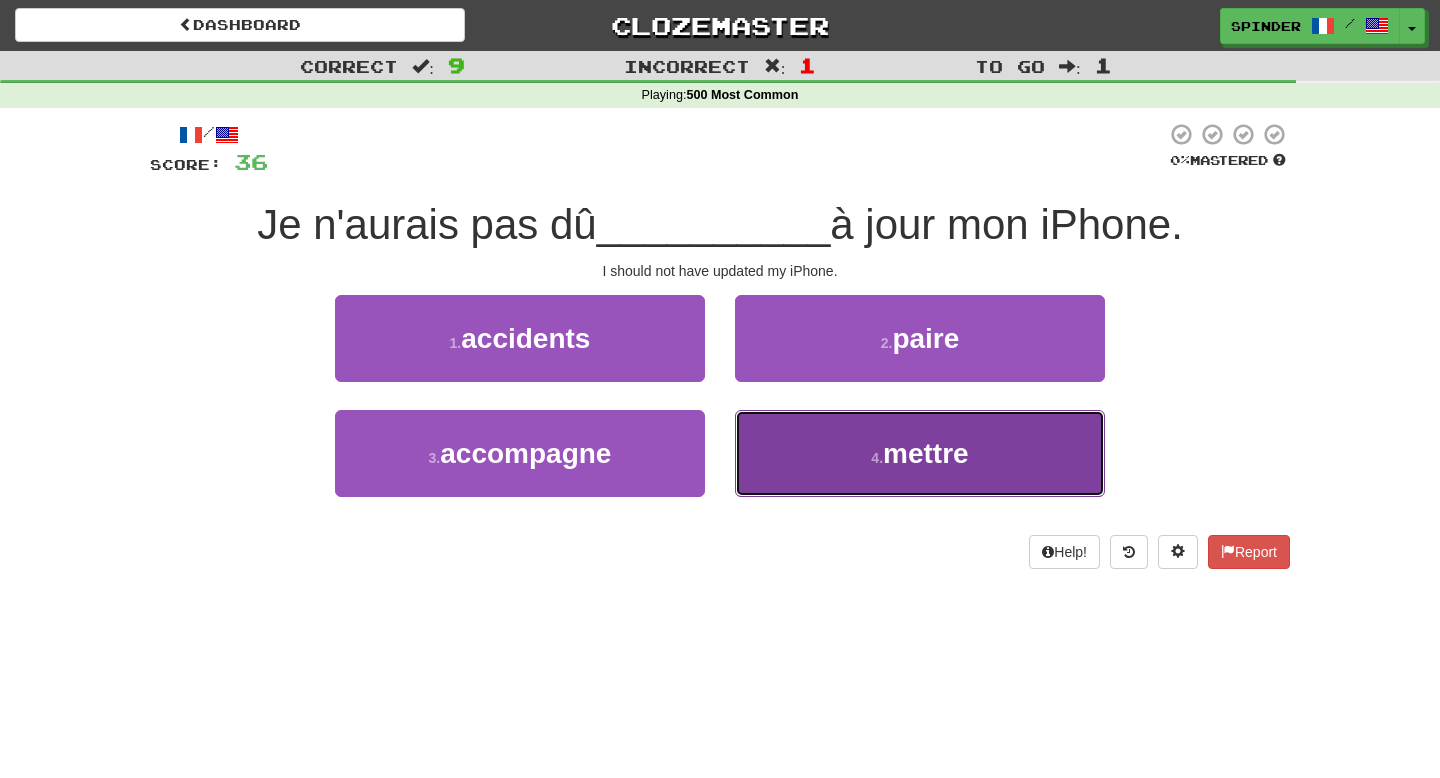 click on "4 .  mettre" at bounding box center [920, 453] 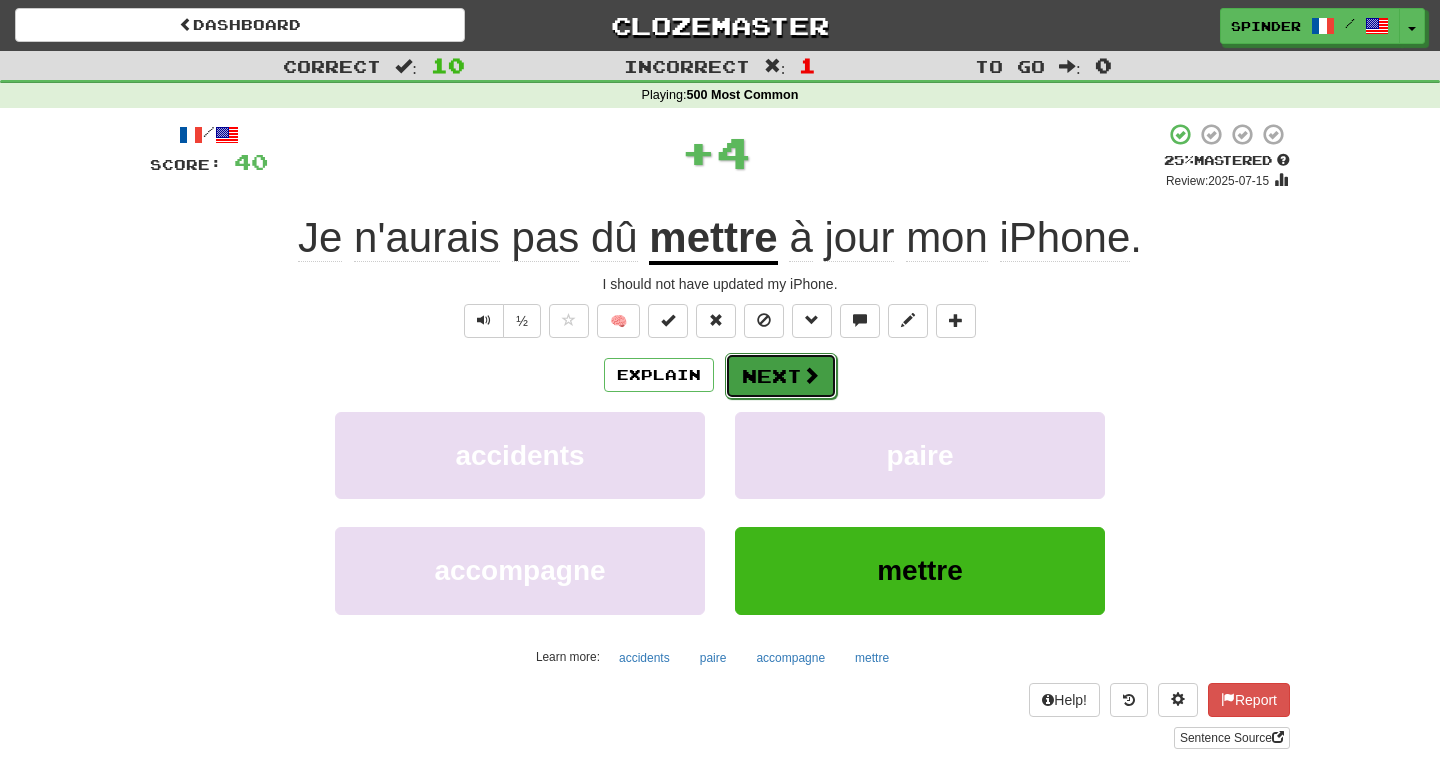 click on "Next" at bounding box center (781, 376) 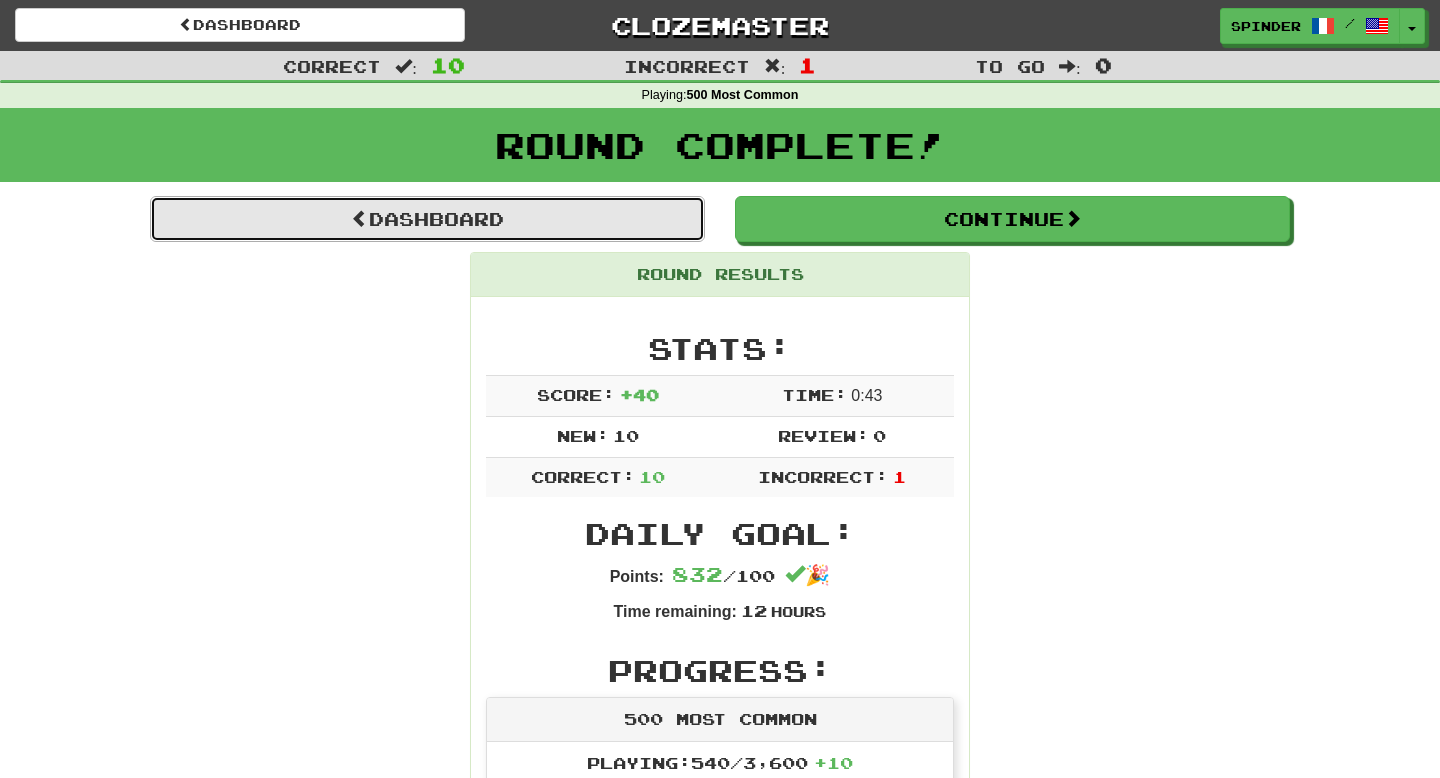click on "Dashboard" at bounding box center [427, 219] 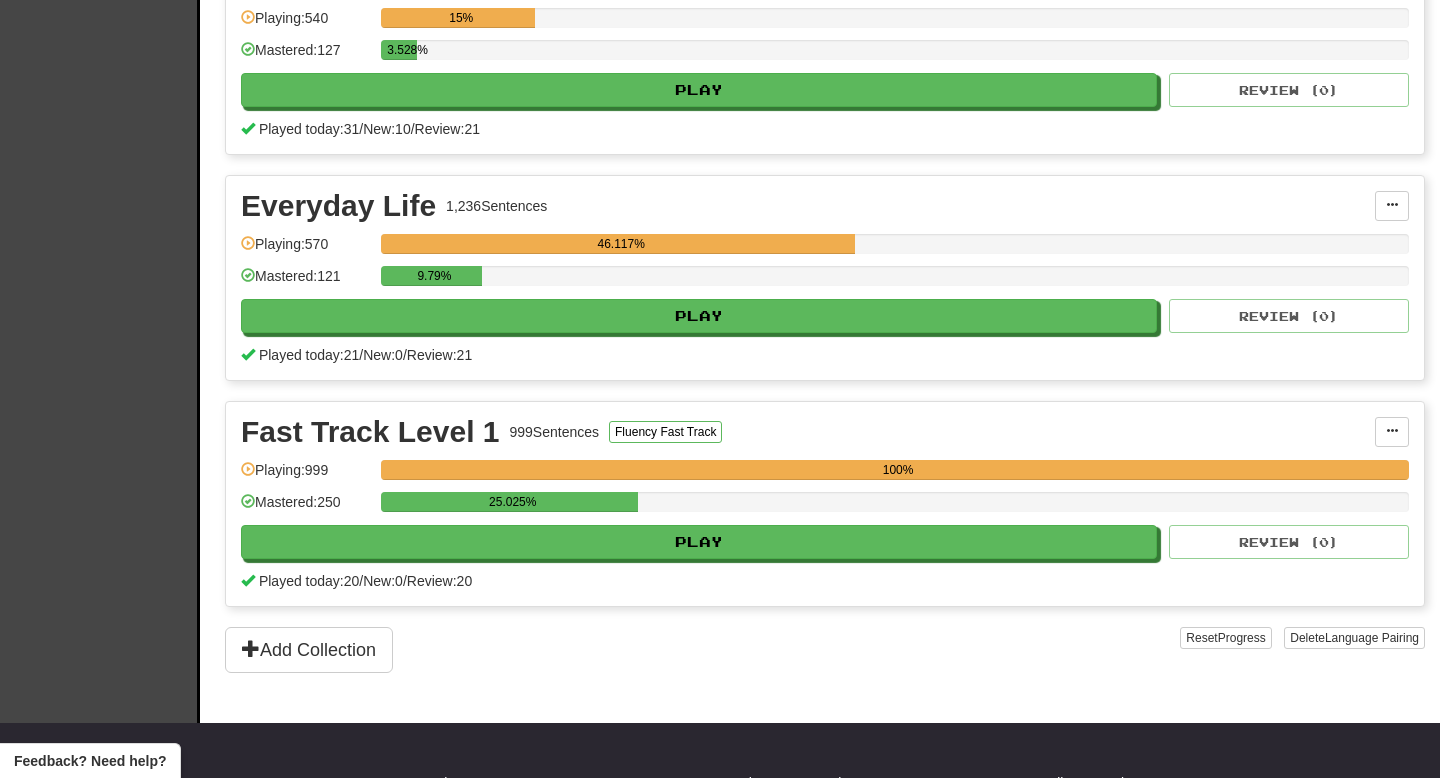 scroll, scrollTop: 742, scrollLeft: 0, axis: vertical 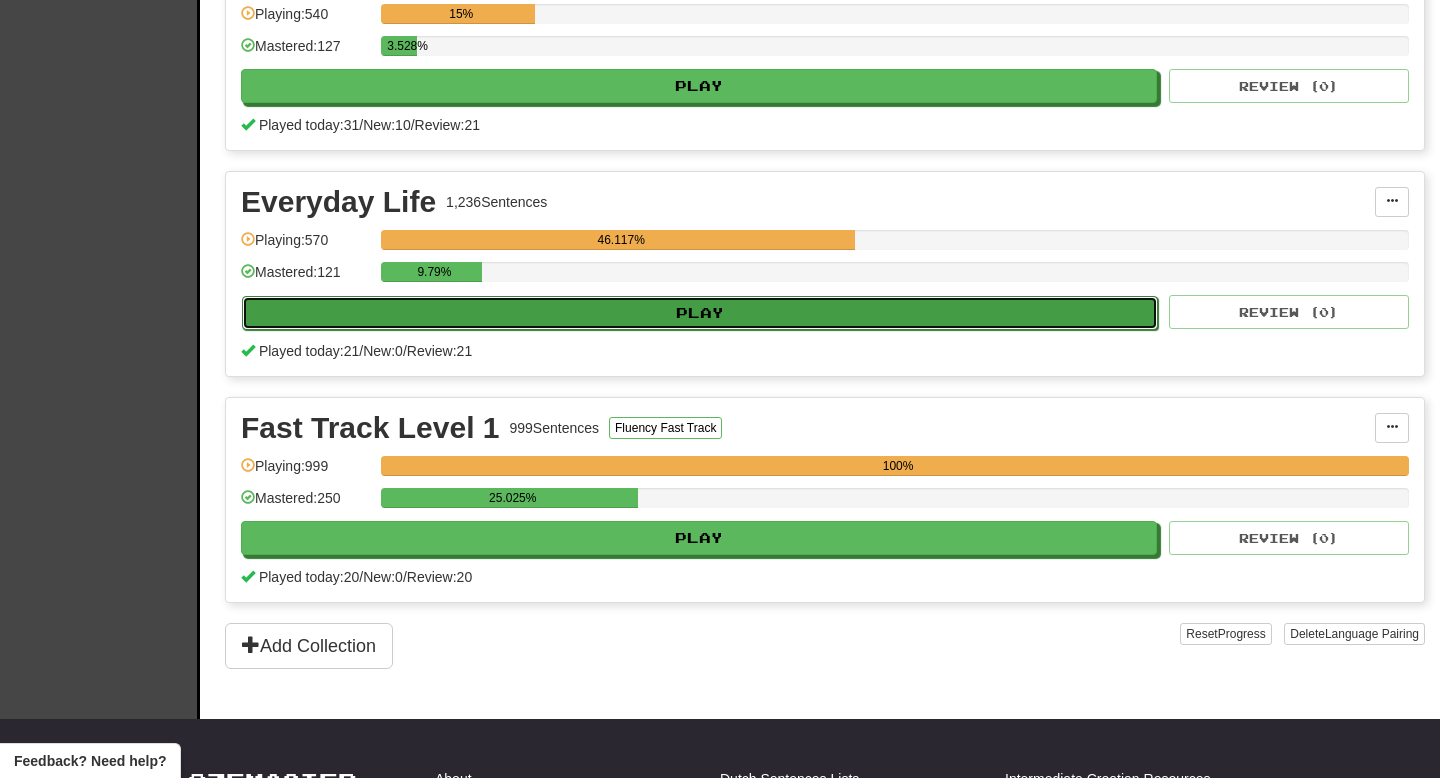 click on "Play" at bounding box center [700, 313] 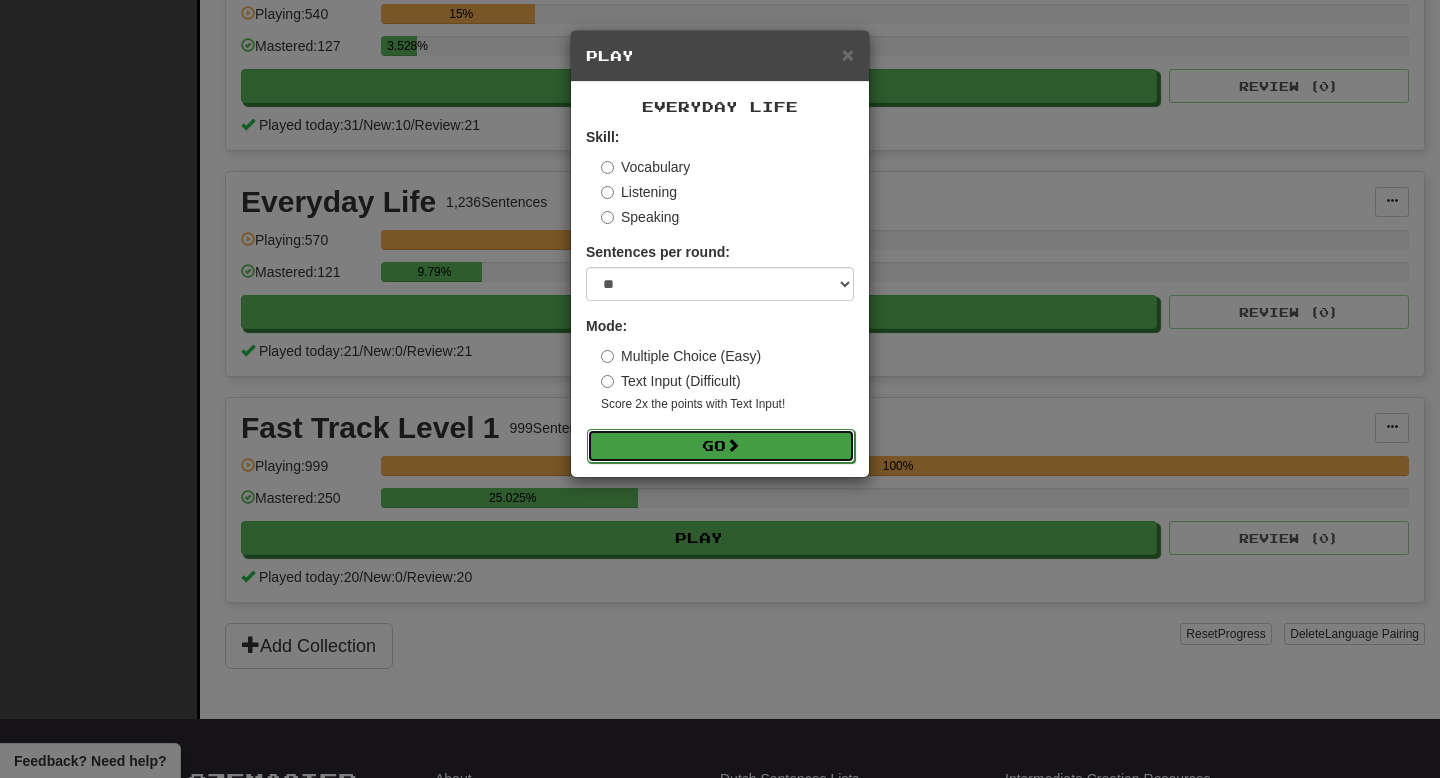 click on "Go" at bounding box center [721, 446] 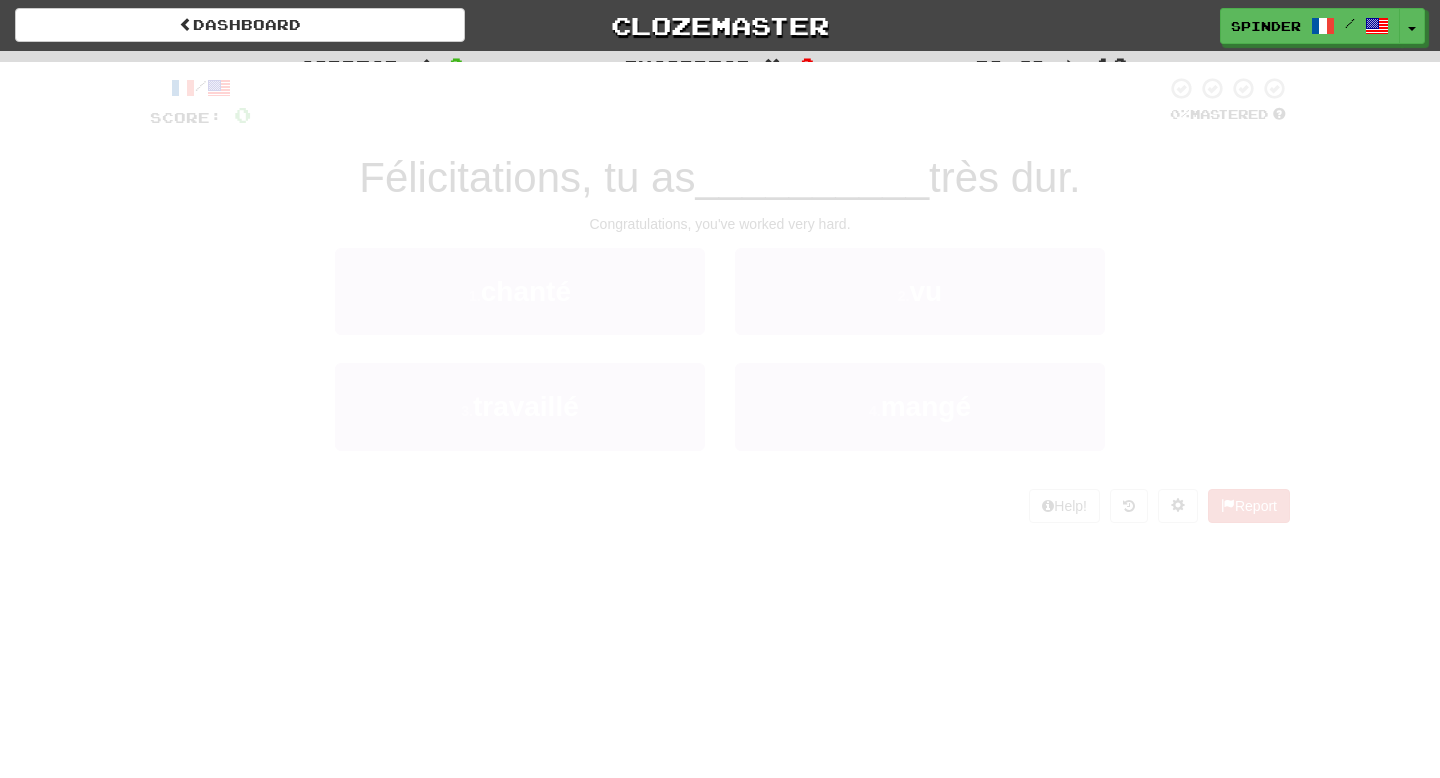 scroll, scrollTop: 0, scrollLeft: 0, axis: both 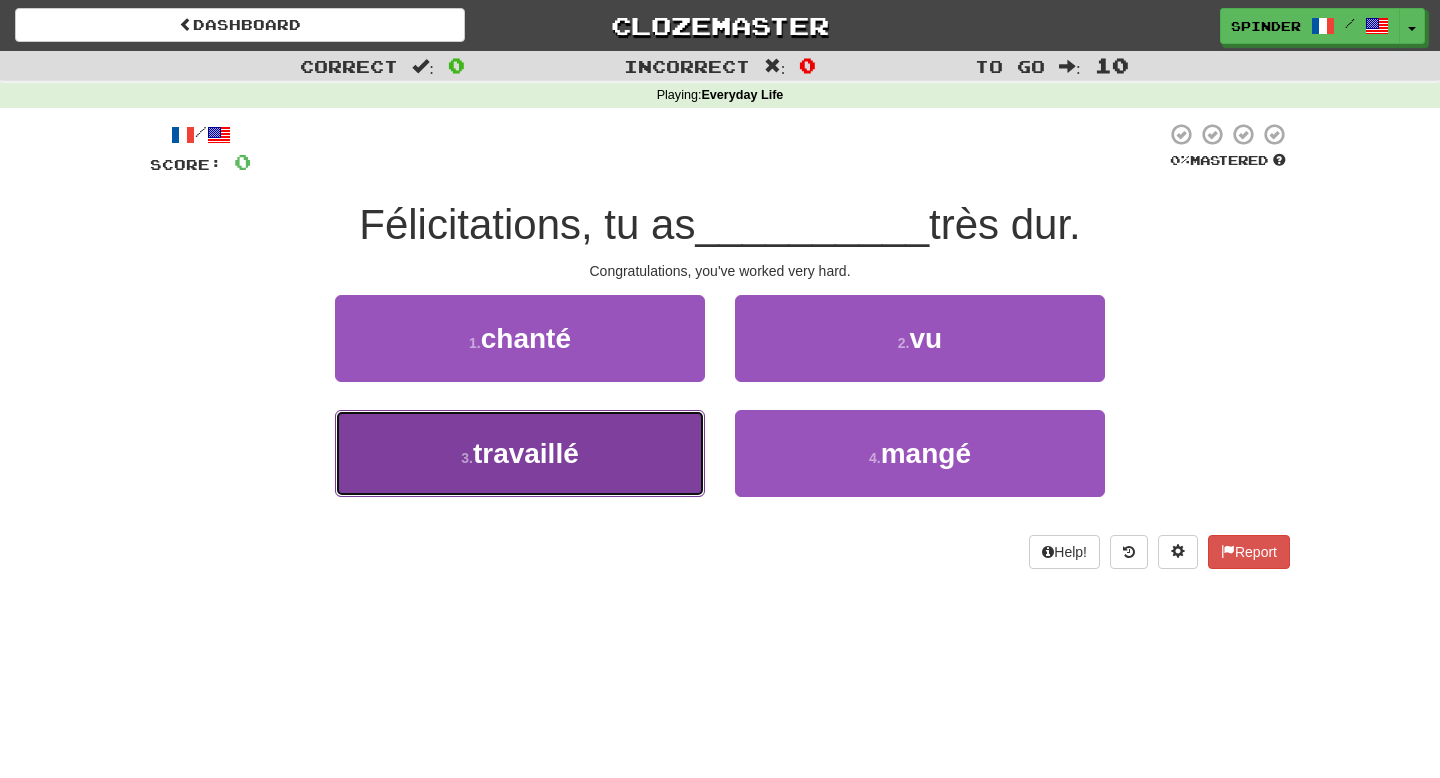 click on "3 .  travaillé" at bounding box center (520, 453) 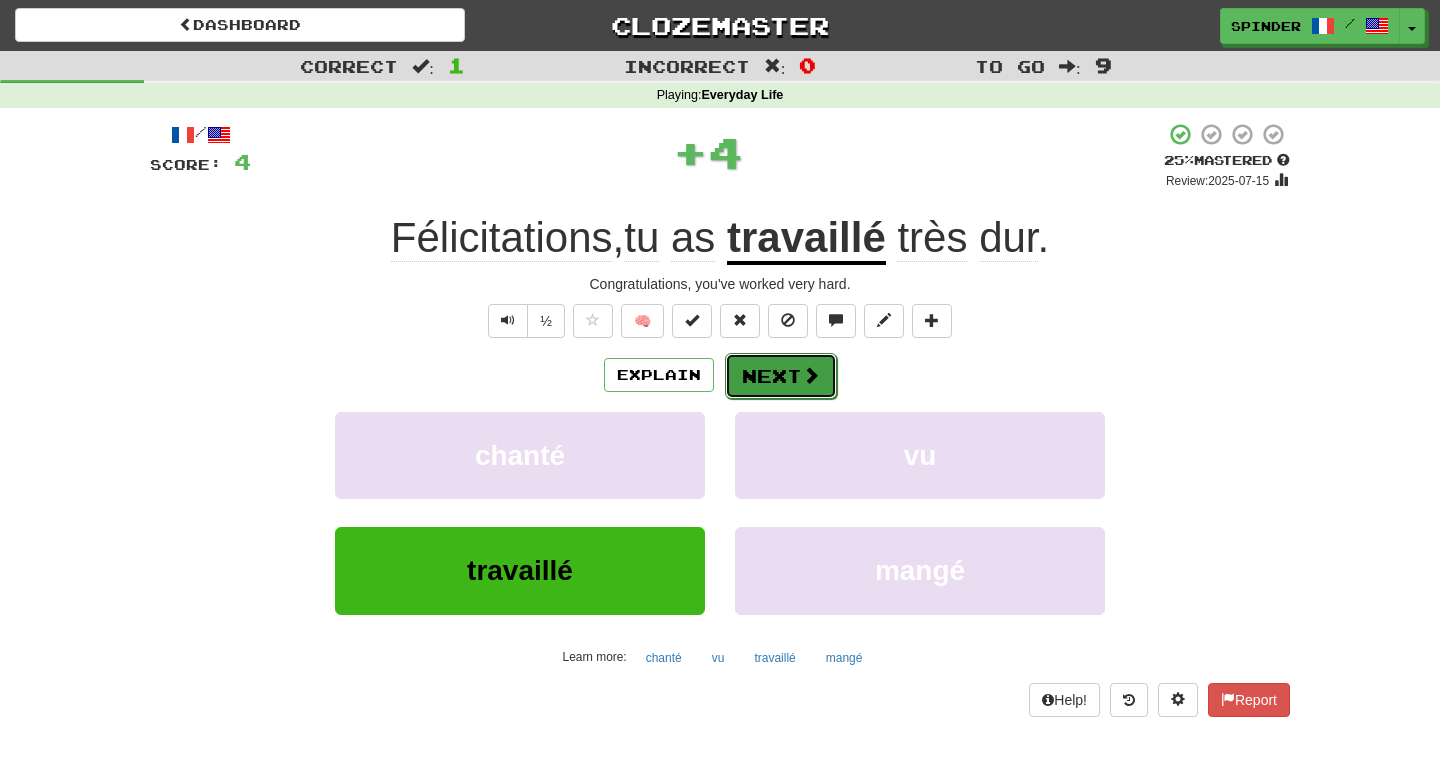 click on "Next" at bounding box center (781, 376) 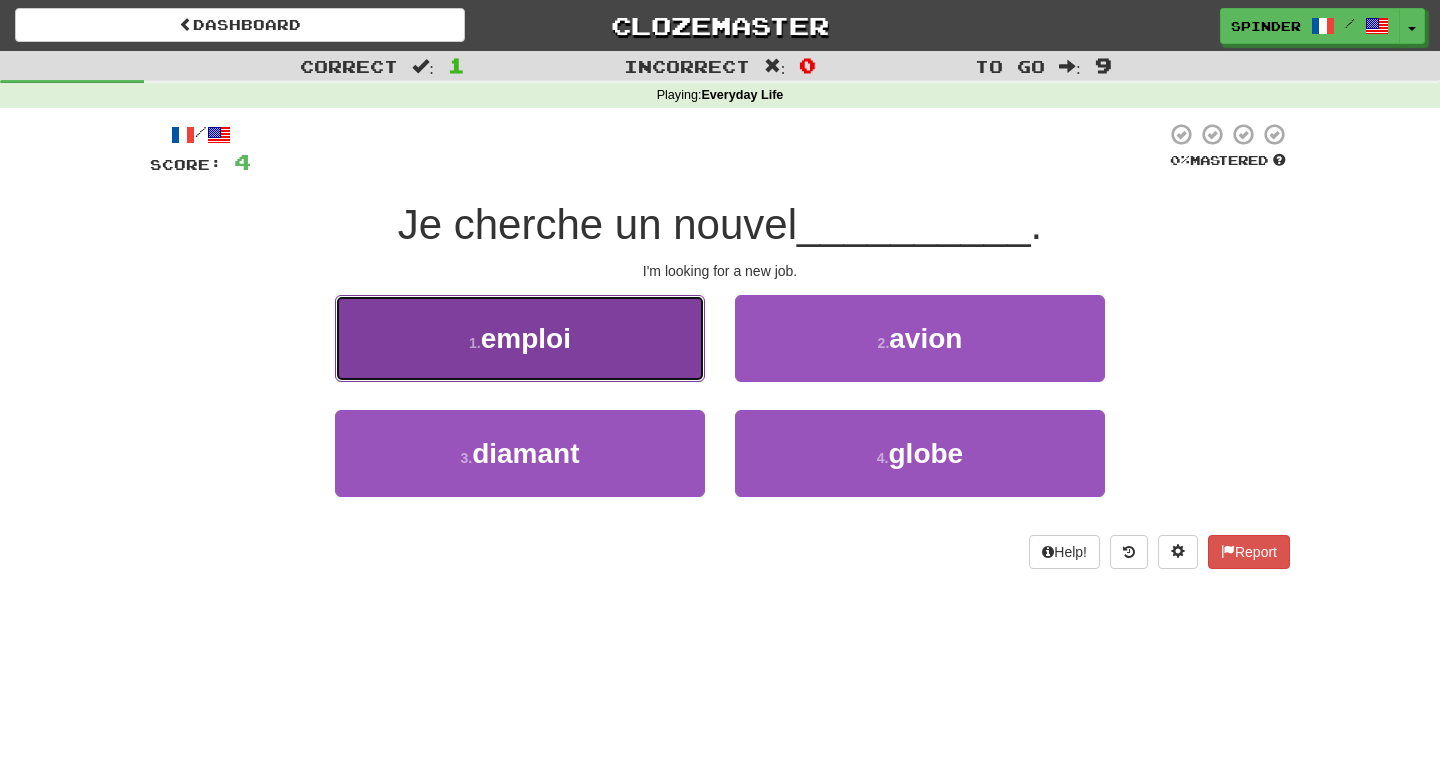 click on "1 .  emploi" at bounding box center [520, 338] 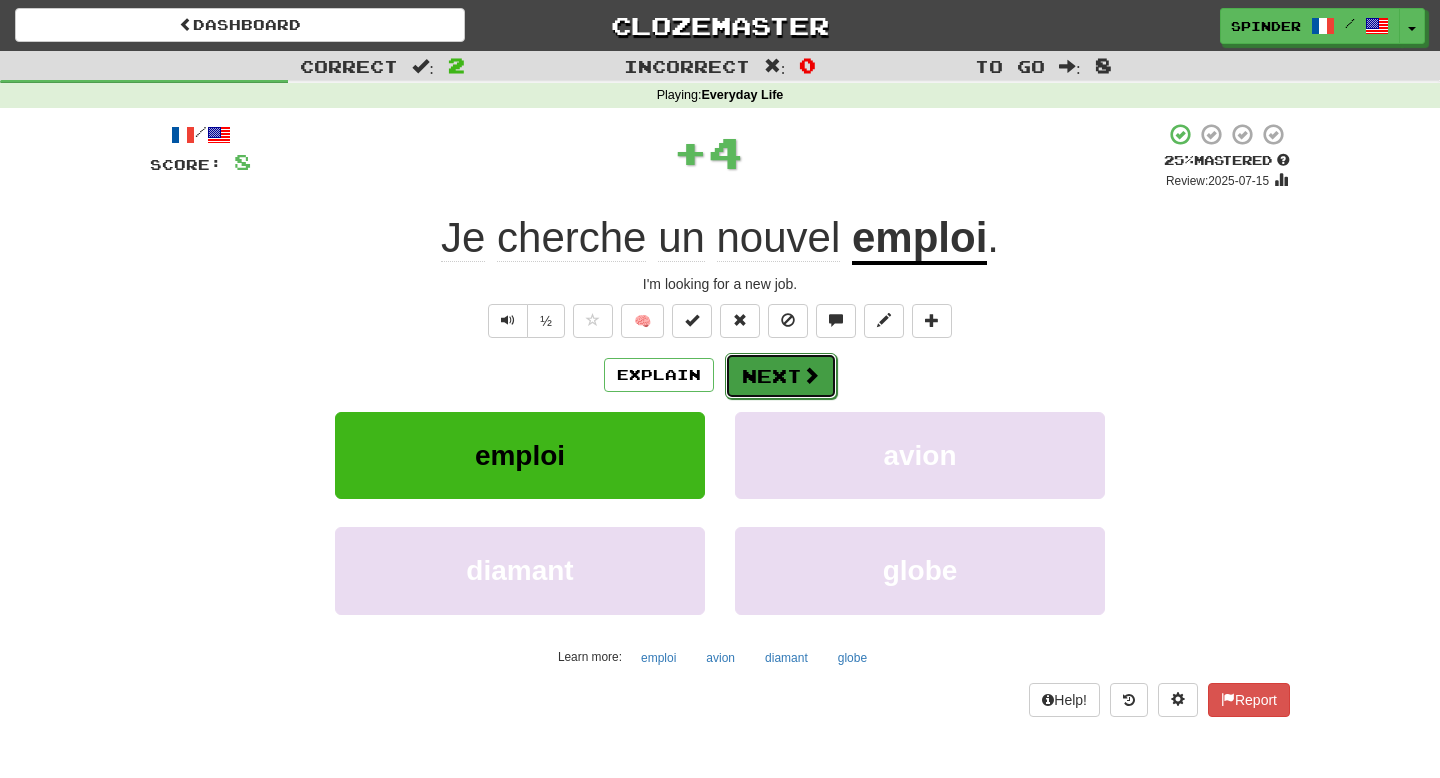 click on "Next" at bounding box center [781, 376] 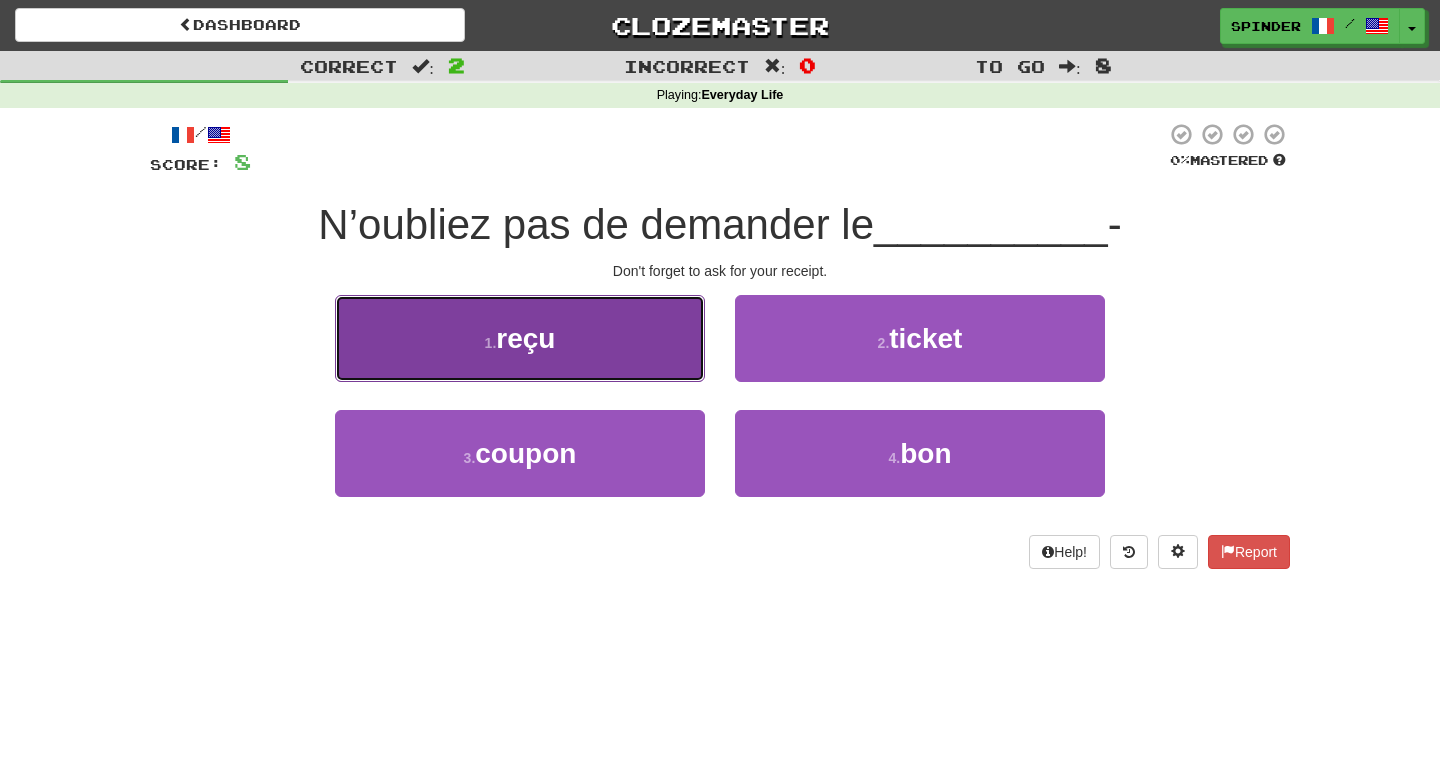 click on "1 .  reçu" at bounding box center [520, 338] 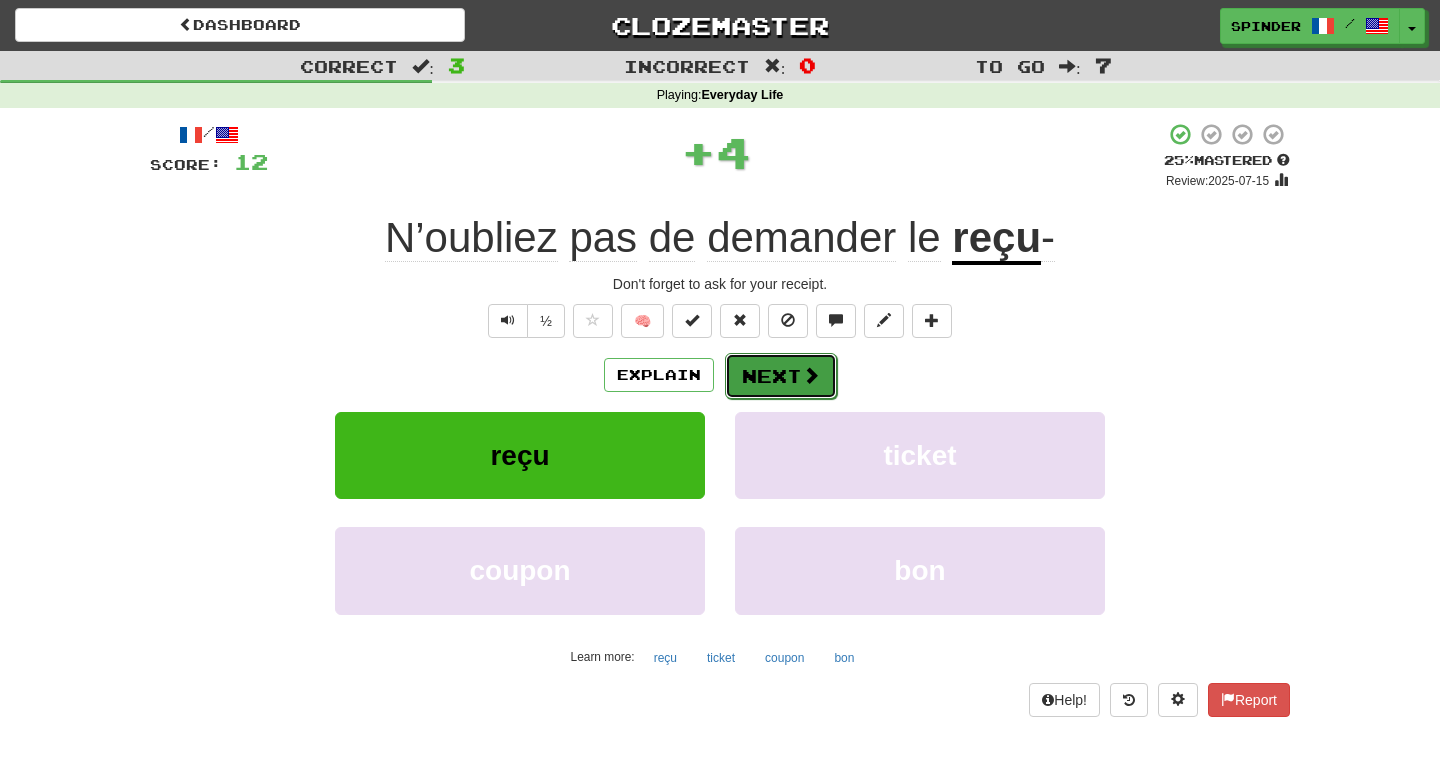 click on "Next" at bounding box center (781, 376) 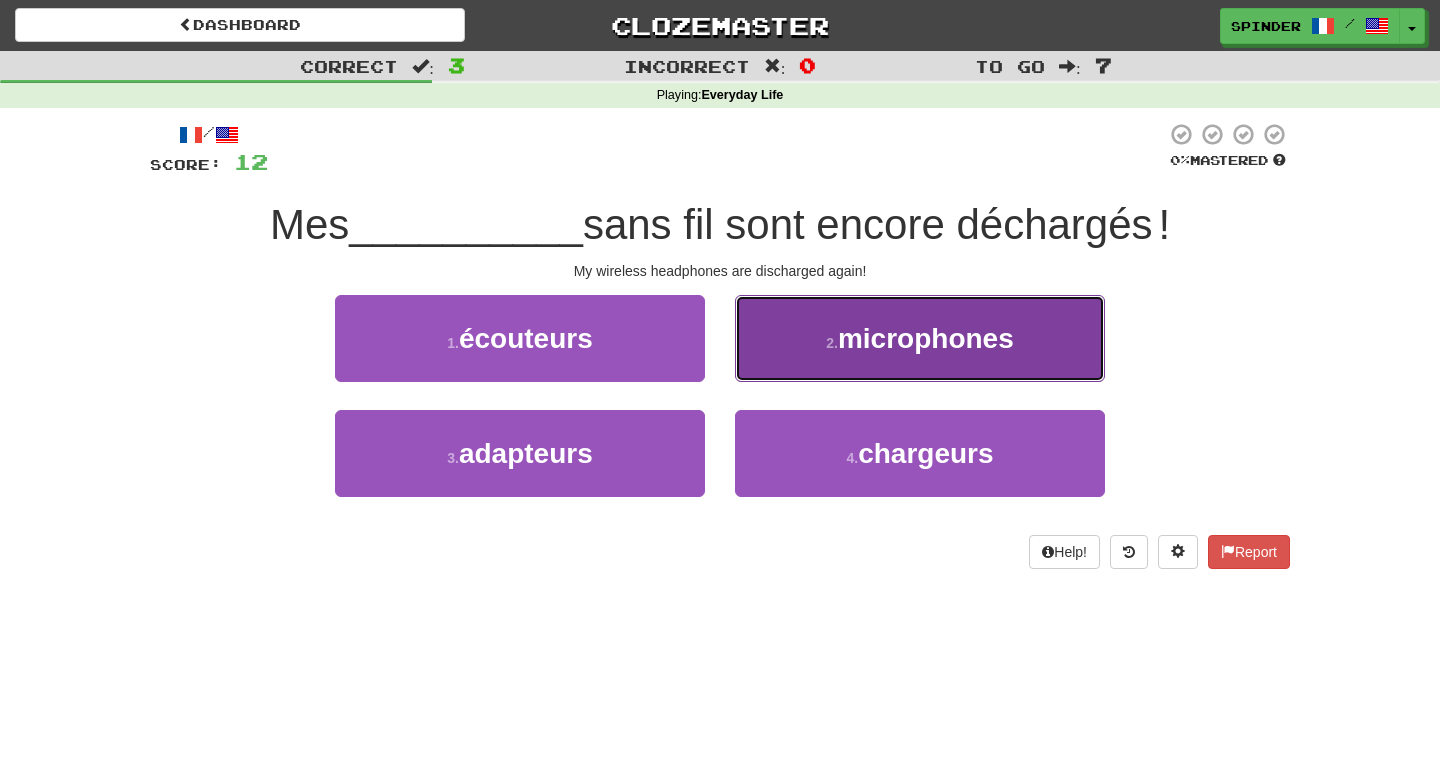 click on "2 .  microphones" at bounding box center (920, 338) 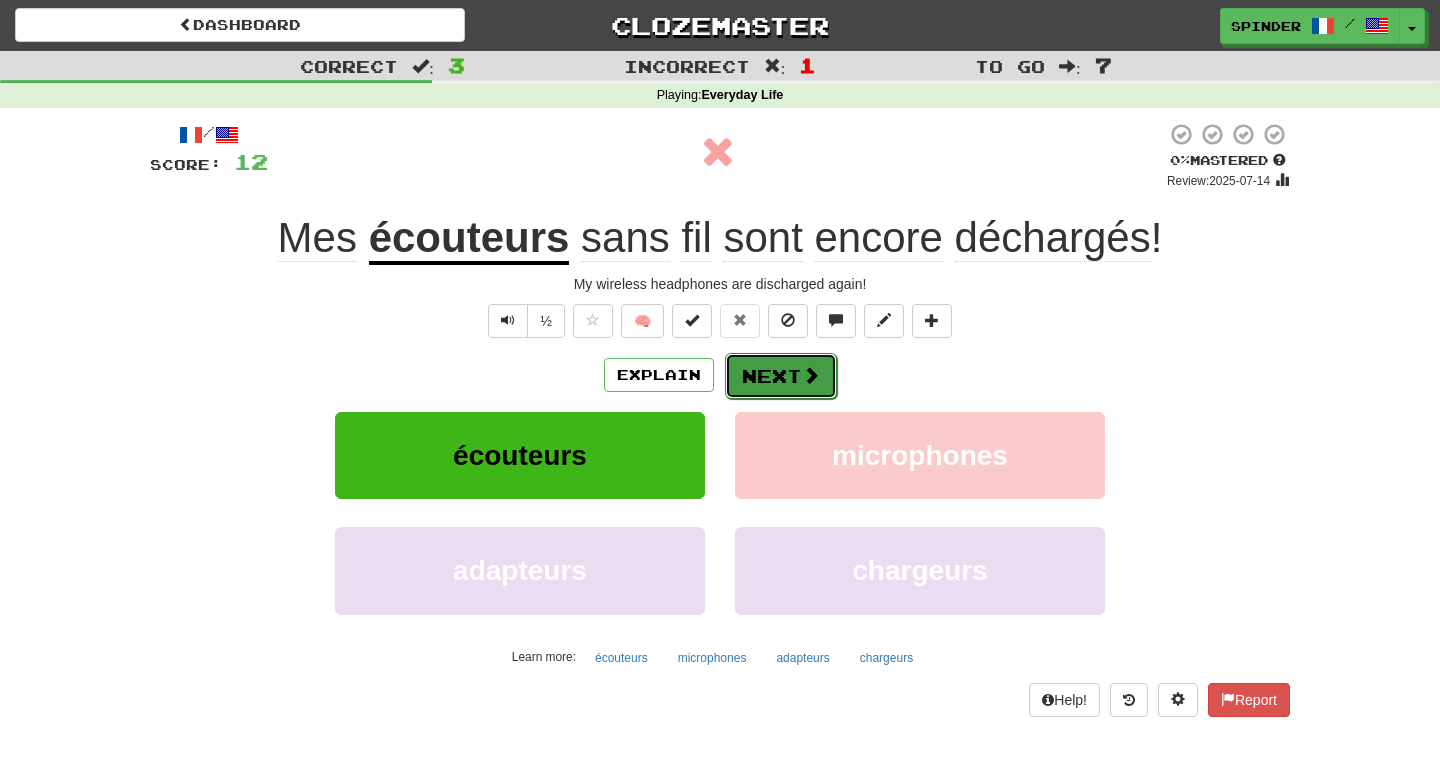 click on "Next" at bounding box center (781, 376) 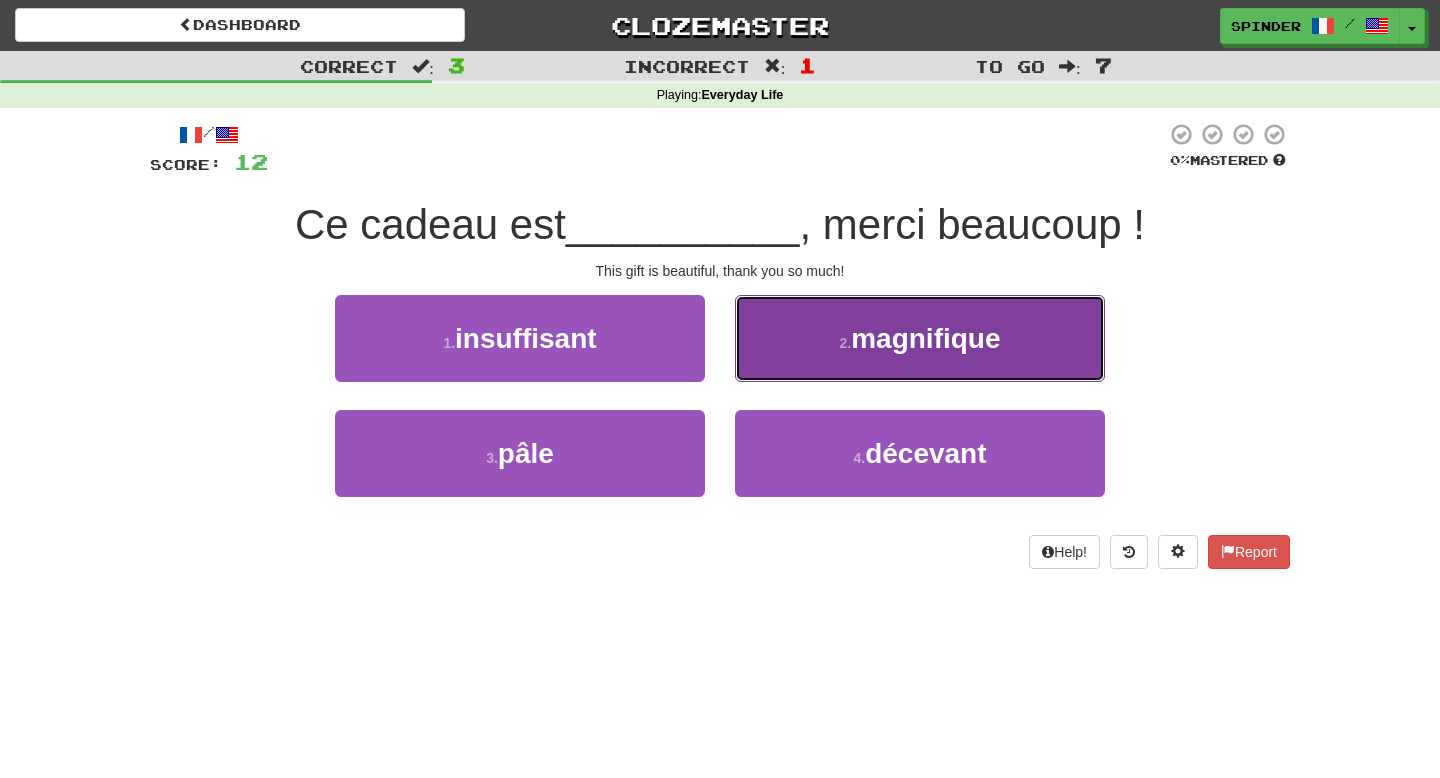 click on "2 .  magnifique" at bounding box center (920, 338) 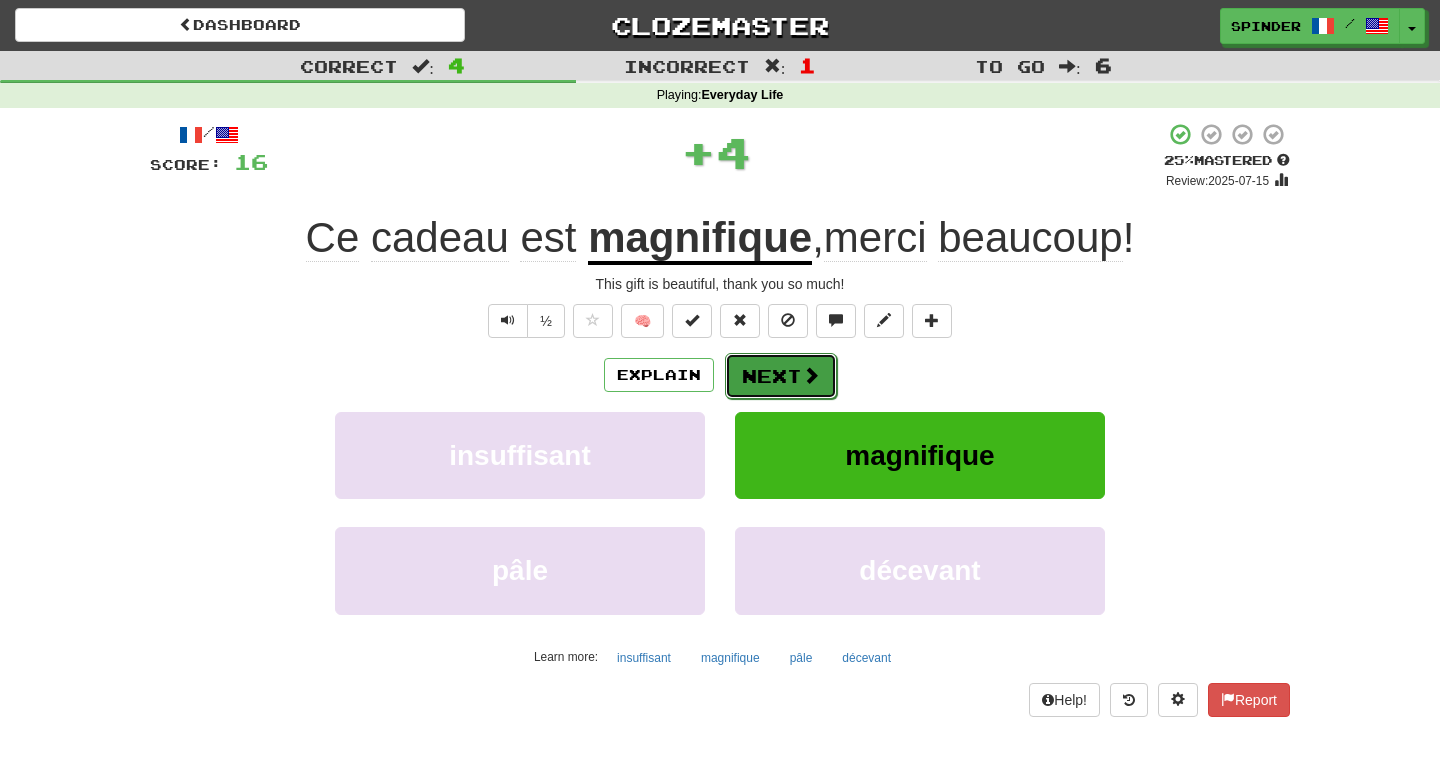 click on "Next" at bounding box center (781, 376) 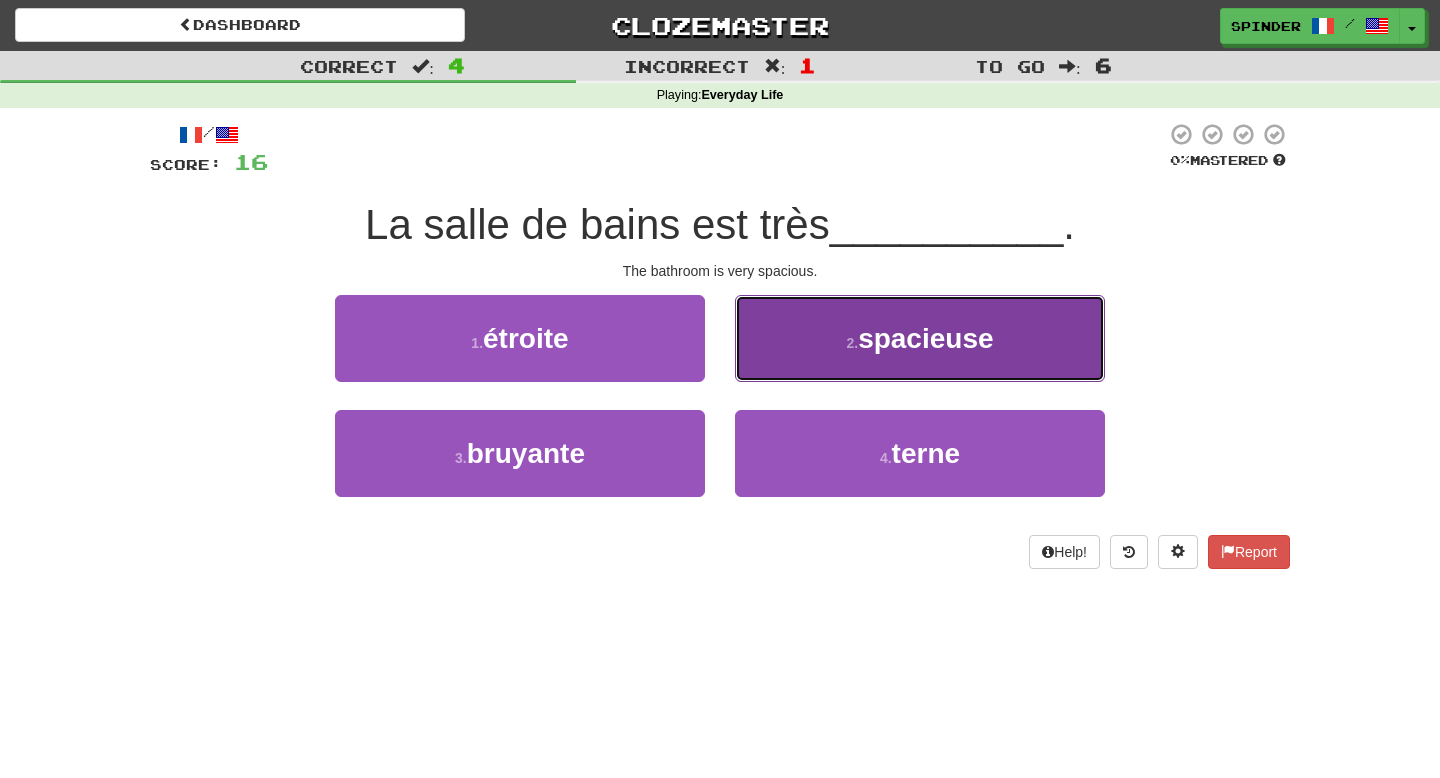 click on "2 .  spacieuse" at bounding box center [920, 338] 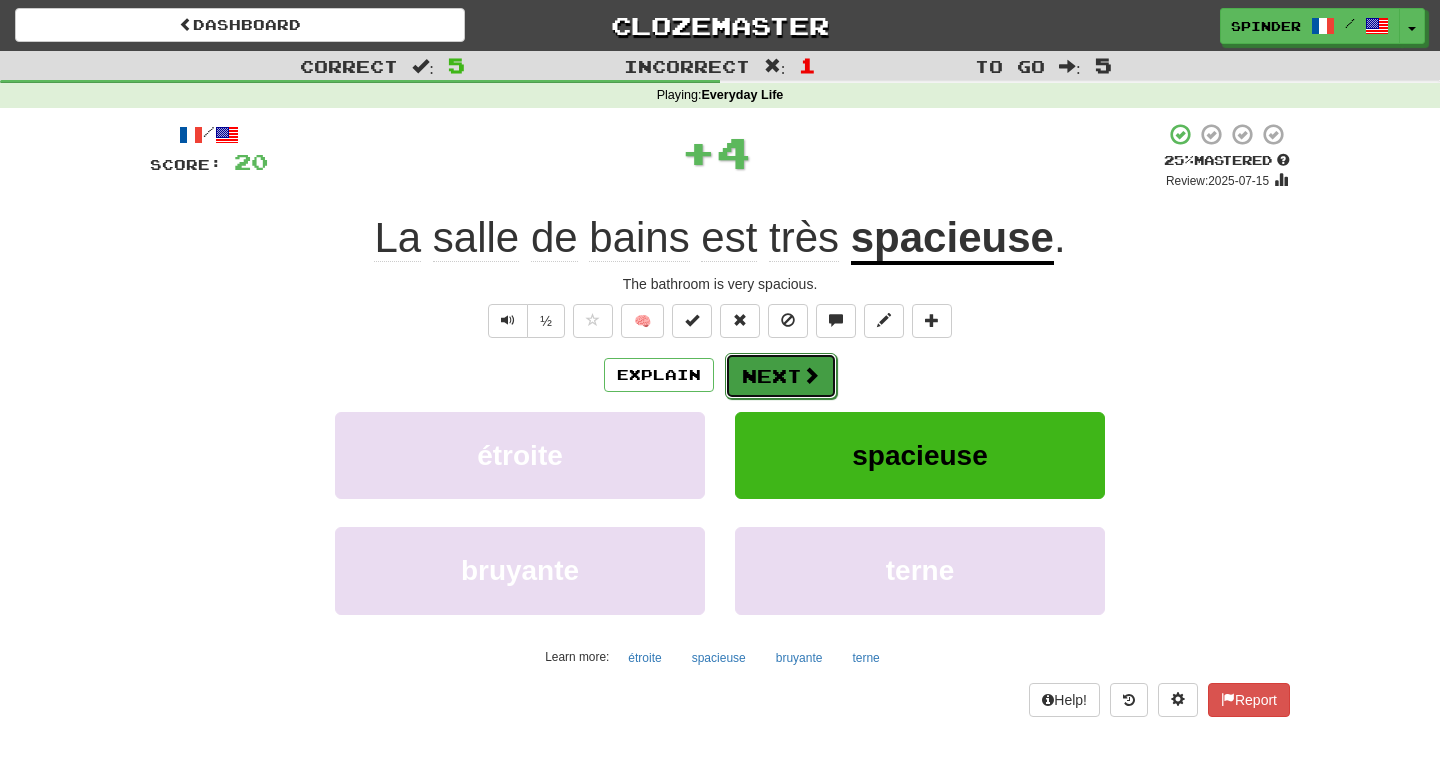 click on "Next" at bounding box center [781, 376] 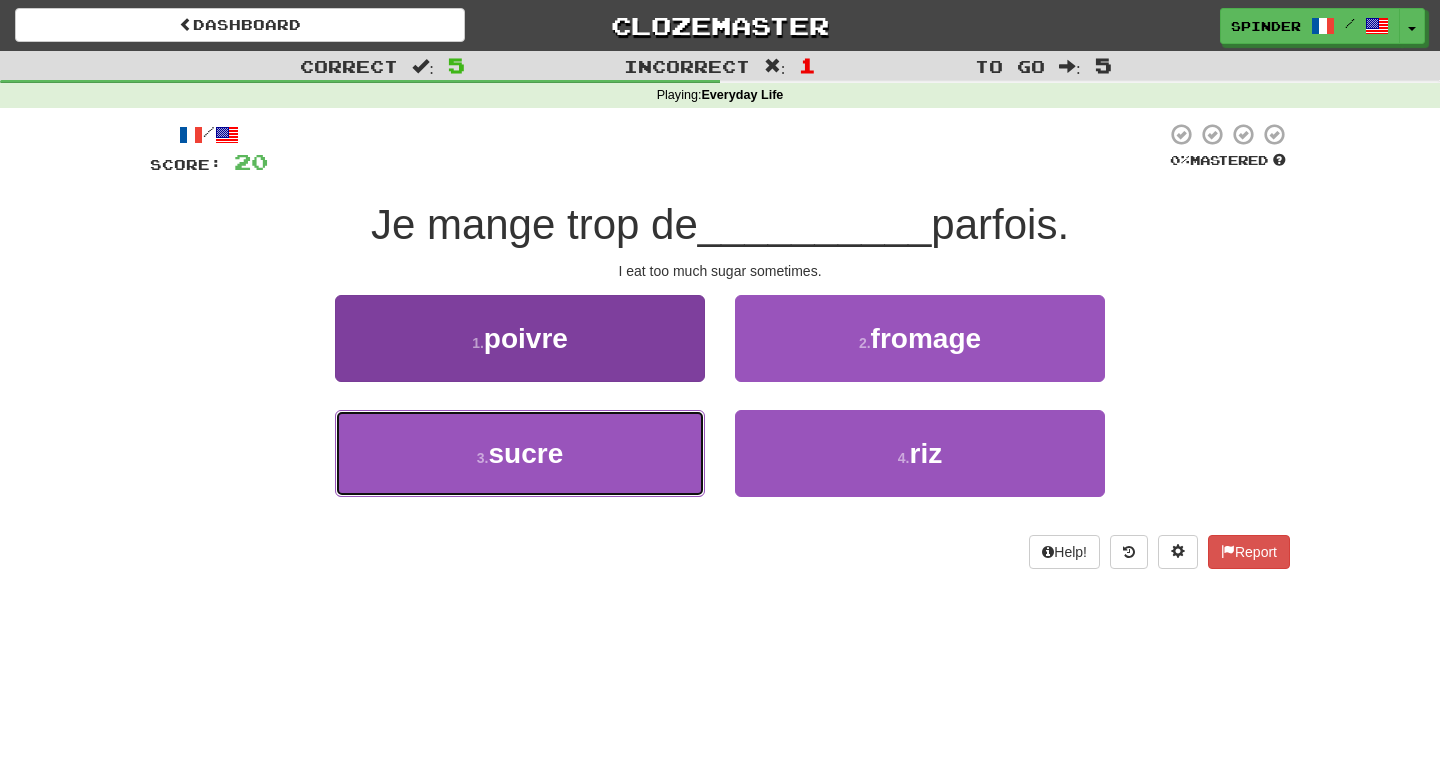 click on "3 .  sucre" at bounding box center [520, 453] 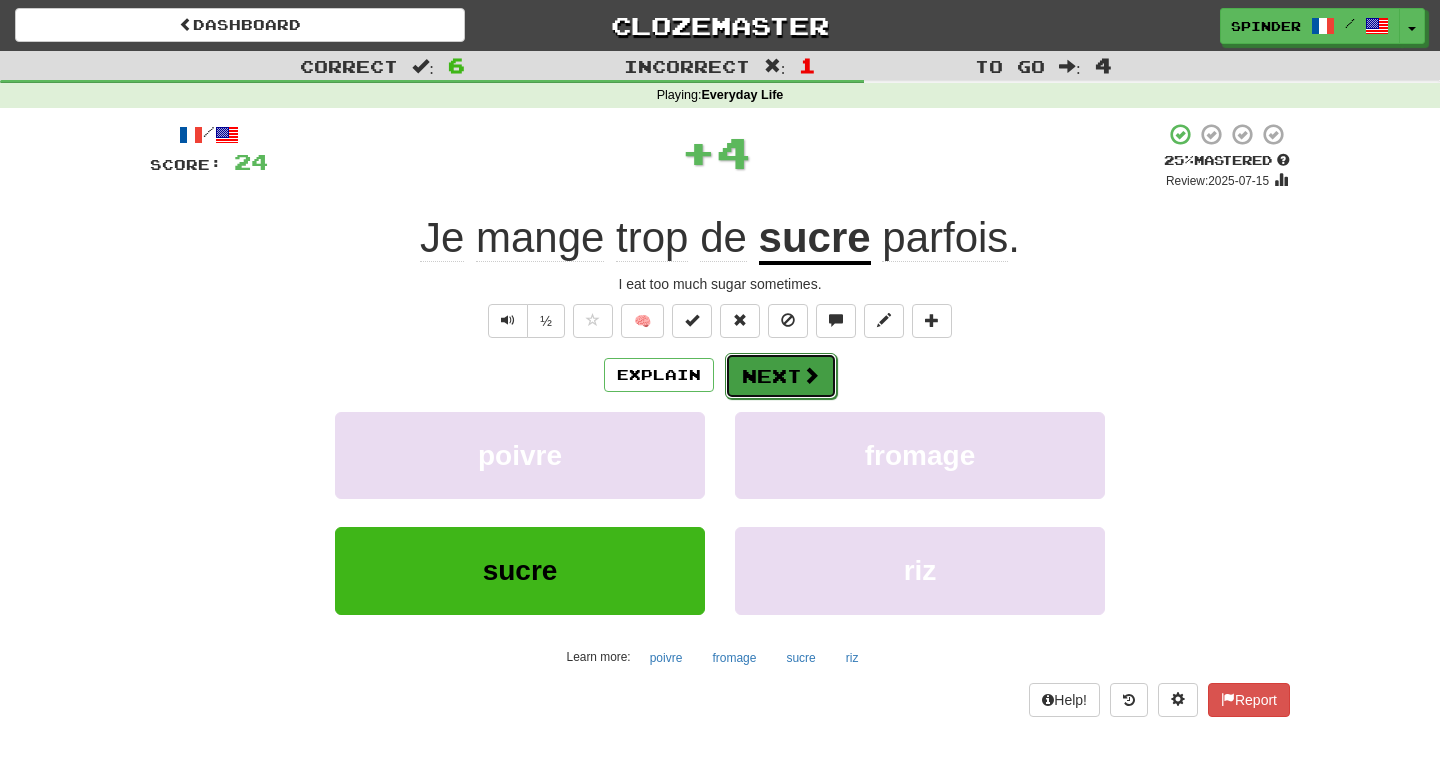 click on "Next" at bounding box center (781, 376) 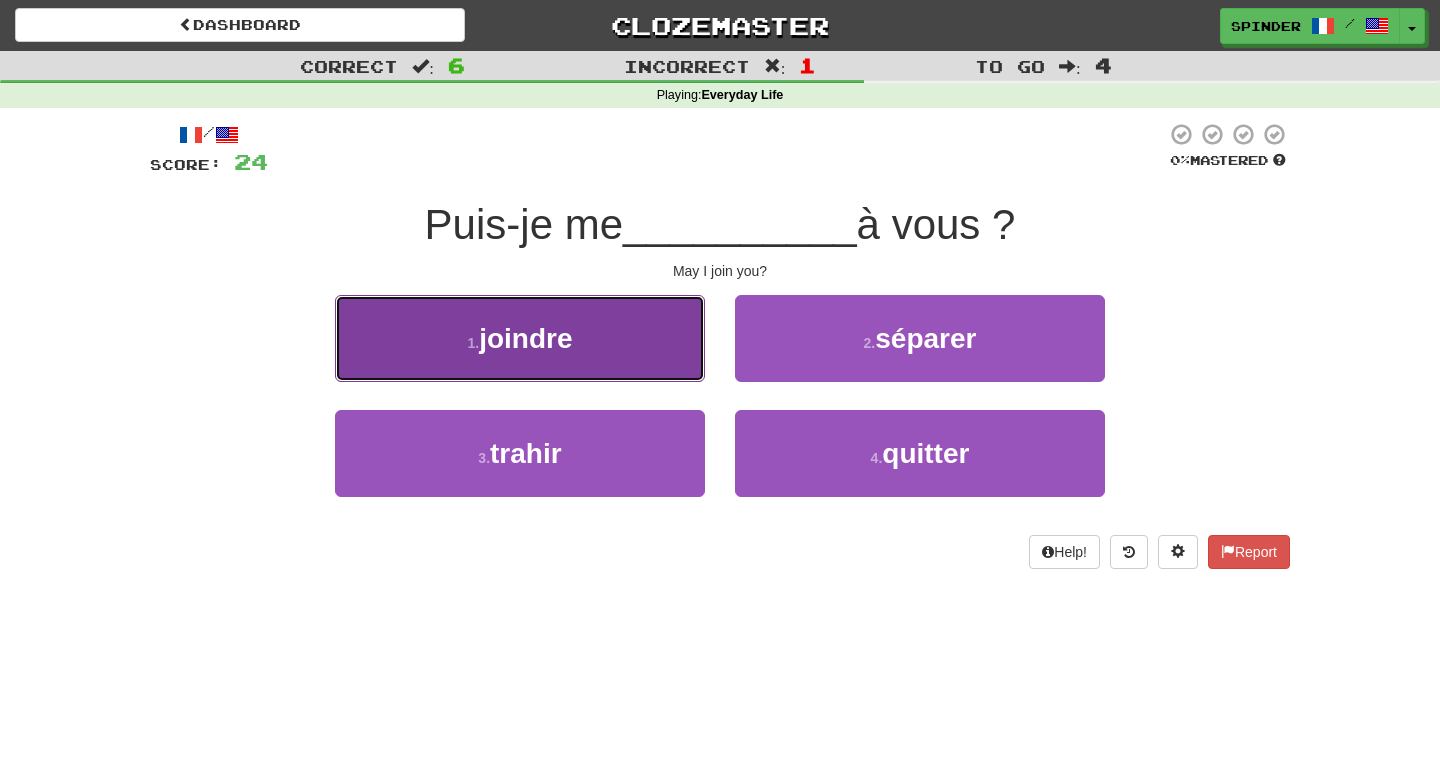 click on "1 .  joindre" at bounding box center (520, 338) 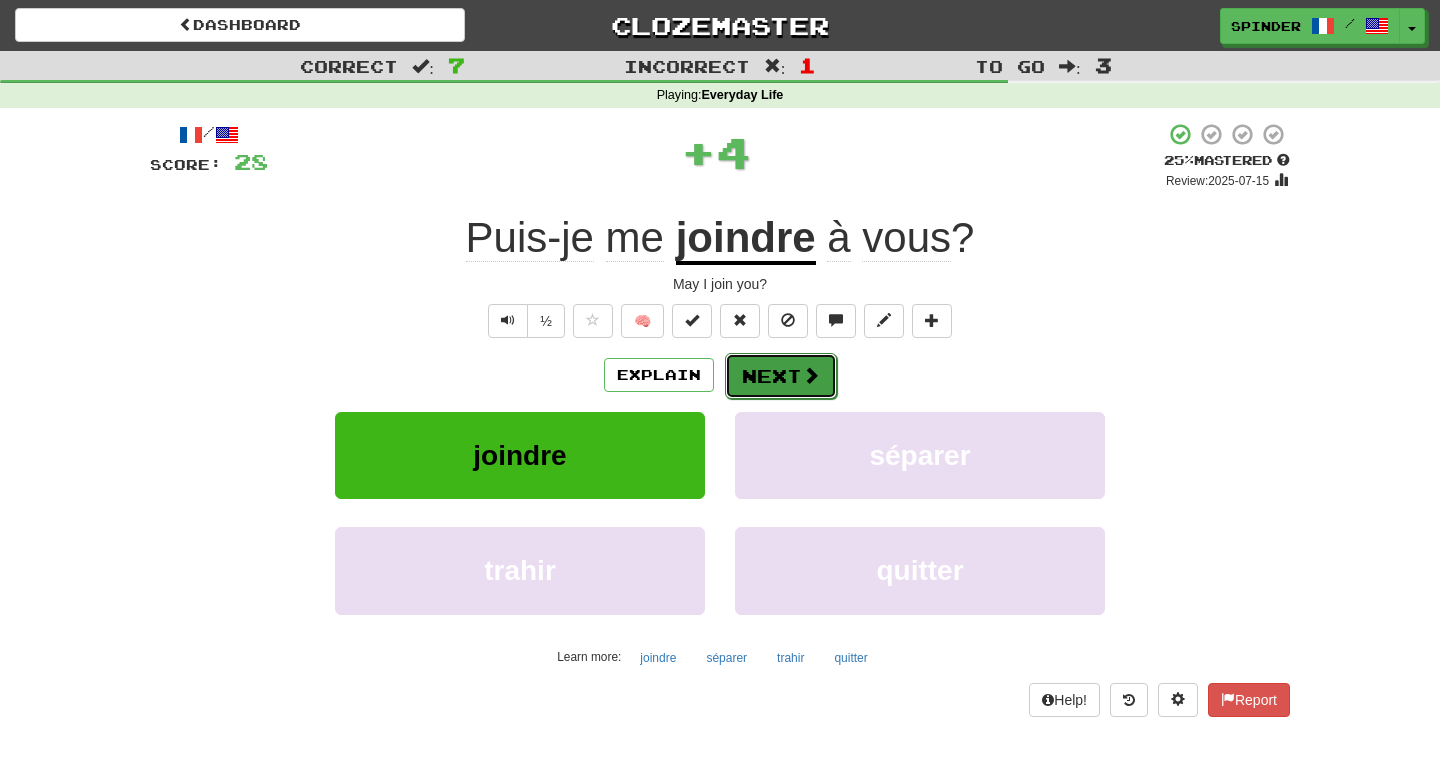 click on "Next" at bounding box center [781, 376] 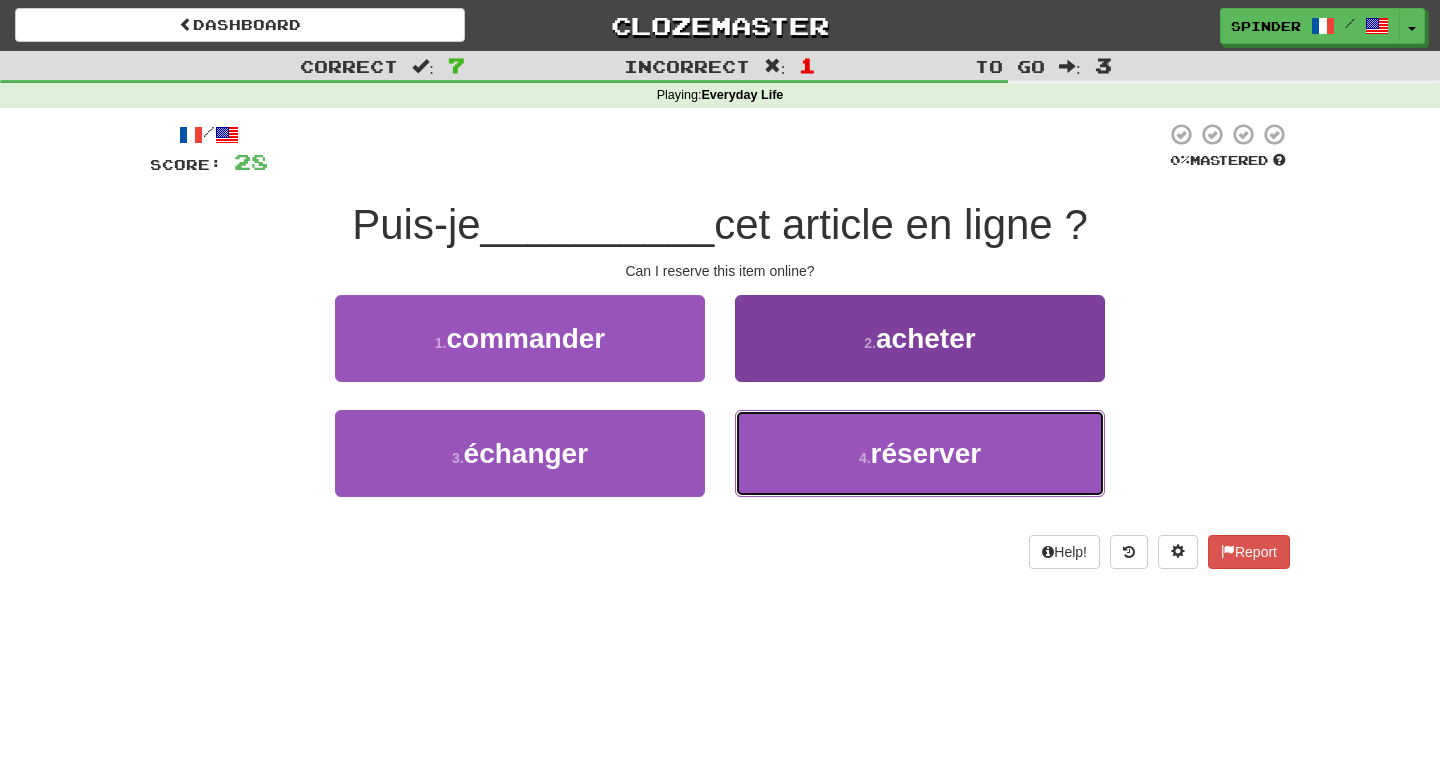 click on "4 .  réserver" at bounding box center [920, 453] 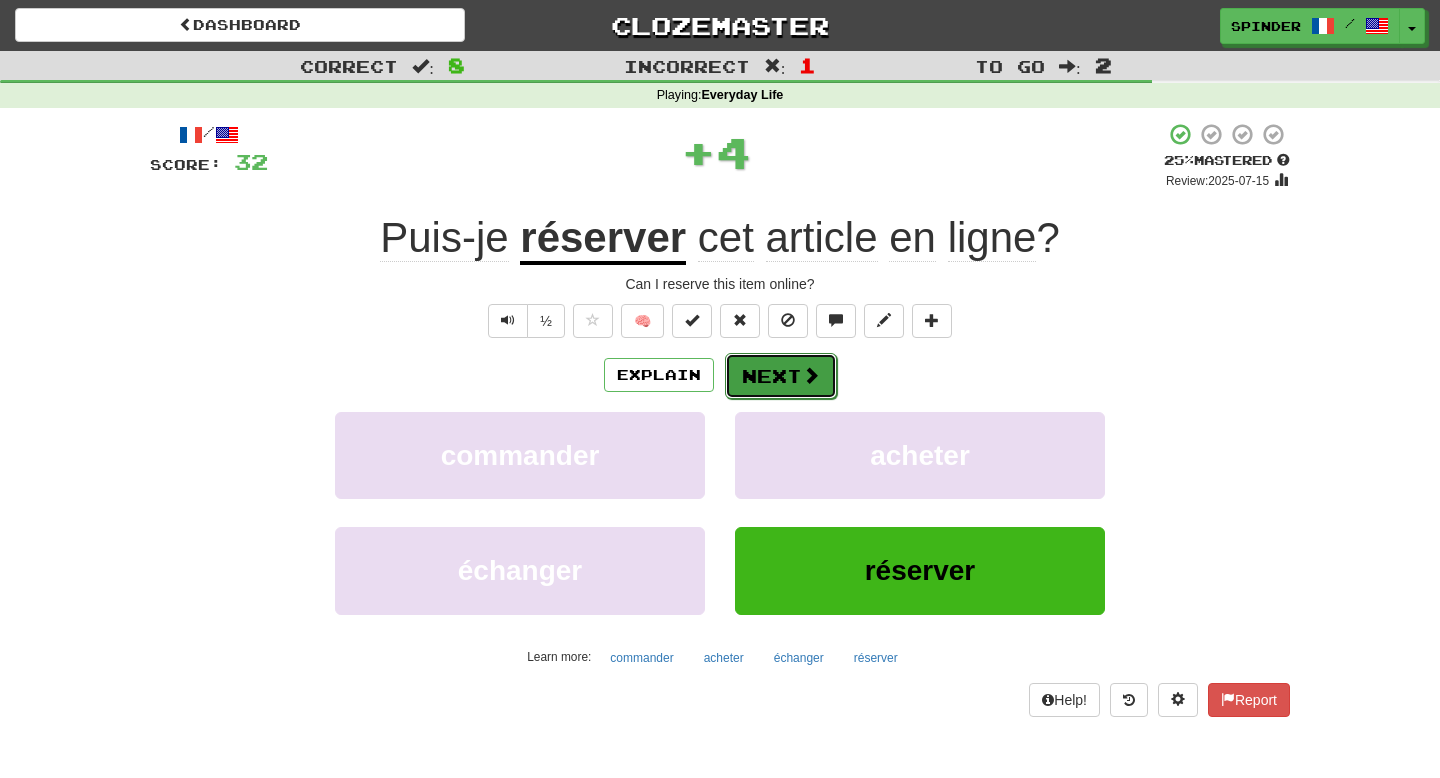 click on "Next" at bounding box center [781, 376] 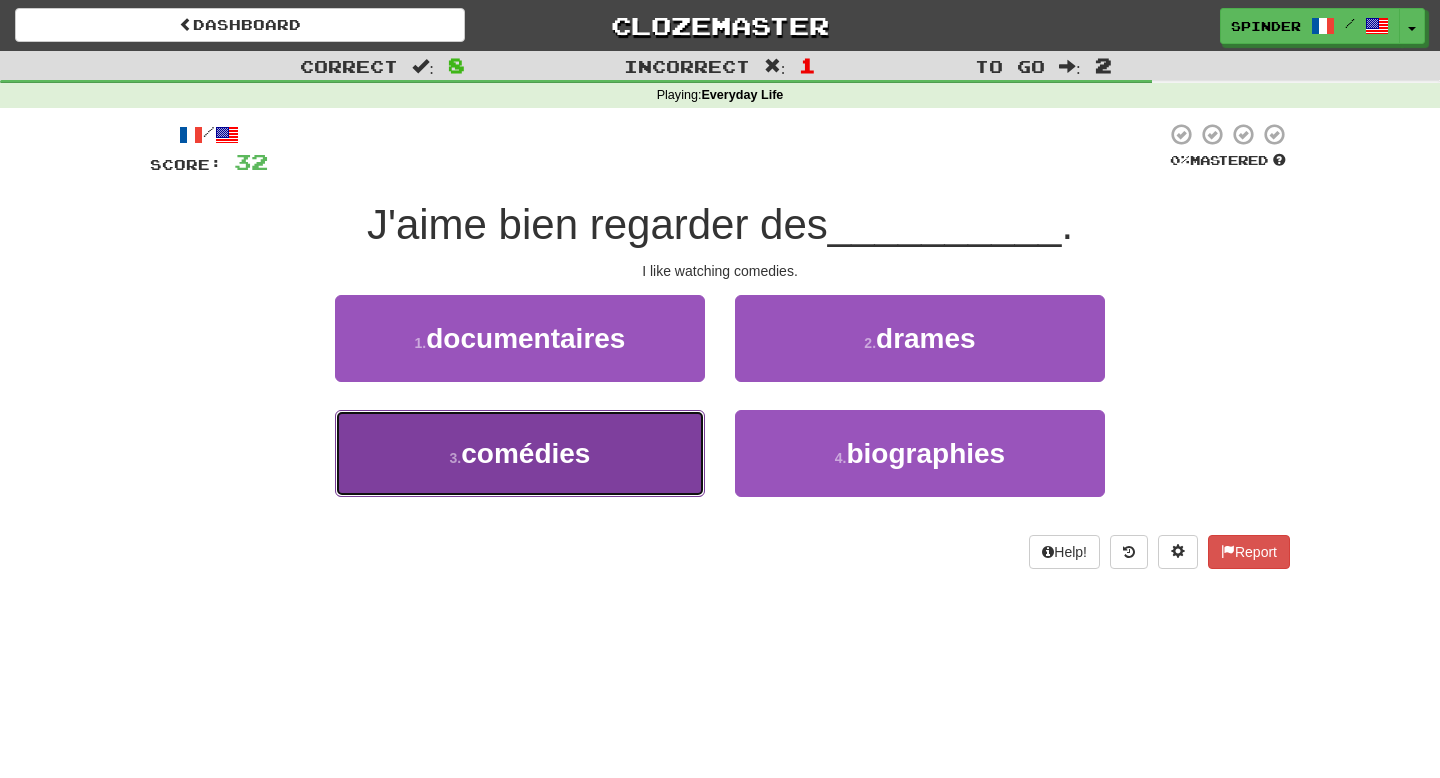 click on "3 .  comédies" at bounding box center [520, 453] 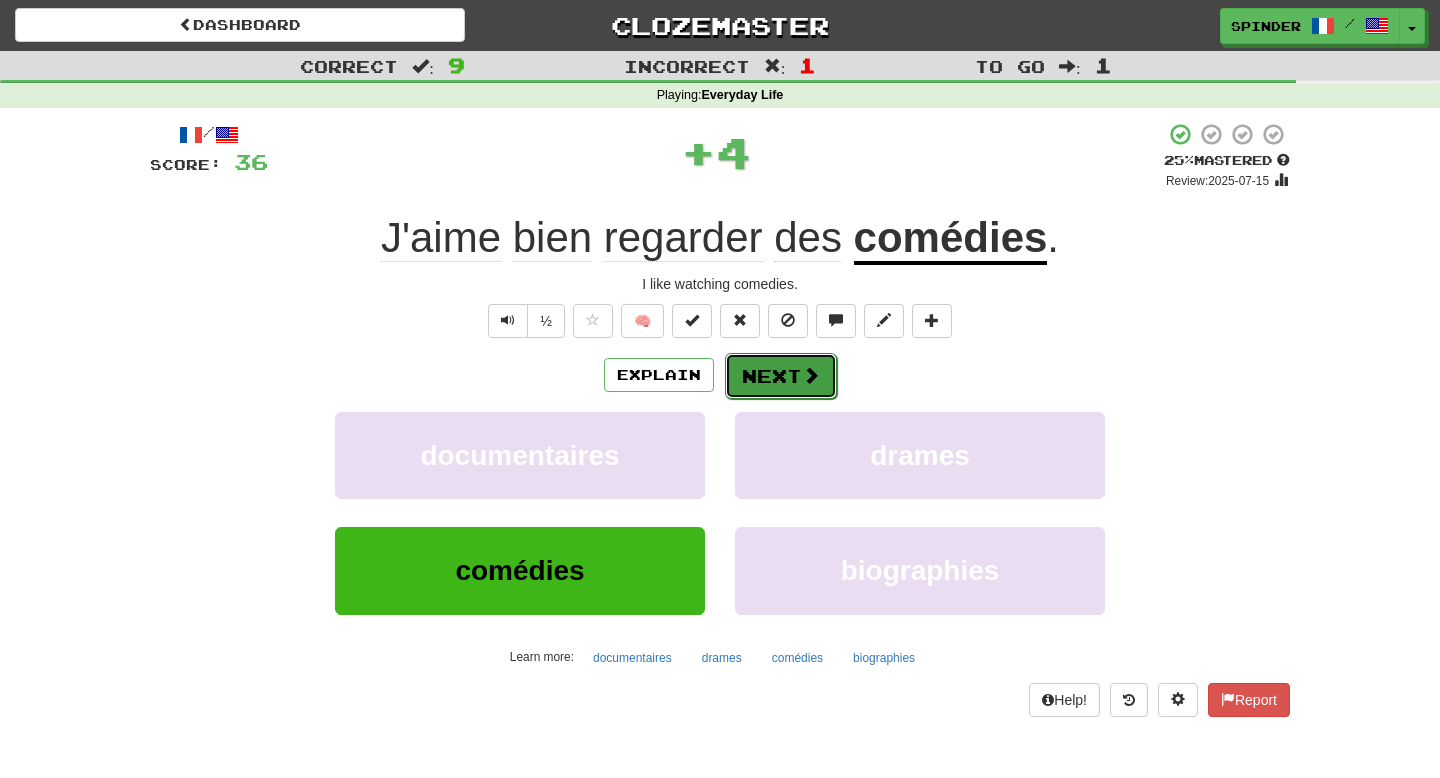click on "Next" at bounding box center (781, 376) 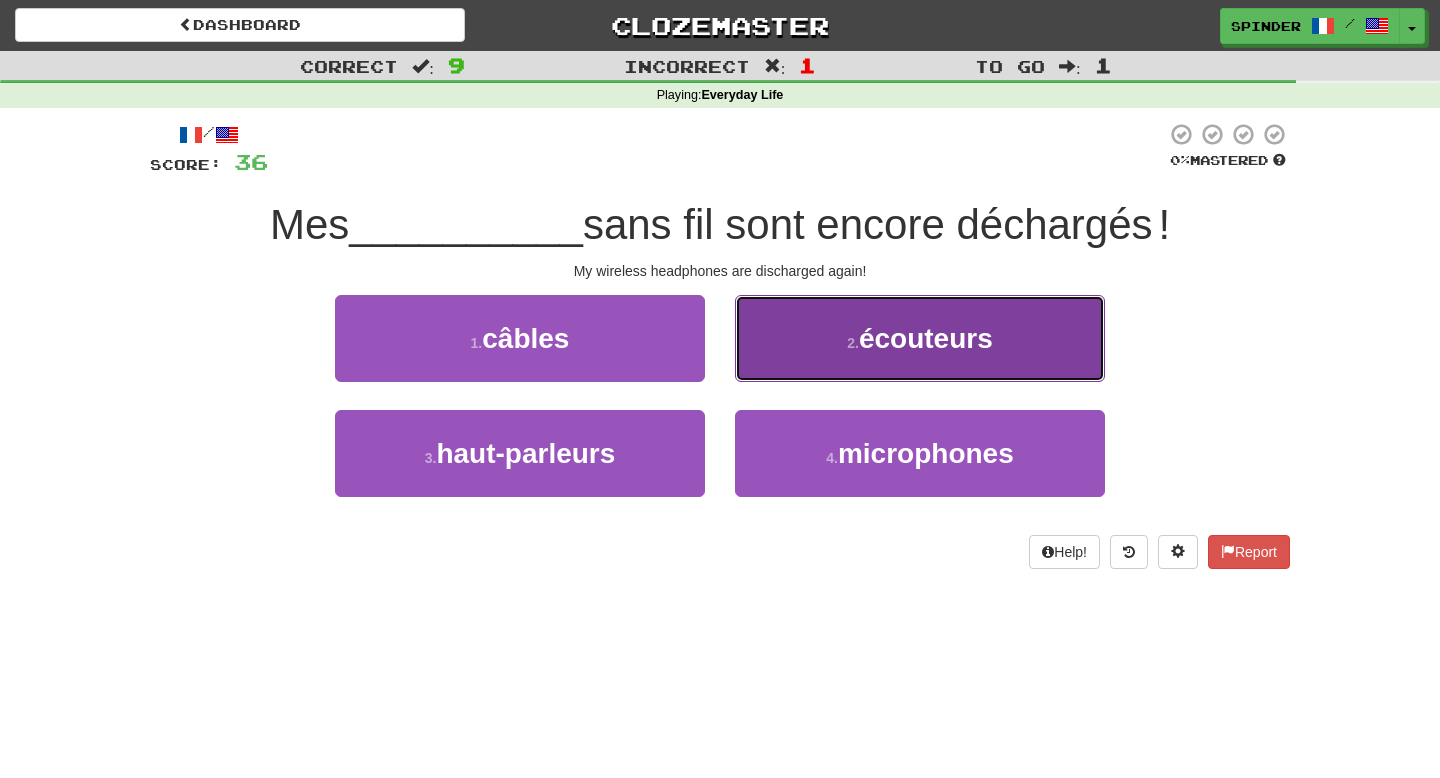 click on "2 .  écouteurs" at bounding box center [920, 338] 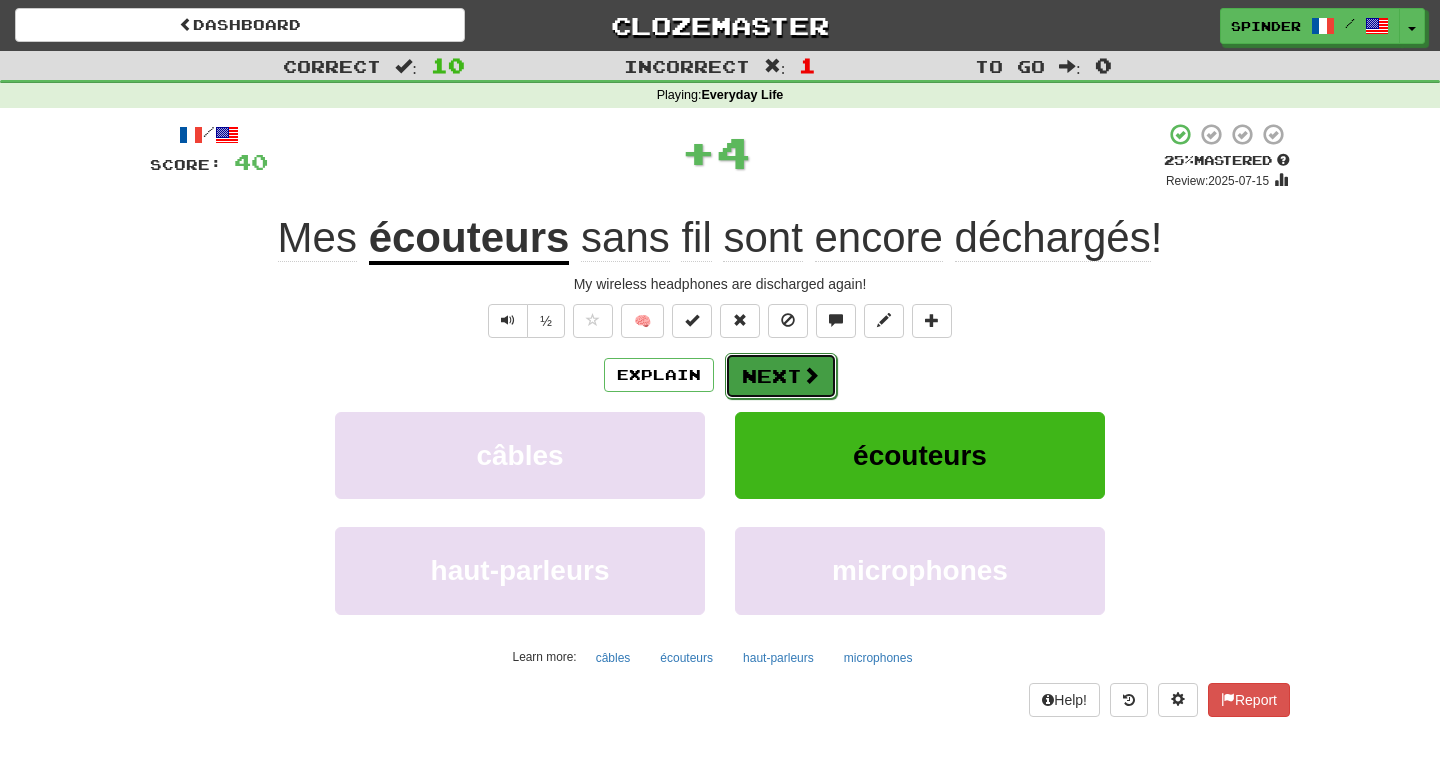 click on "Next" at bounding box center (781, 376) 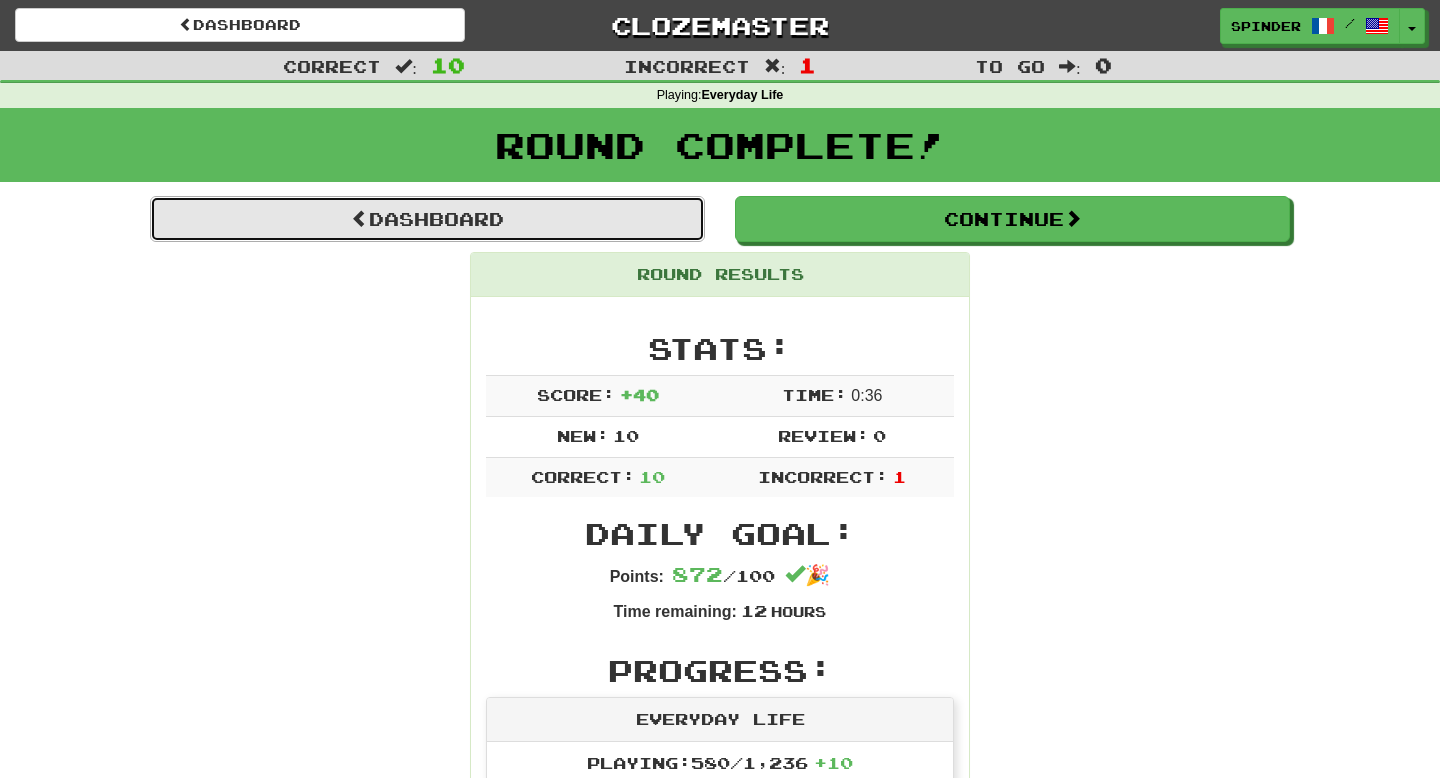 click on "Dashboard" at bounding box center [427, 219] 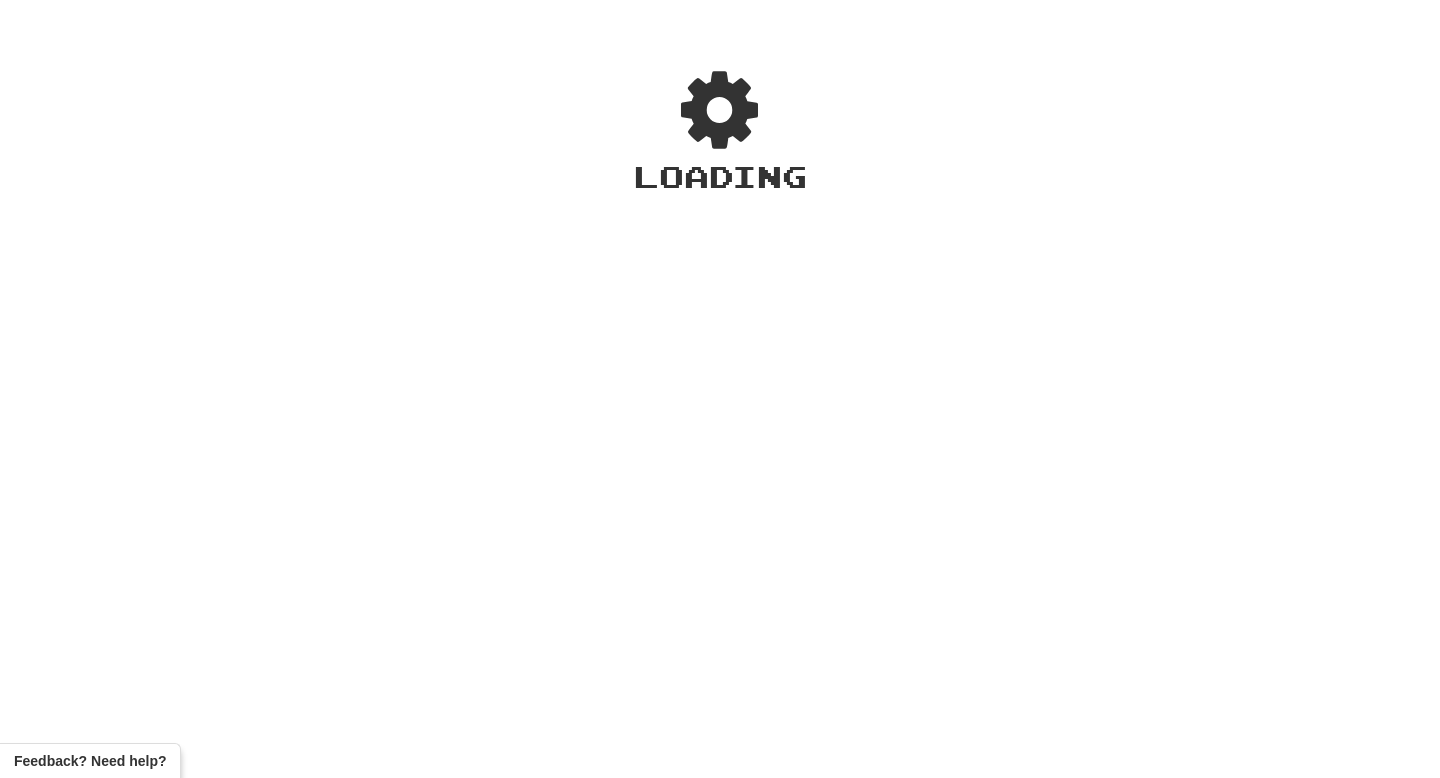 scroll, scrollTop: 0, scrollLeft: 0, axis: both 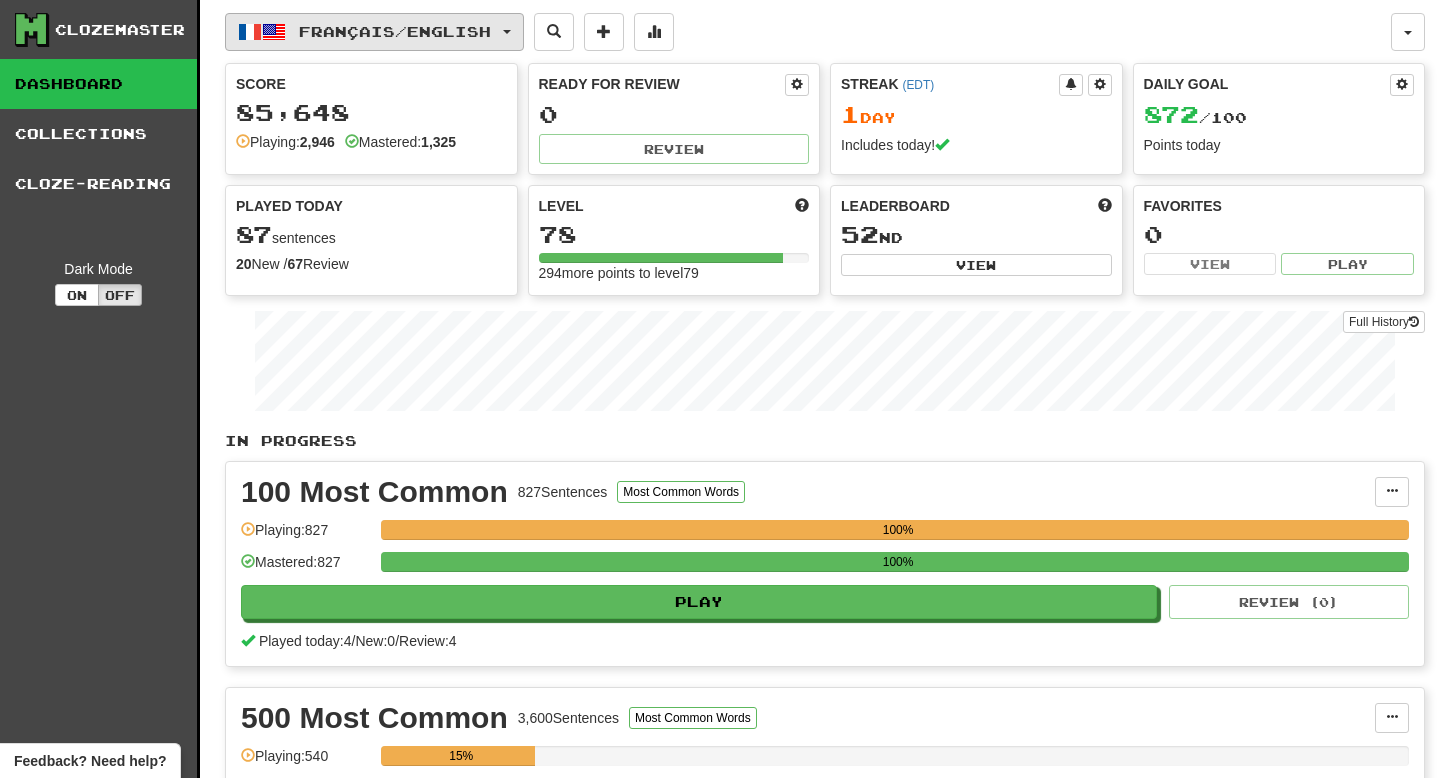 click on "Français  /  English" at bounding box center [395, 31] 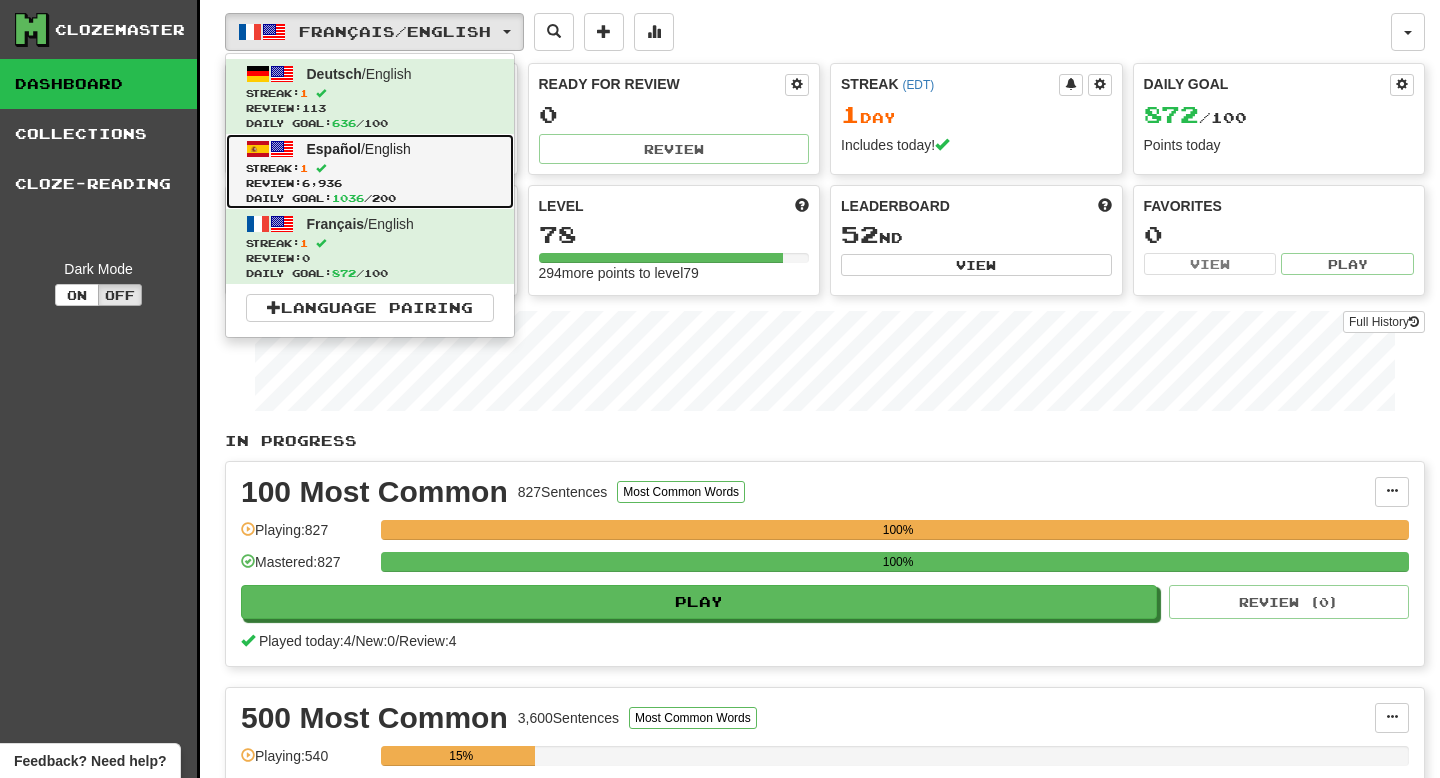 click on "Español" at bounding box center [334, 149] 